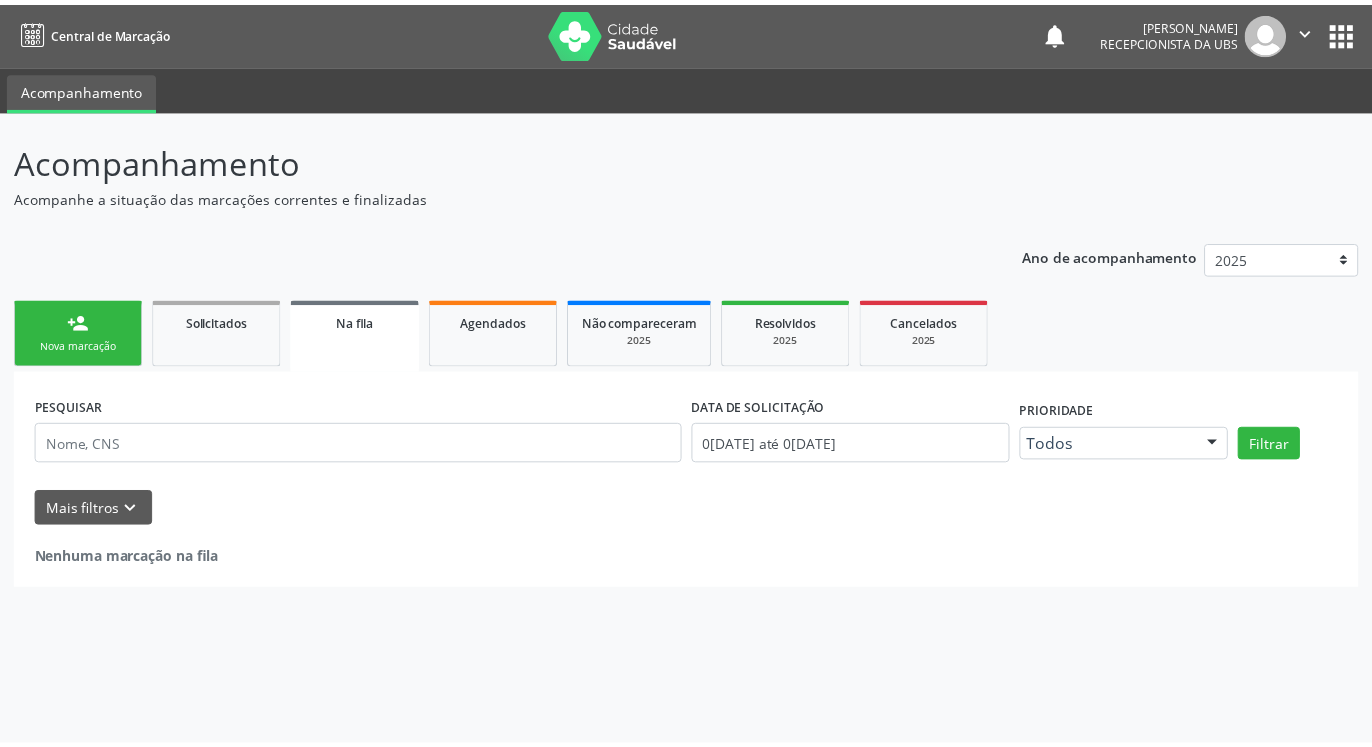 scroll, scrollTop: 0, scrollLeft: 0, axis: both 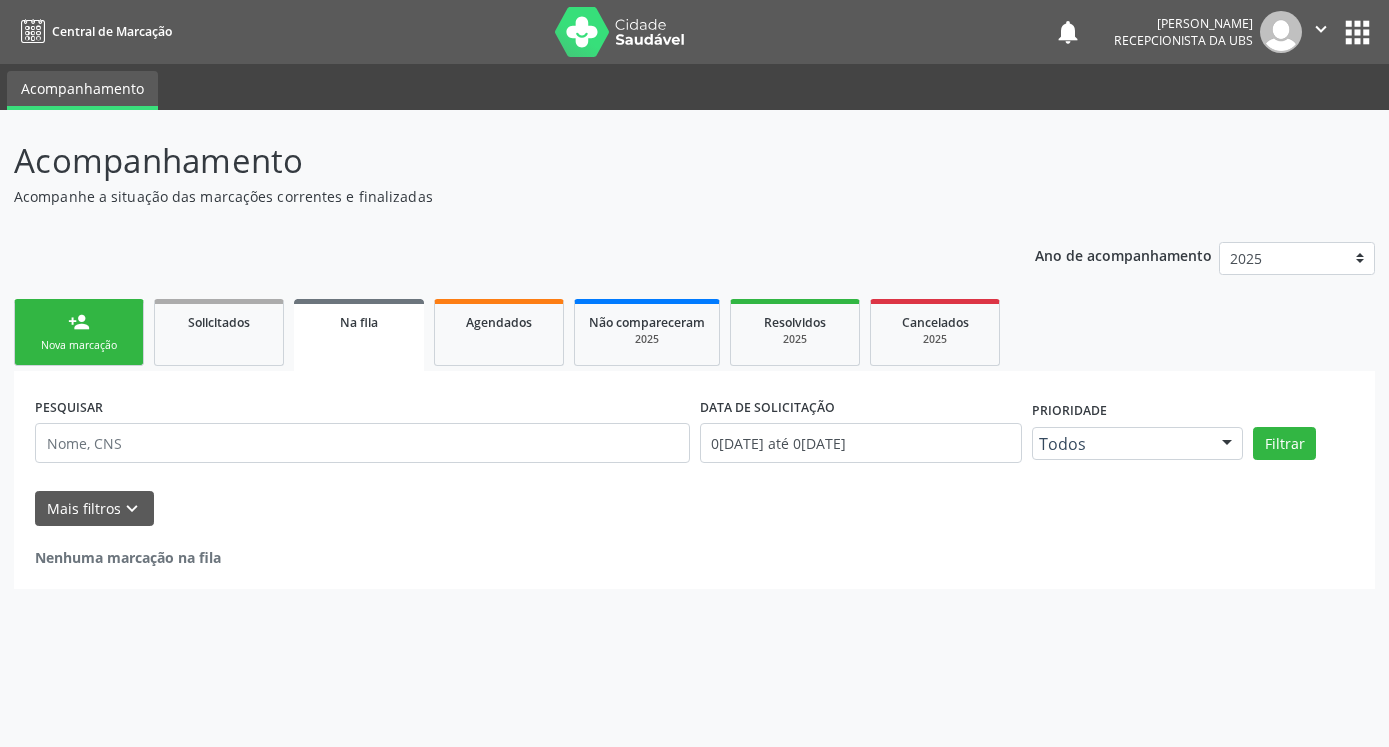 click on "person_add" at bounding box center [79, 322] 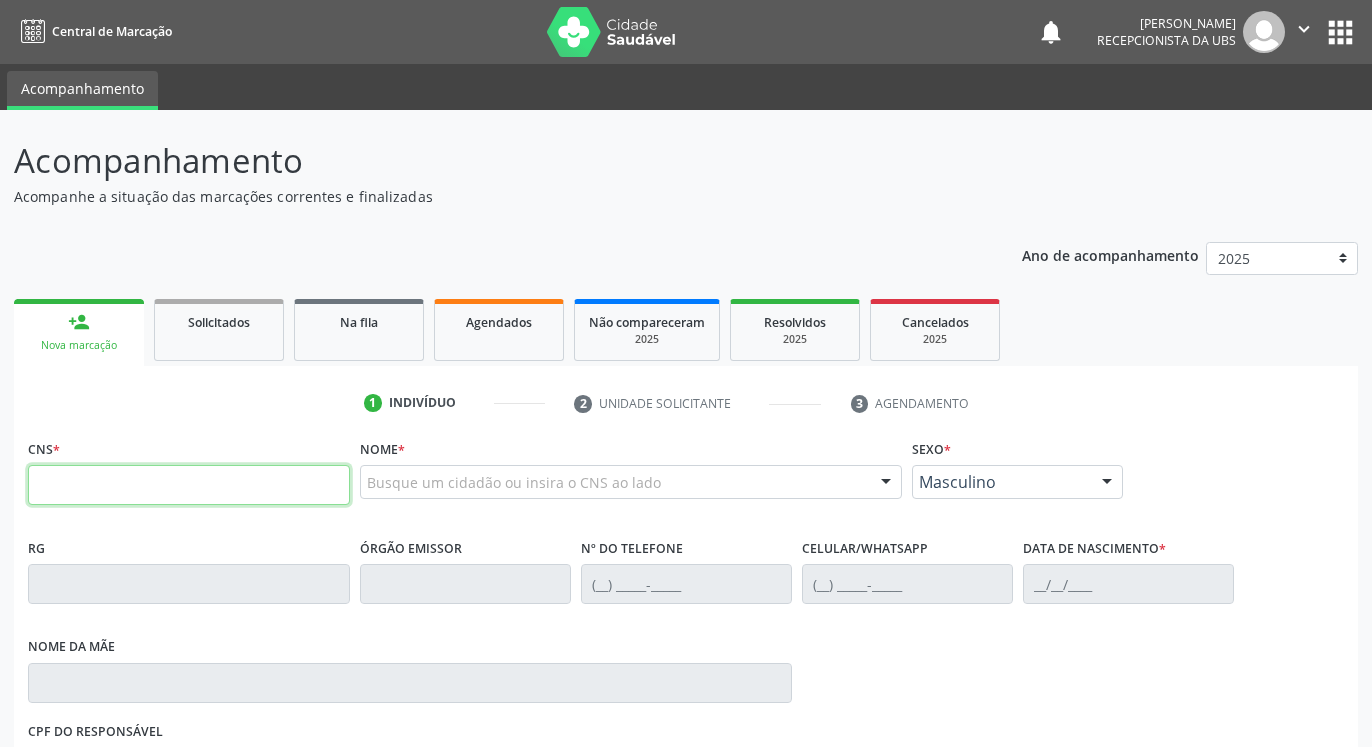 click at bounding box center (189, 485) 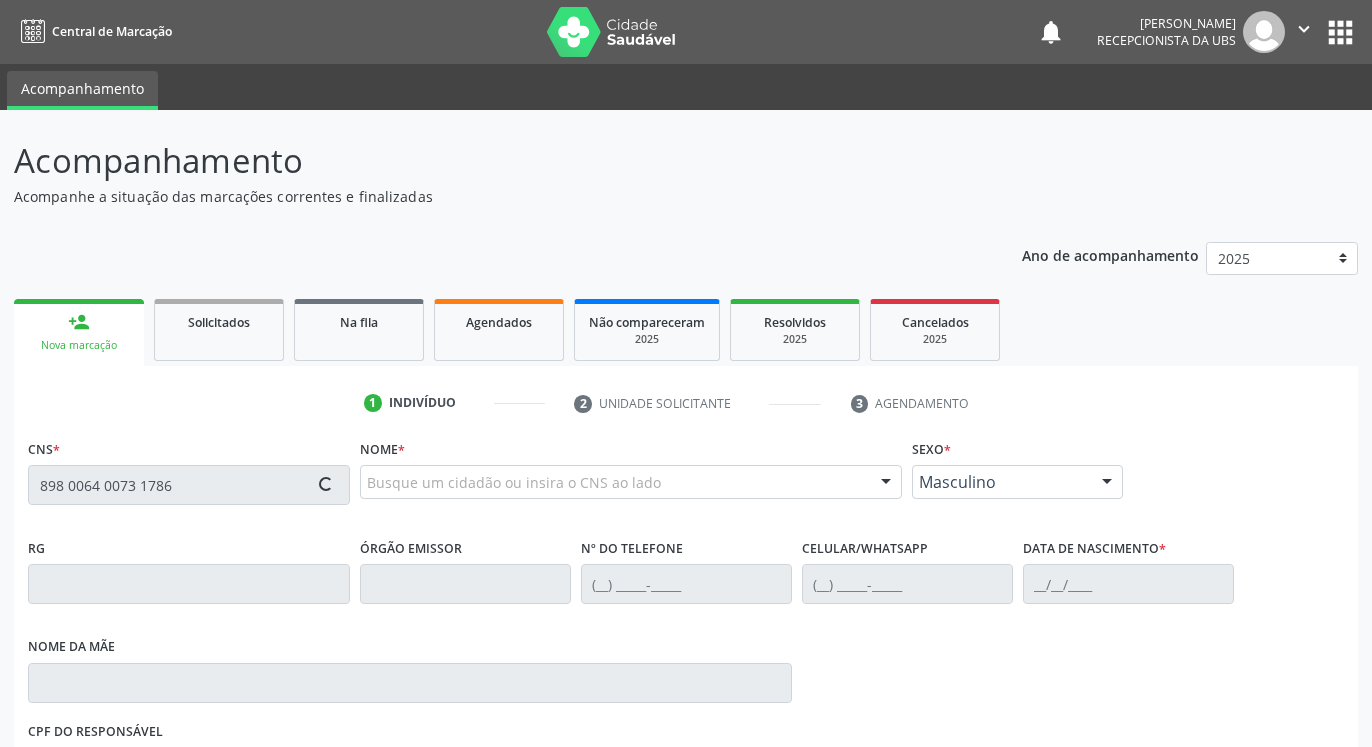type on "898 0064 0073 1786" 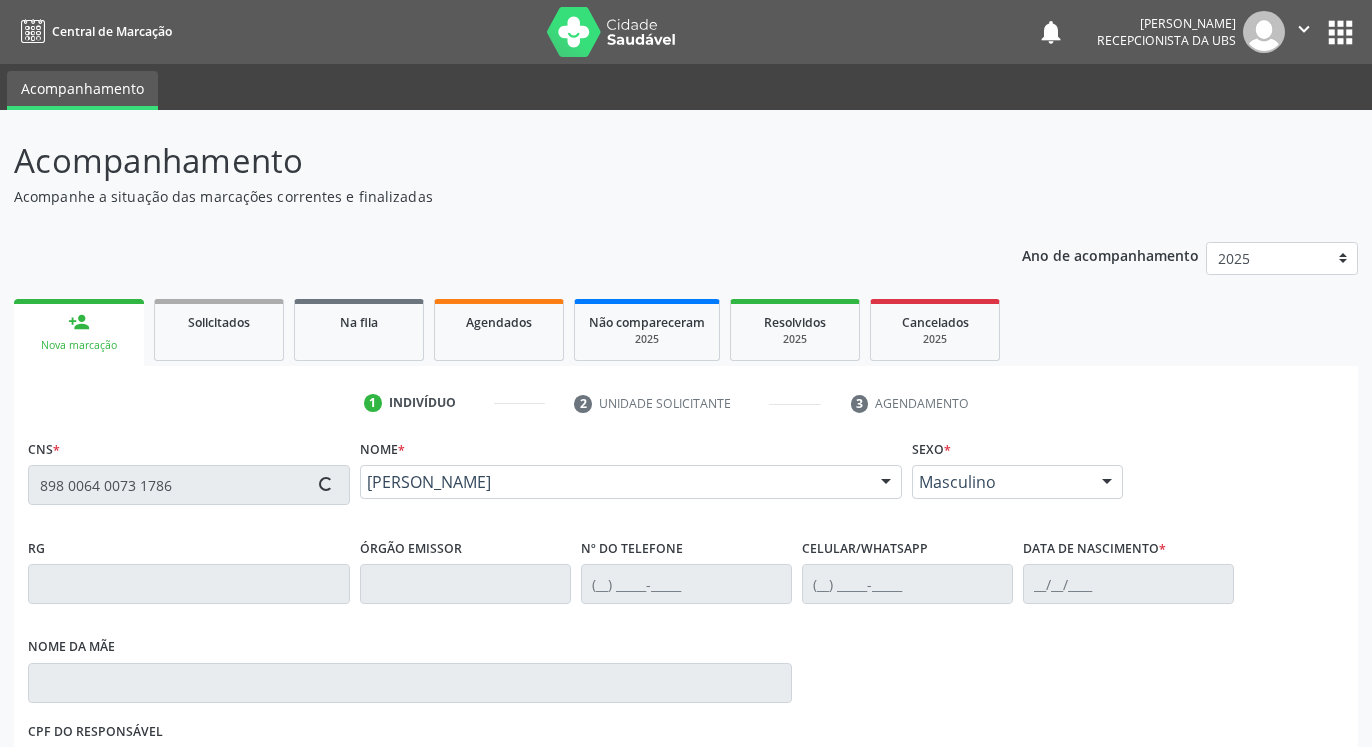 type on "[PHONE_NUMBER]" 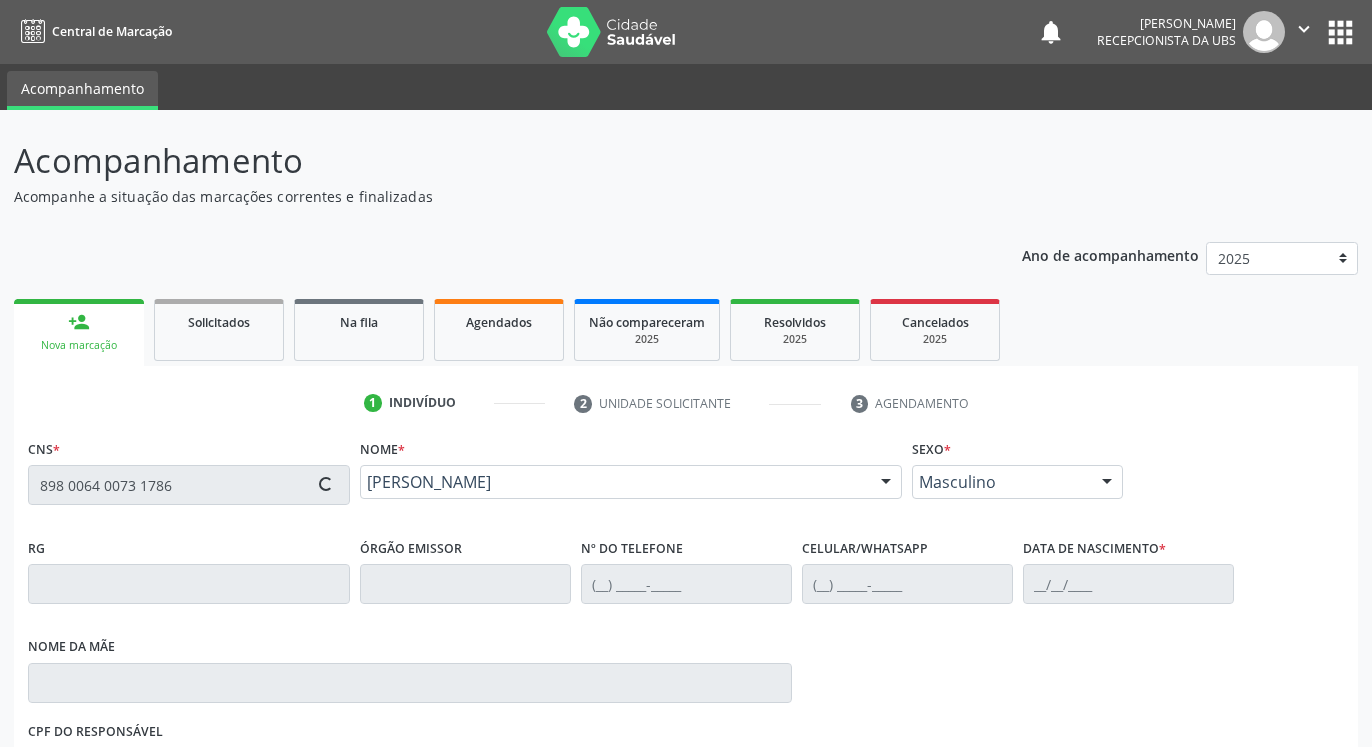 type on "[DATE]" 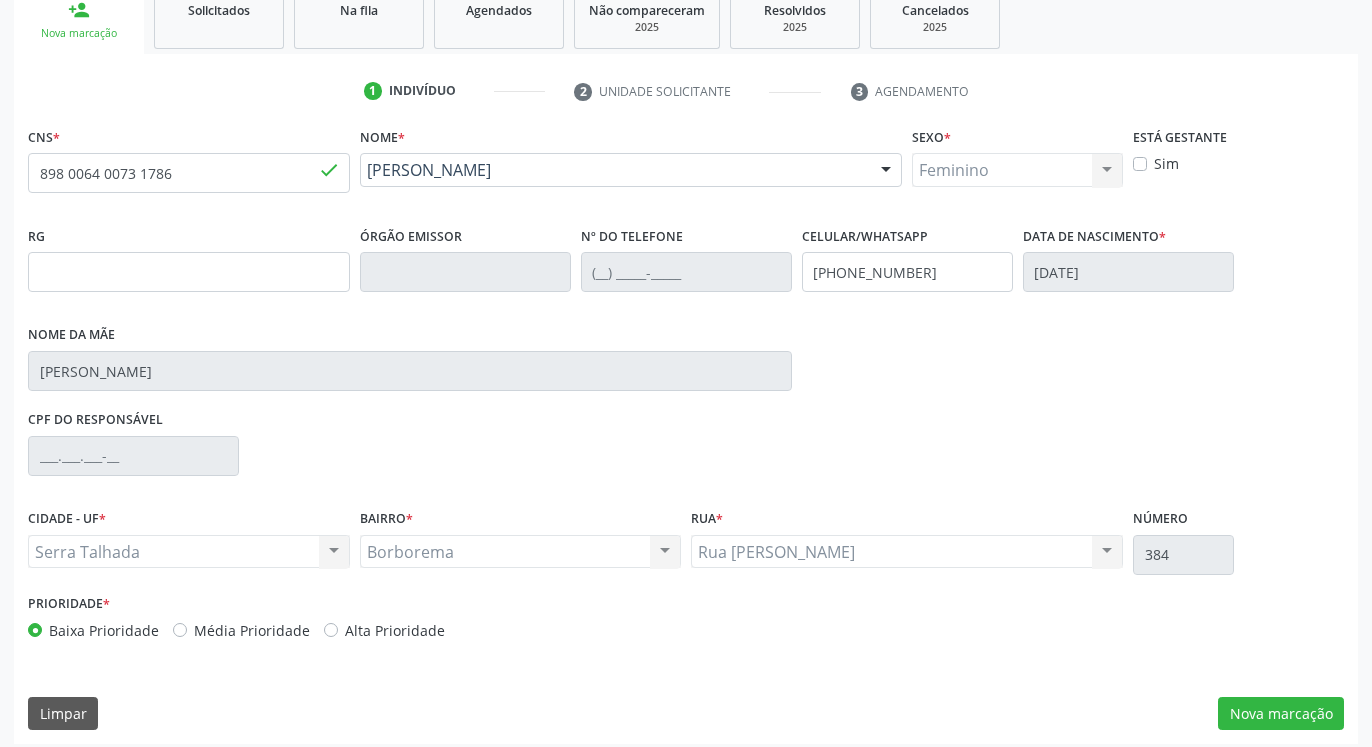 scroll, scrollTop: 323, scrollLeft: 0, axis: vertical 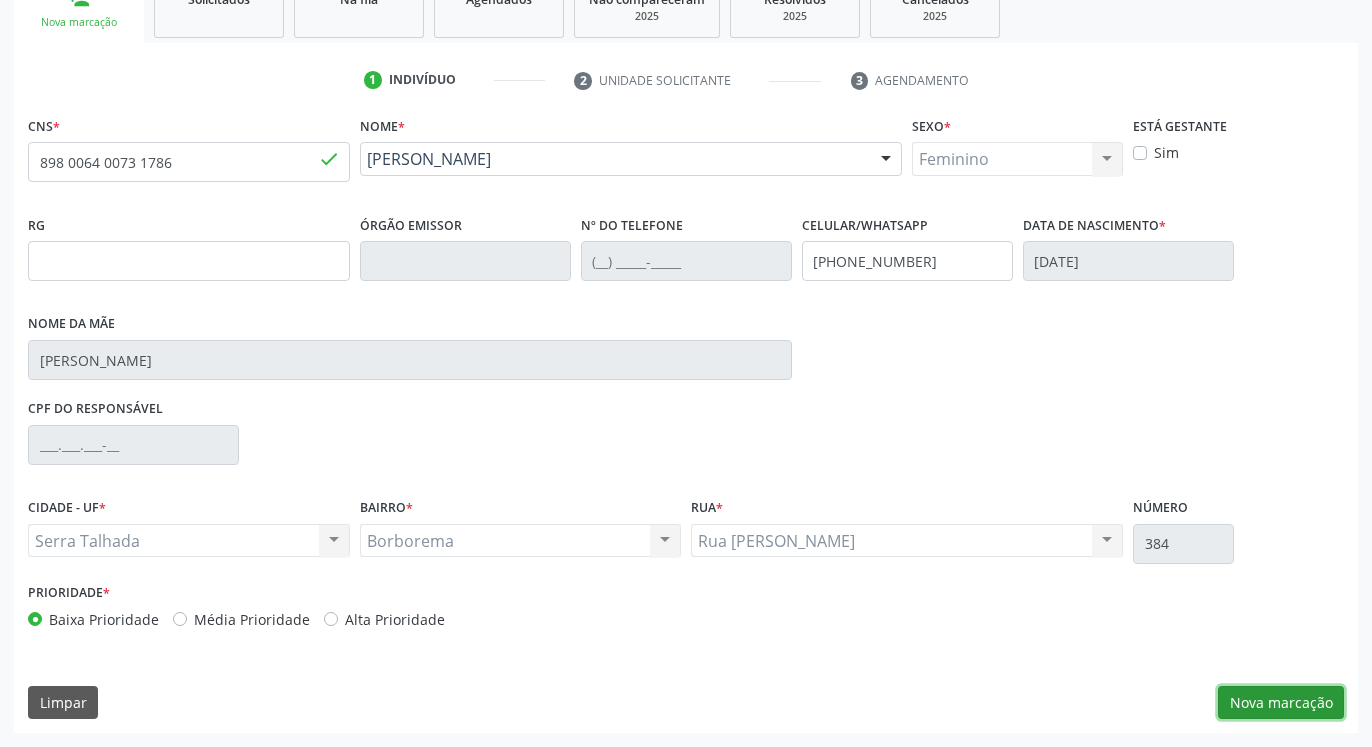 click on "Nova marcação" at bounding box center (1281, 703) 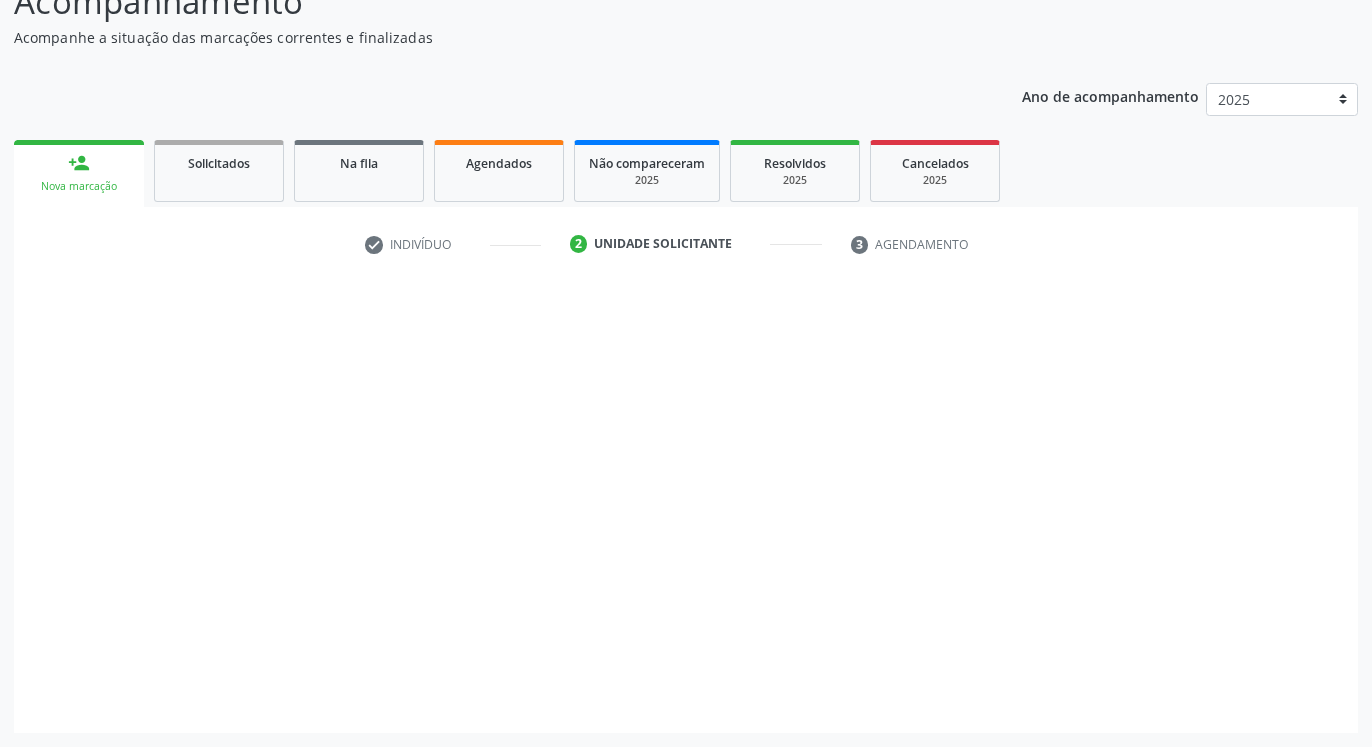 scroll, scrollTop: 159, scrollLeft: 0, axis: vertical 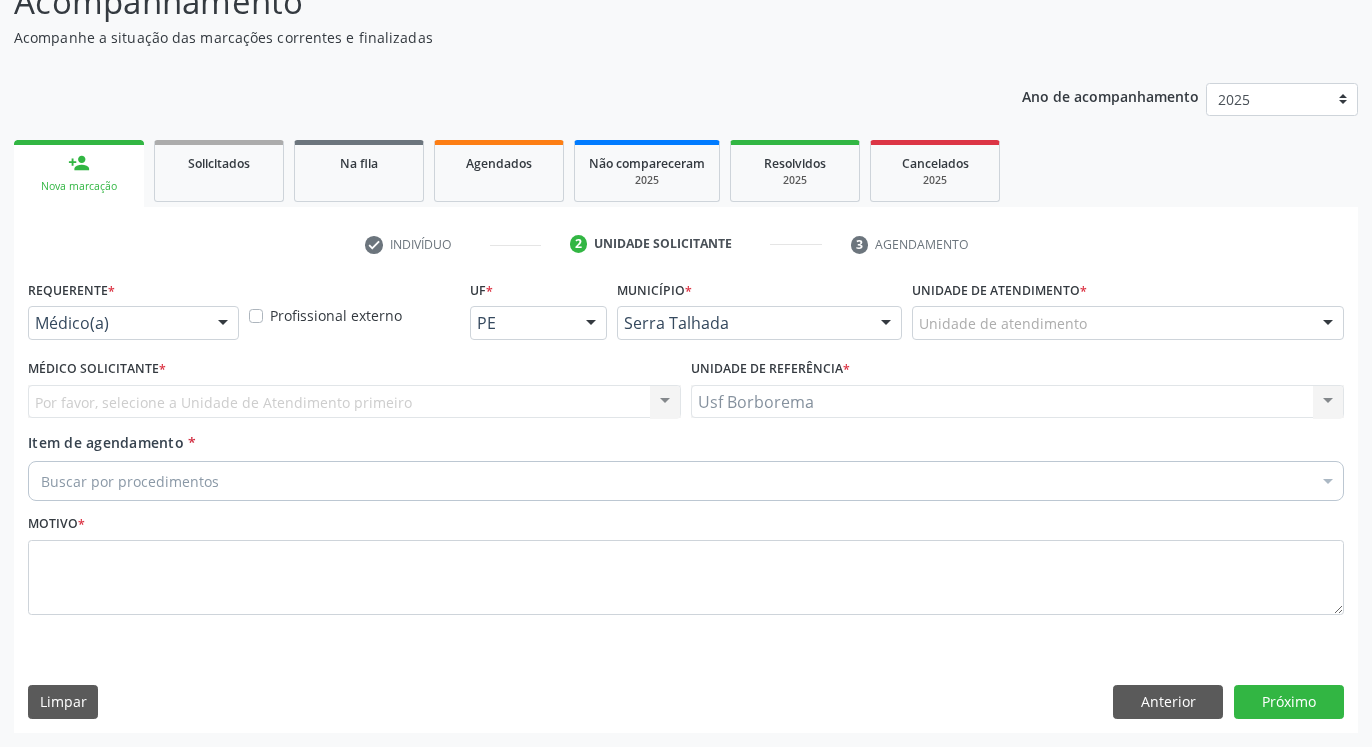 click on "Unidade de atendimento" at bounding box center [1128, 323] 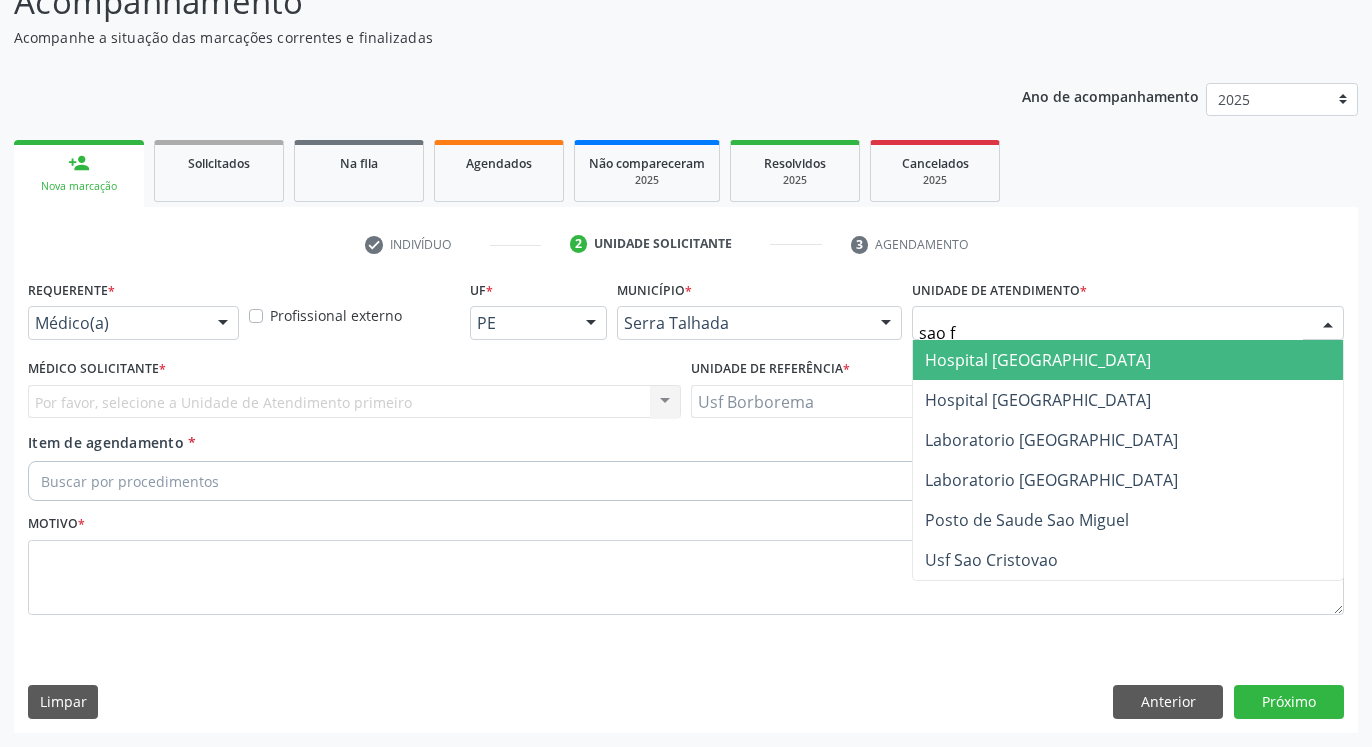 type on "sao fr" 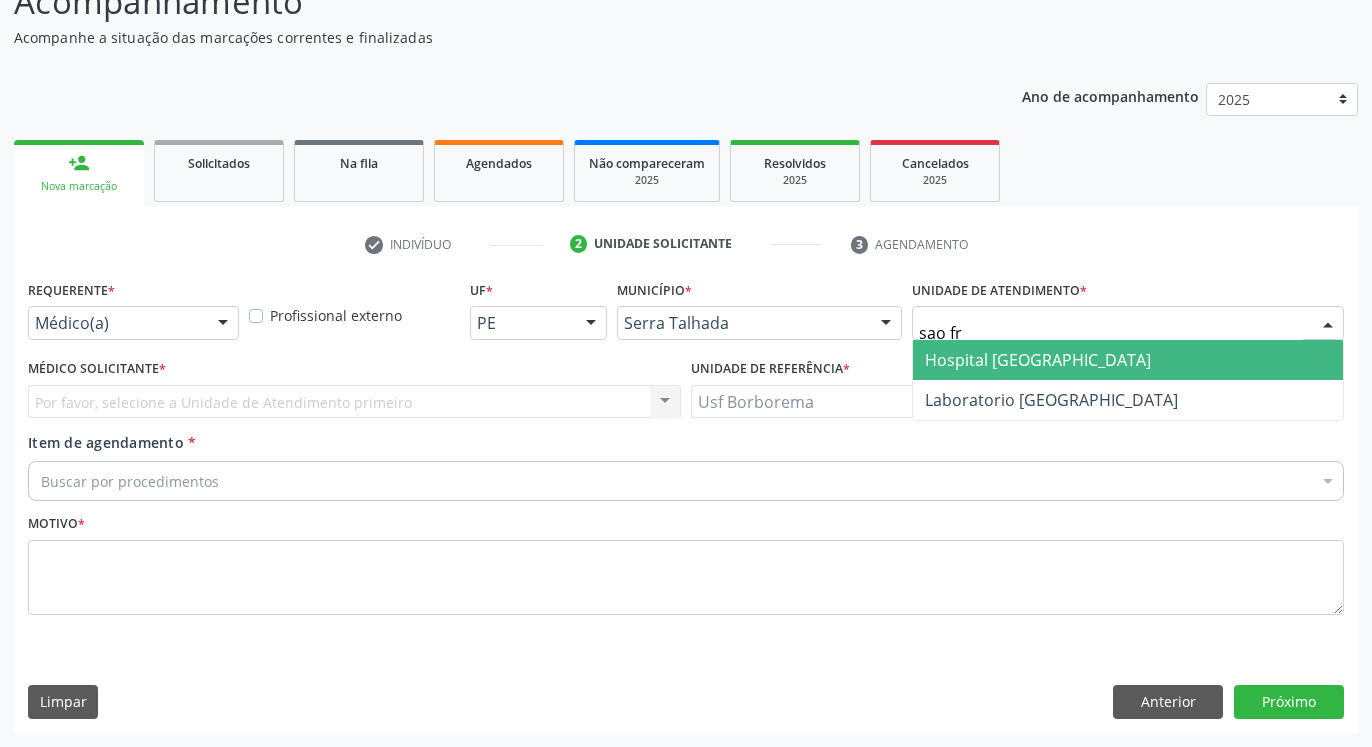 click on "Hospital [GEOGRAPHIC_DATA]" at bounding box center [1038, 360] 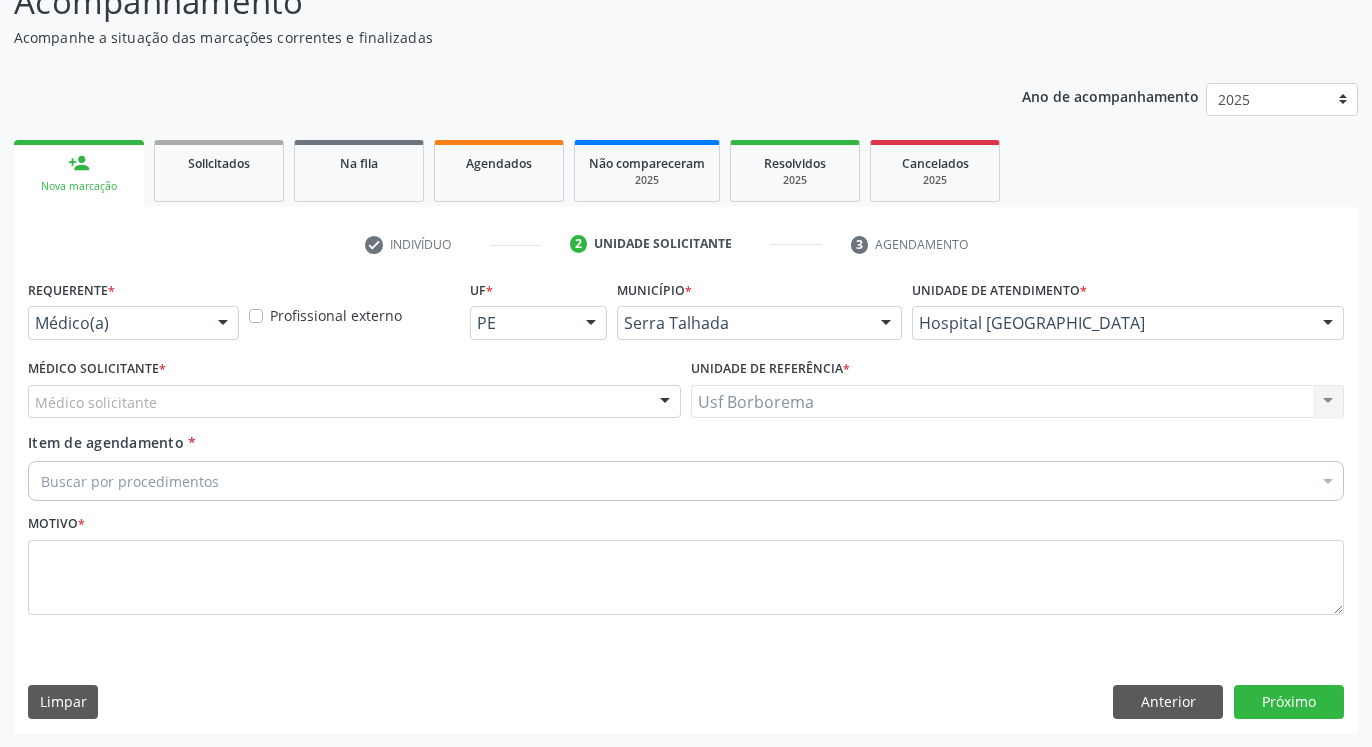 click on "Médico solicitante" at bounding box center (354, 402) 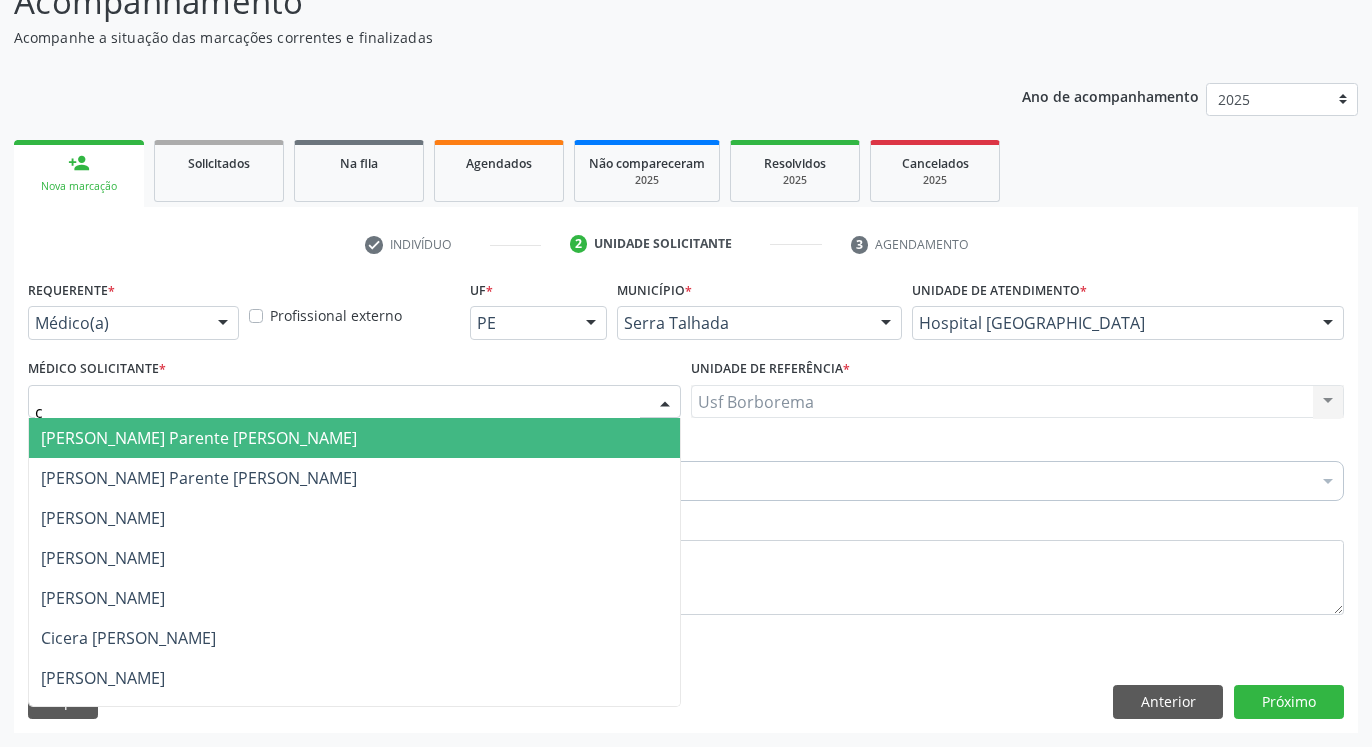 type on "ci" 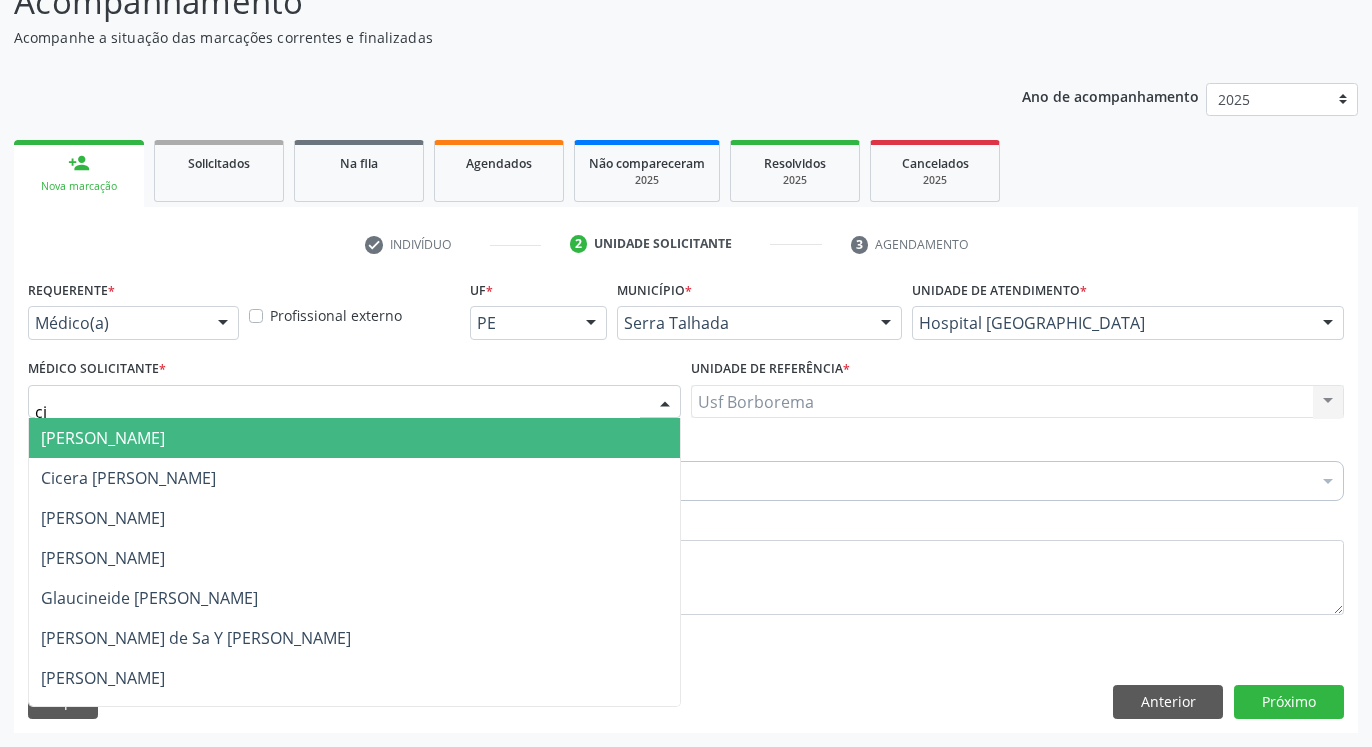 click on "[PERSON_NAME]" at bounding box center [103, 438] 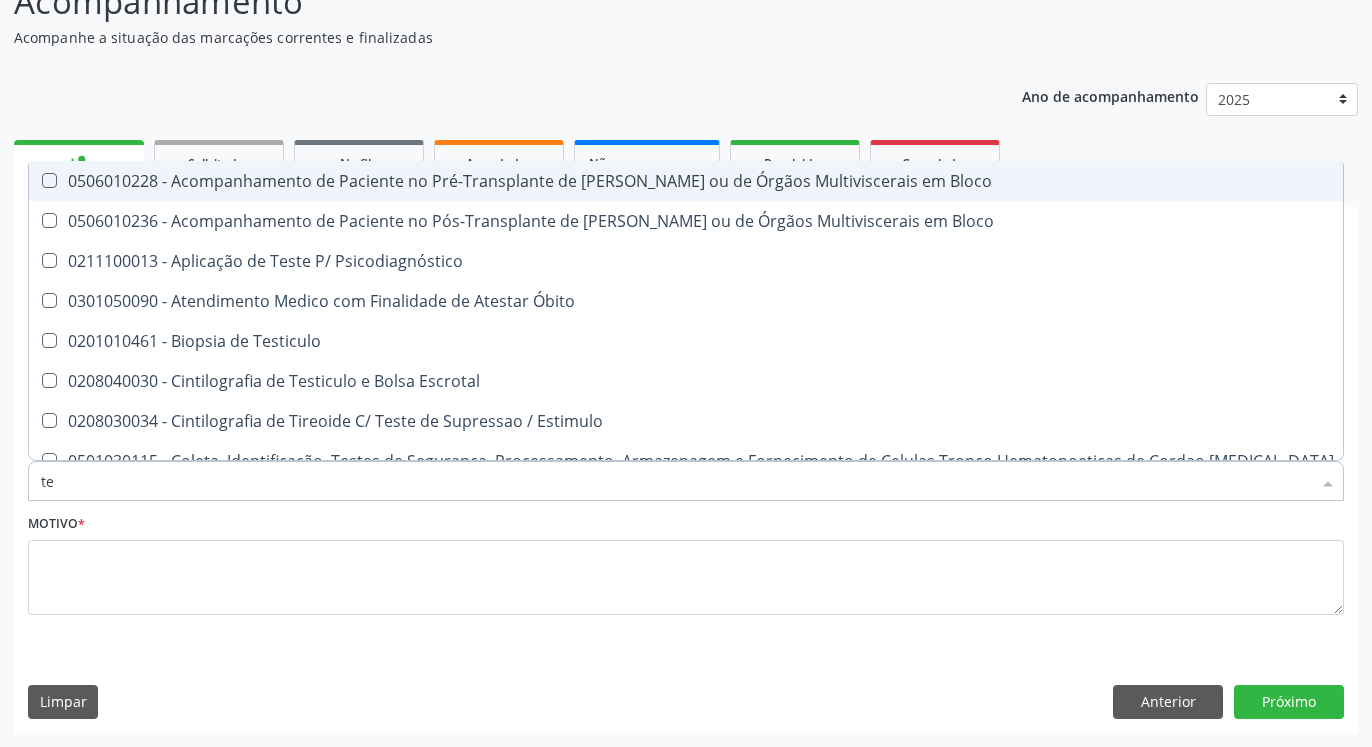 type on "t" 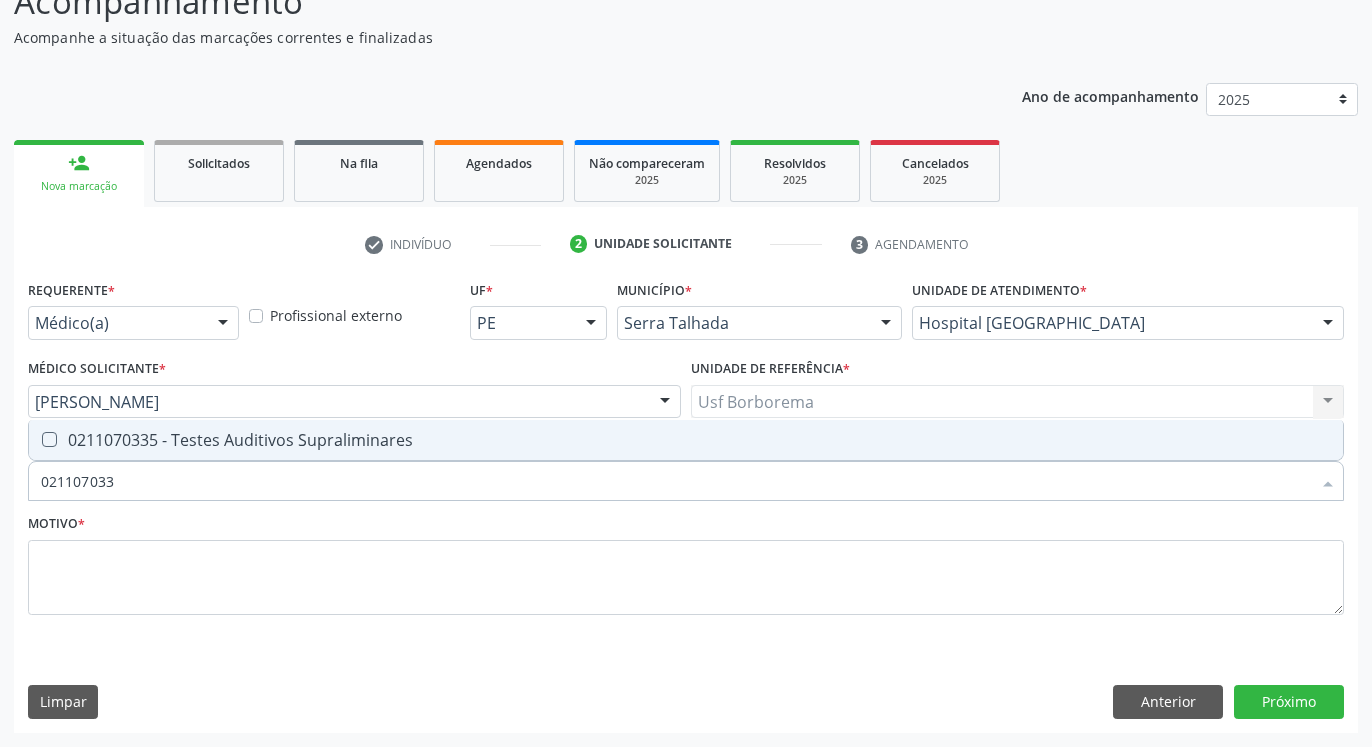 type on "0211070335" 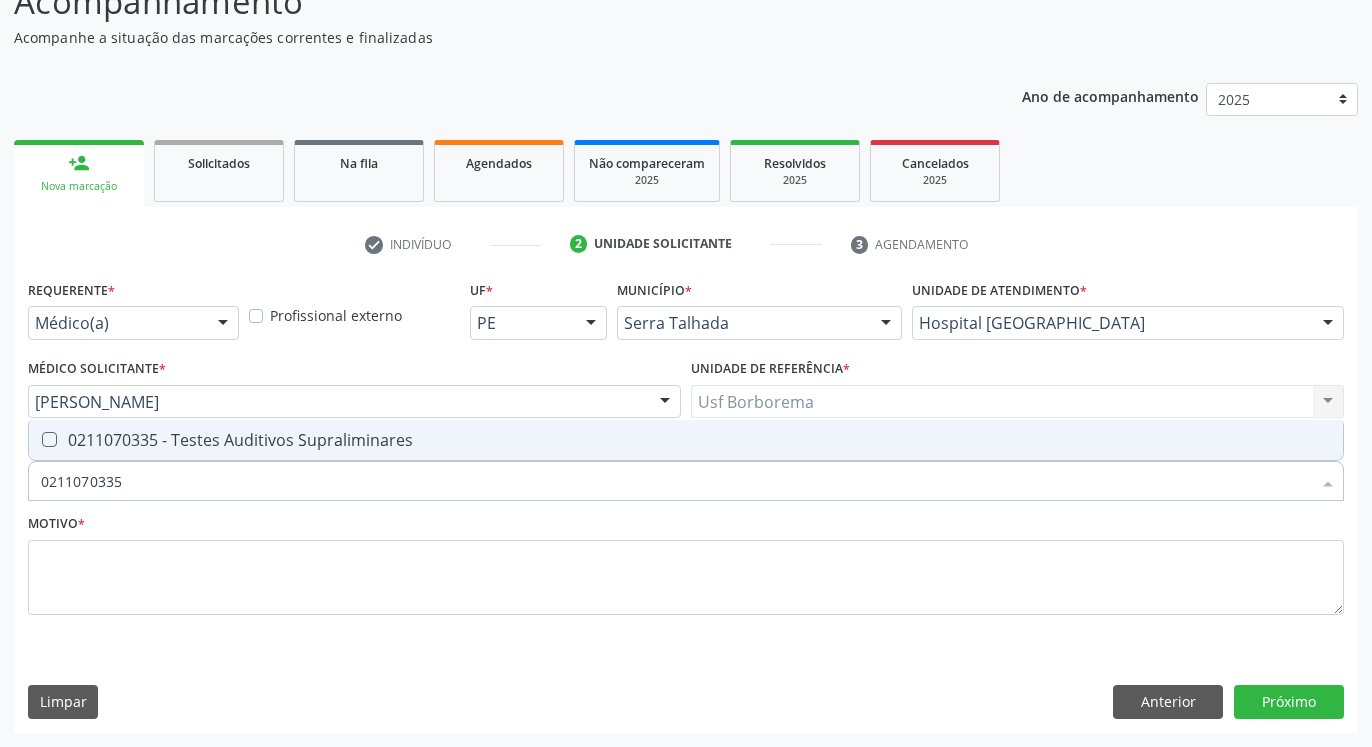 click at bounding box center [49, 439] 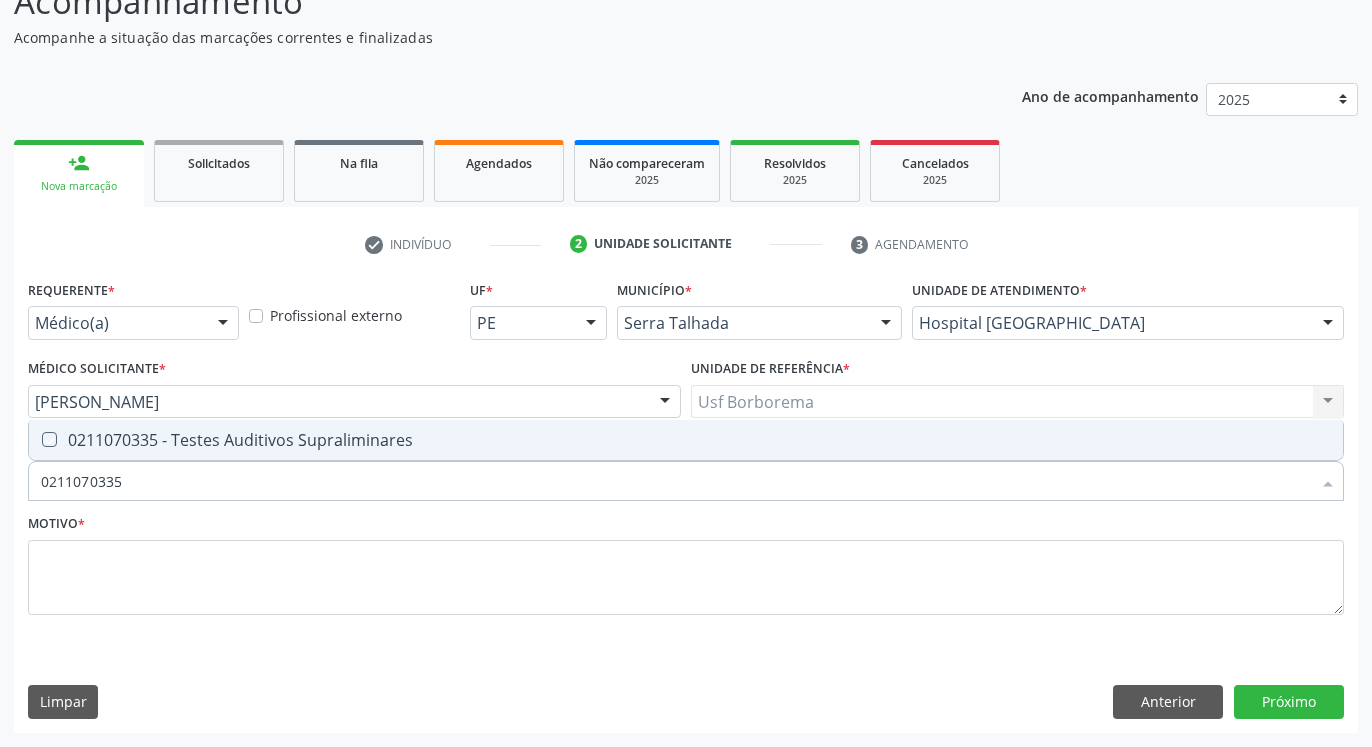 click at bounding box center [35, 439] 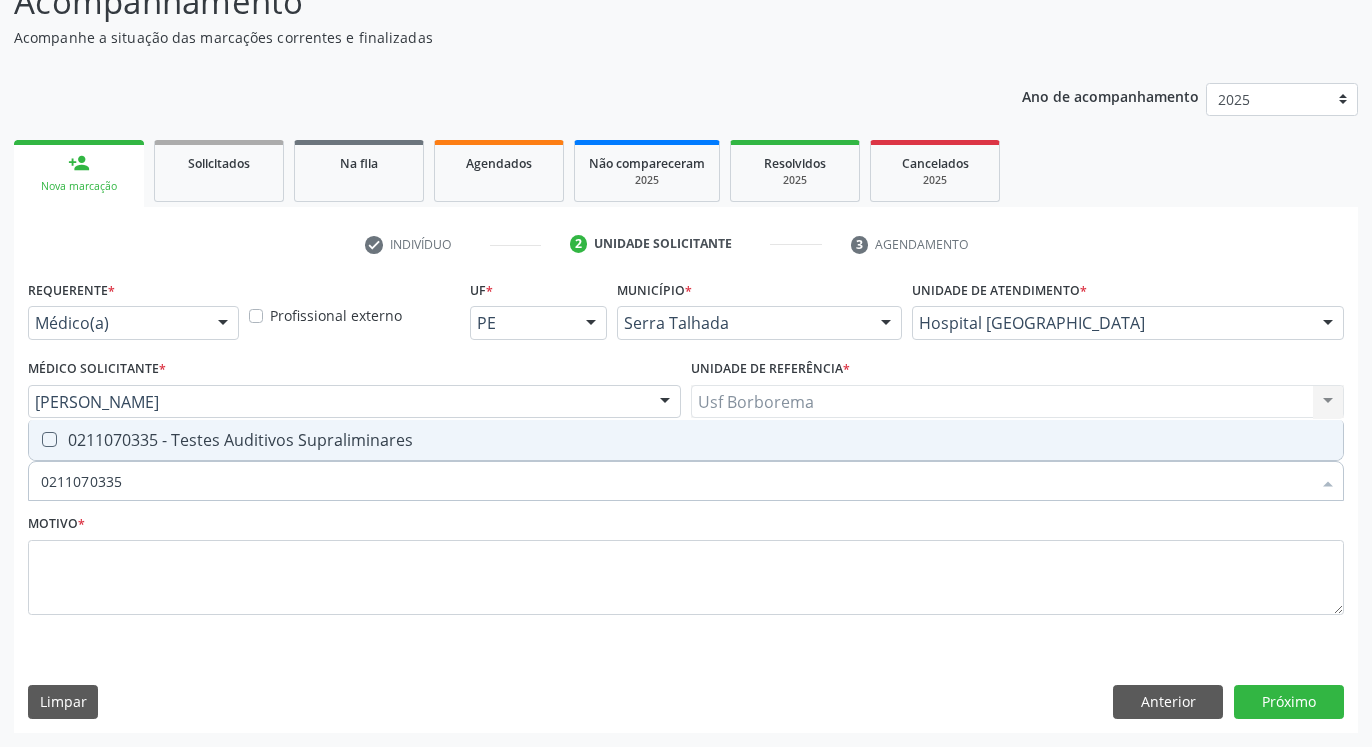 checkbox on "true" 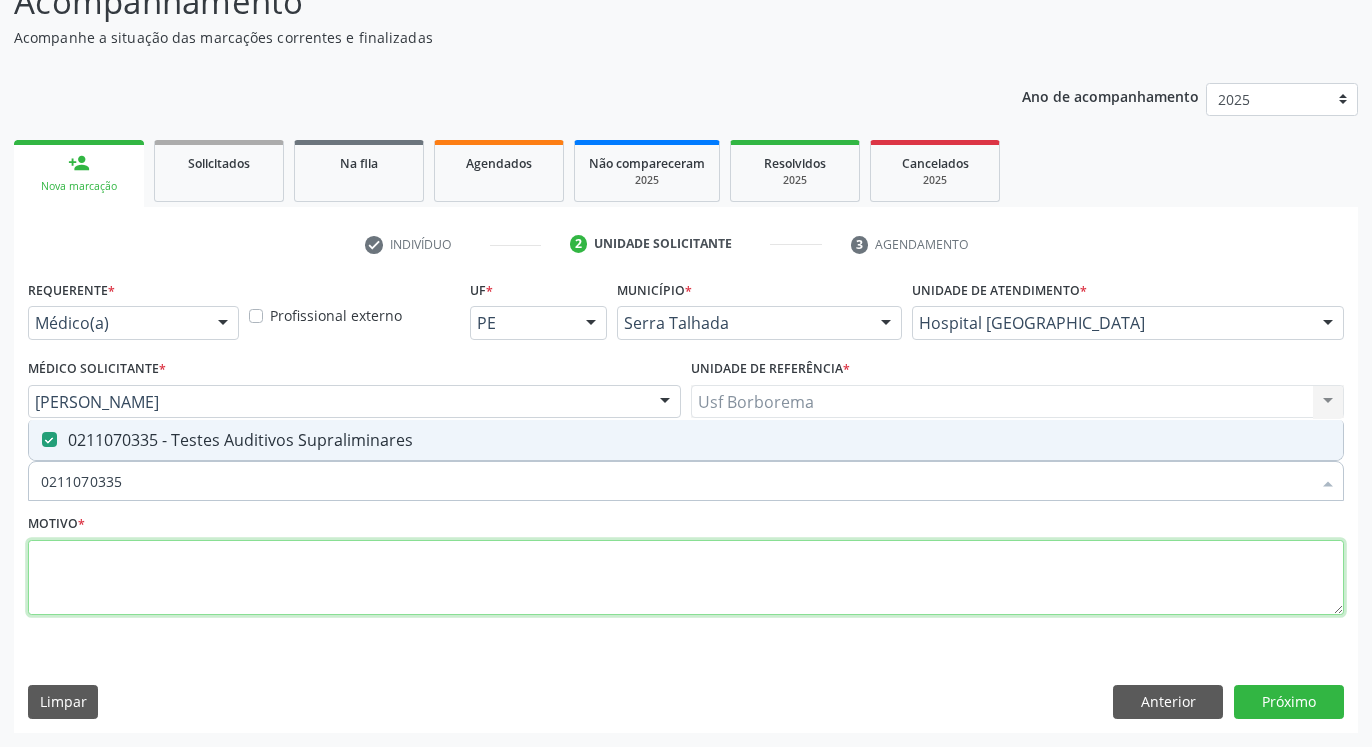 click at bounding box center [686, 578] 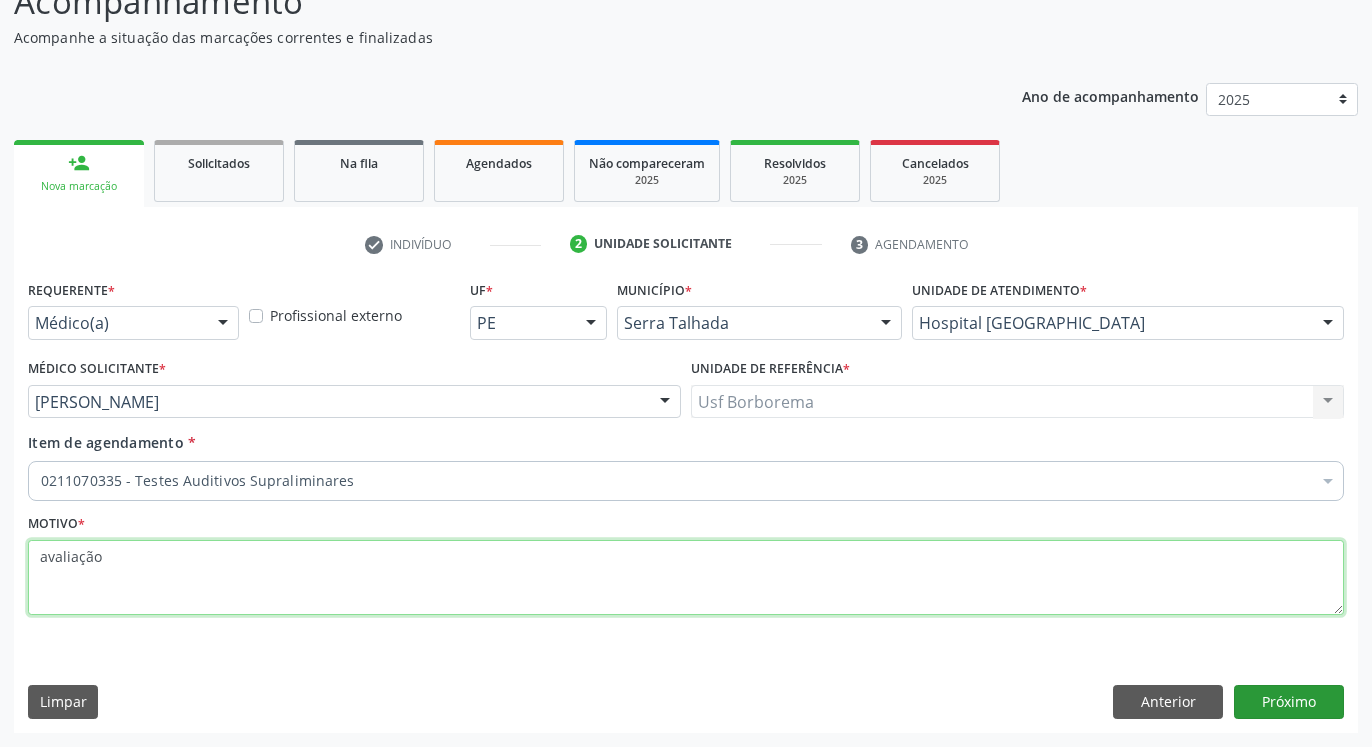 type on "avaliação" 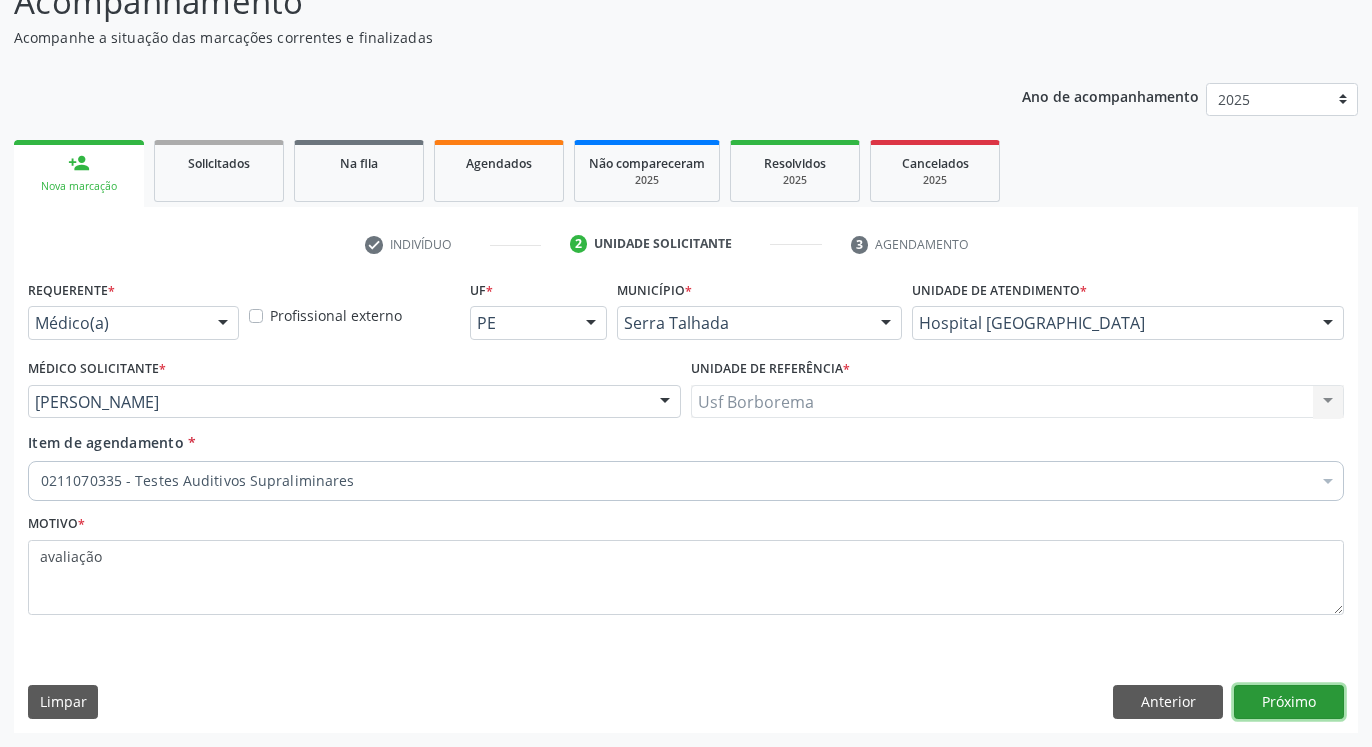 click on "Próximo" at bounding box center (1289, 702) 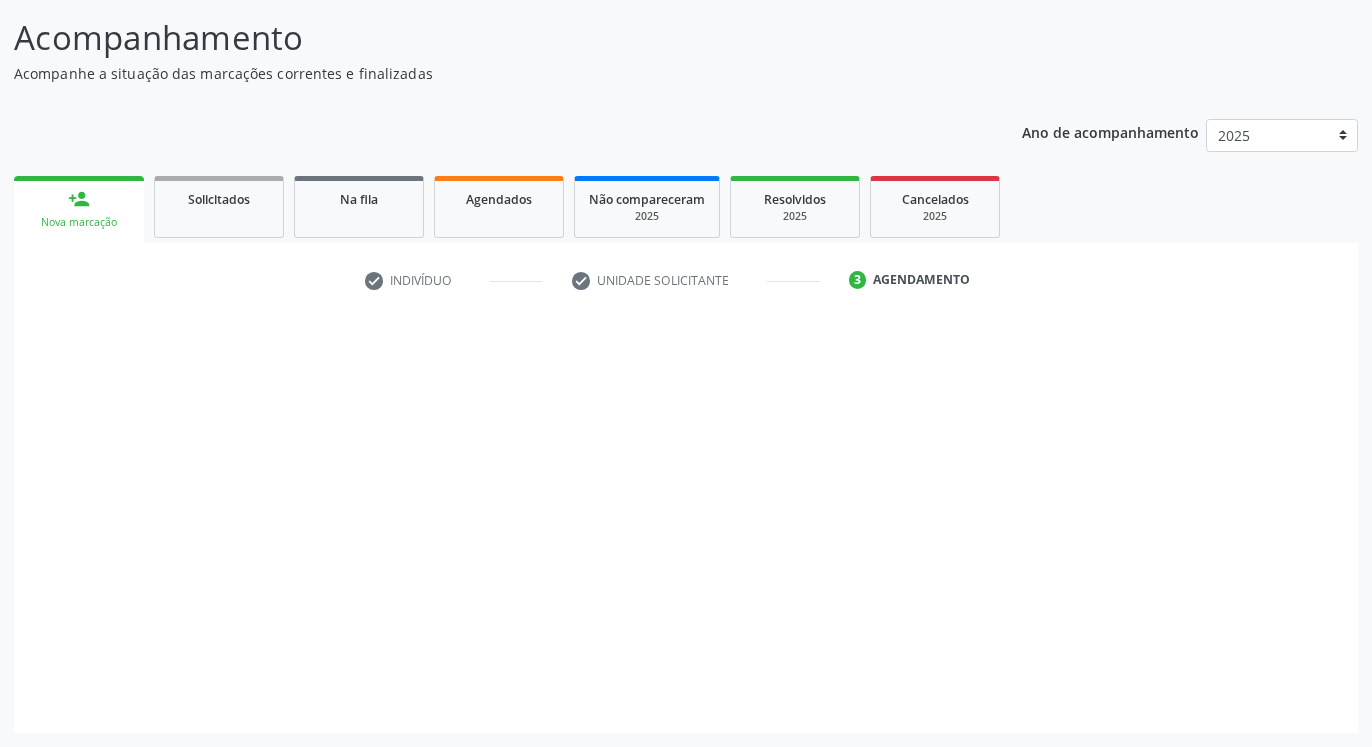 scroll, scrollTop: 123, scrollLeft: 0, axis: vertical 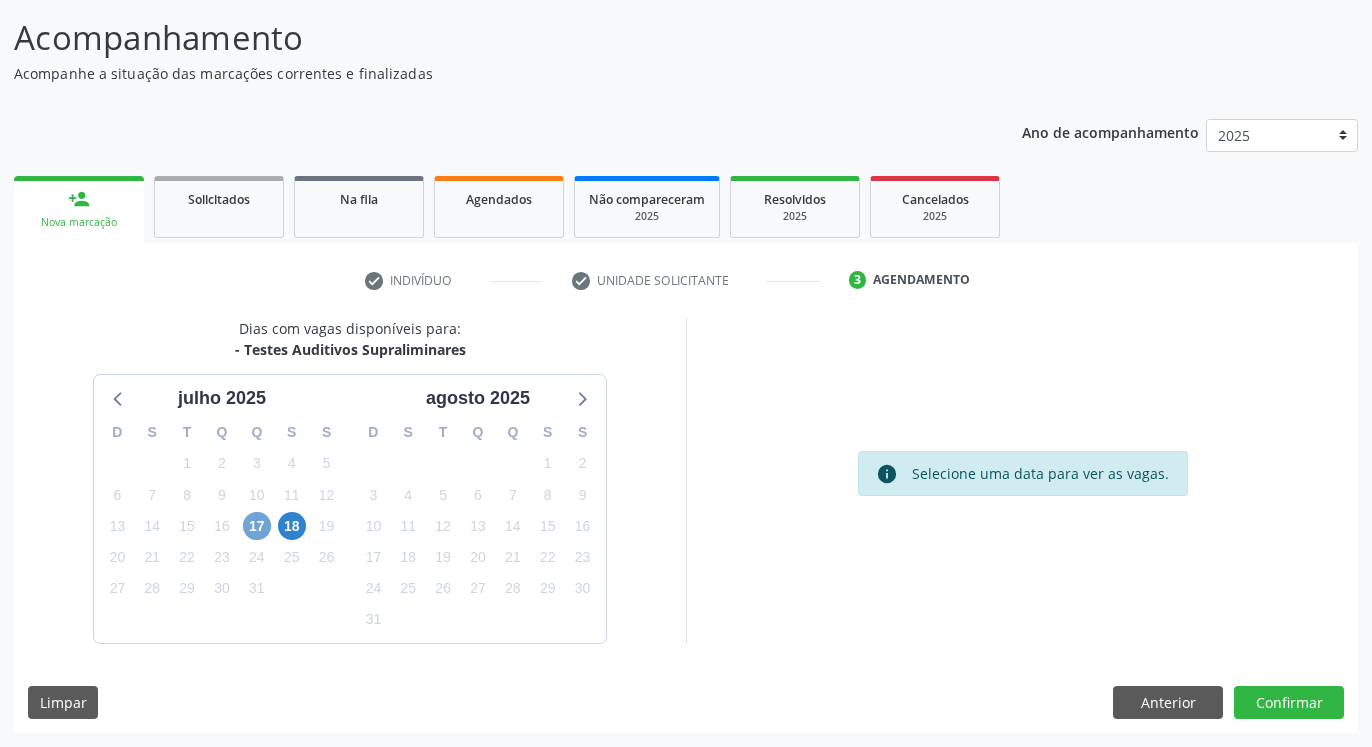 click on "17" at bounding box center [257, 526] 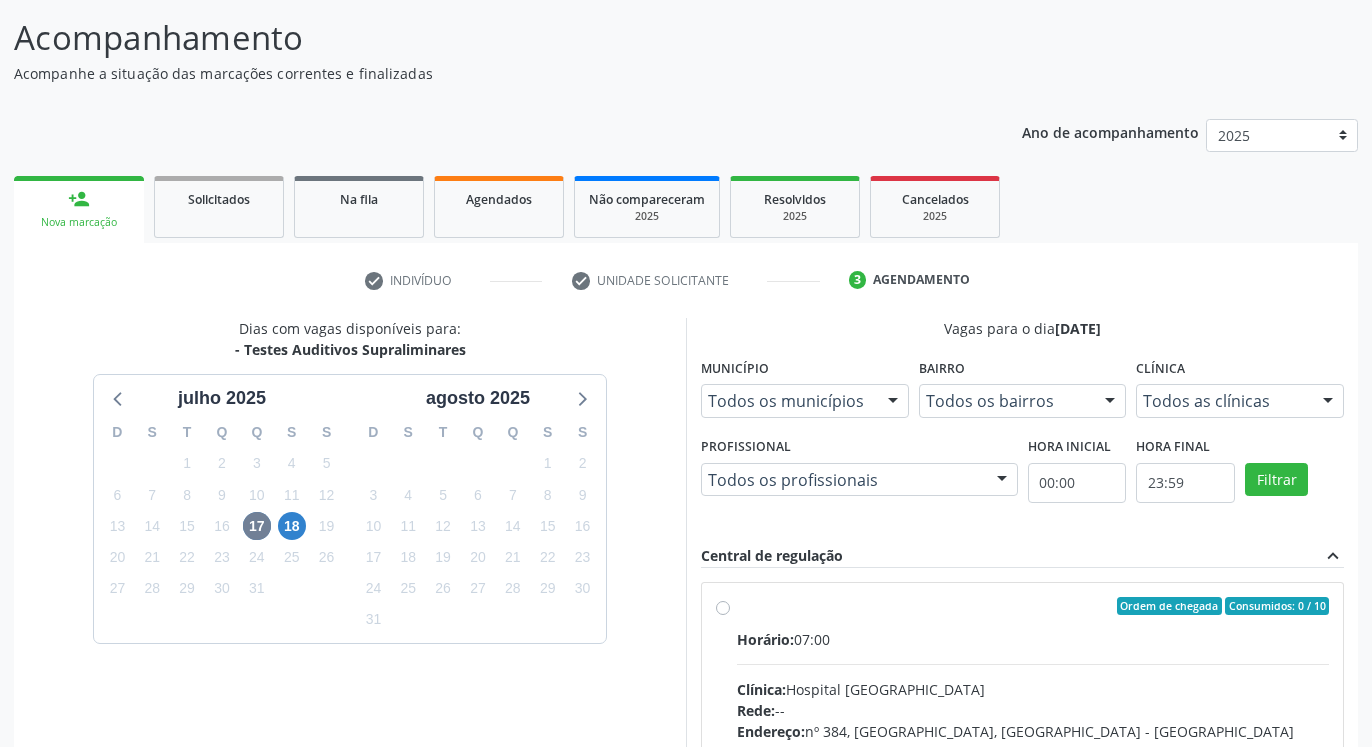 click on "Ordem de chegada
Consumidos: 0 / 10
Horário:   07:00
Clínica:  Hospital [GEOGRAPHIC_DATA]
Rede:
--
Endereço:   [STREET_ADDRESS]
Telefone:   [PHONE_NUMBER]
Profissional:
[PERSON_NAME]
Informações adicionais sobre o atendimento
Idade de atendimento:
de 0 a 120 anos
Gênero(s) atendido(s):
Masculino e Feminino
Informações adicionais:
--" at bounding box center (1033, 750) 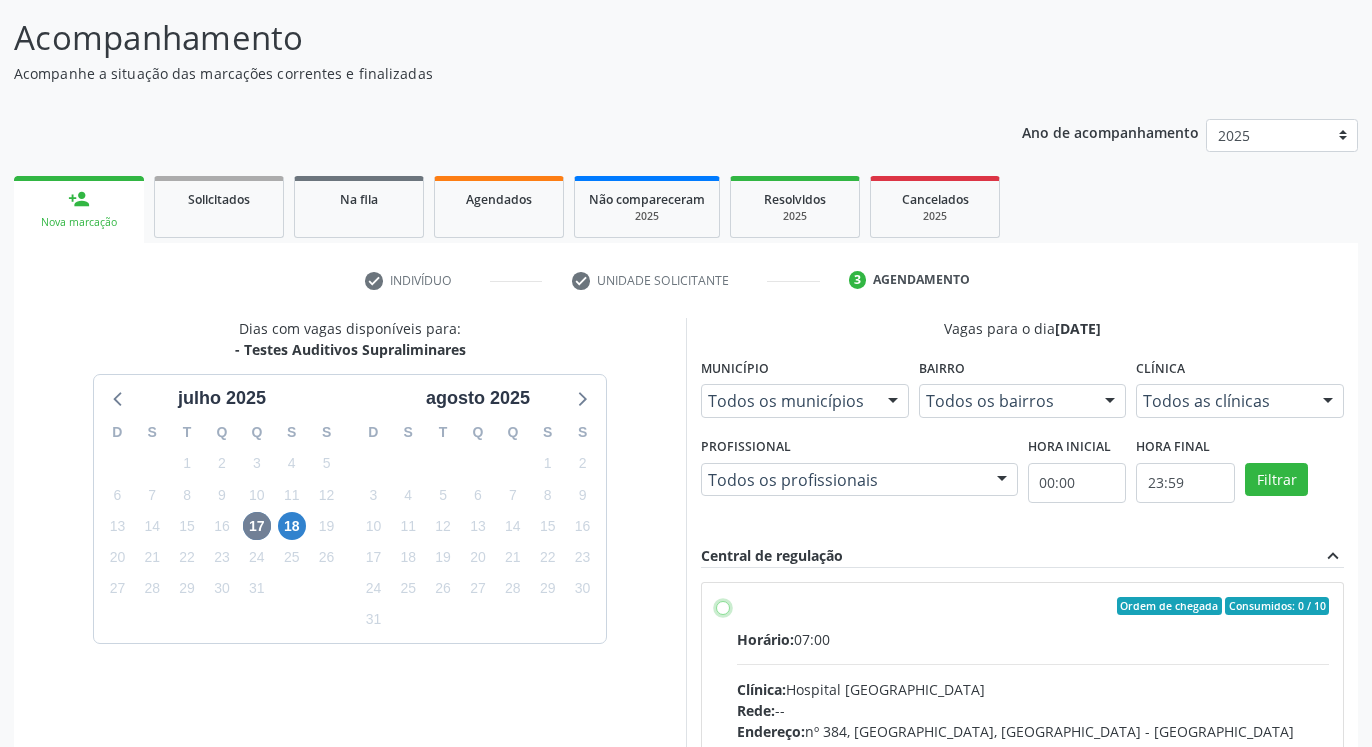 radio on "true" 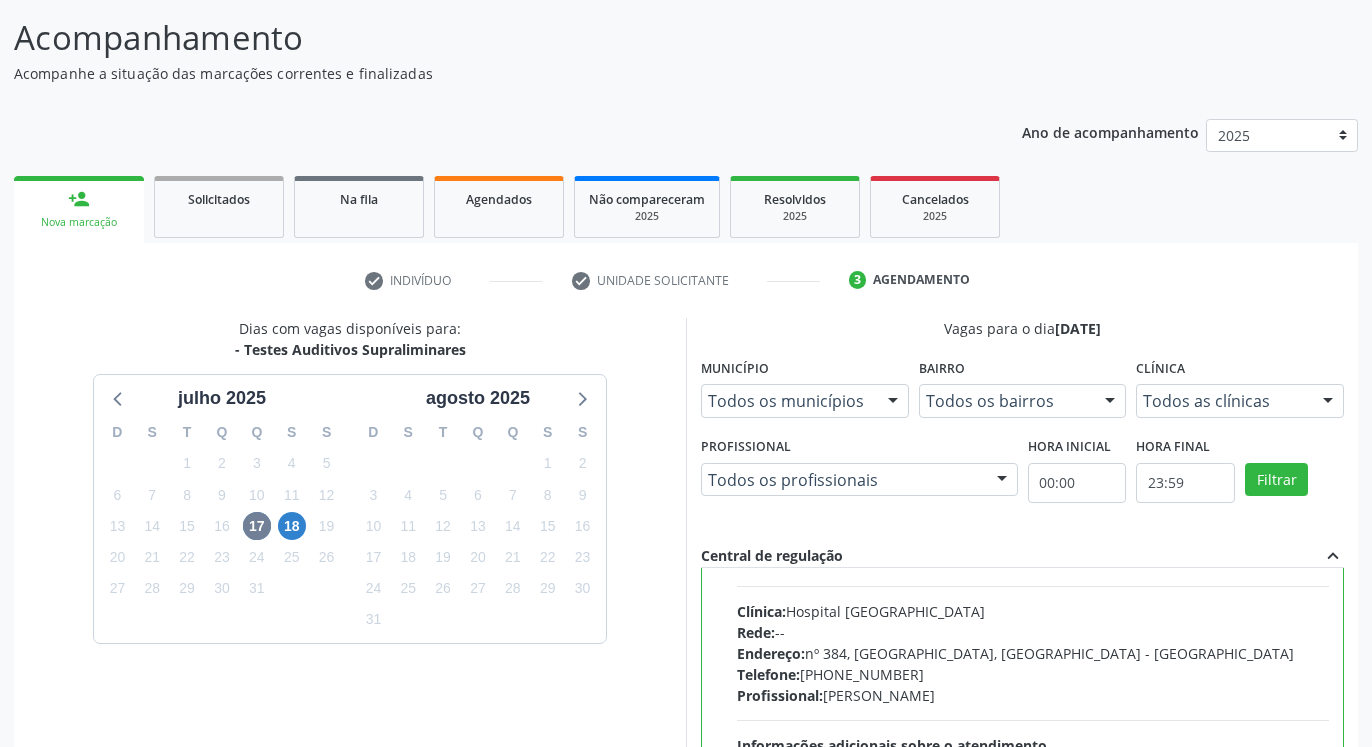 scroll, scrollTop: 100, scrollLeft: 0, axis: vertical 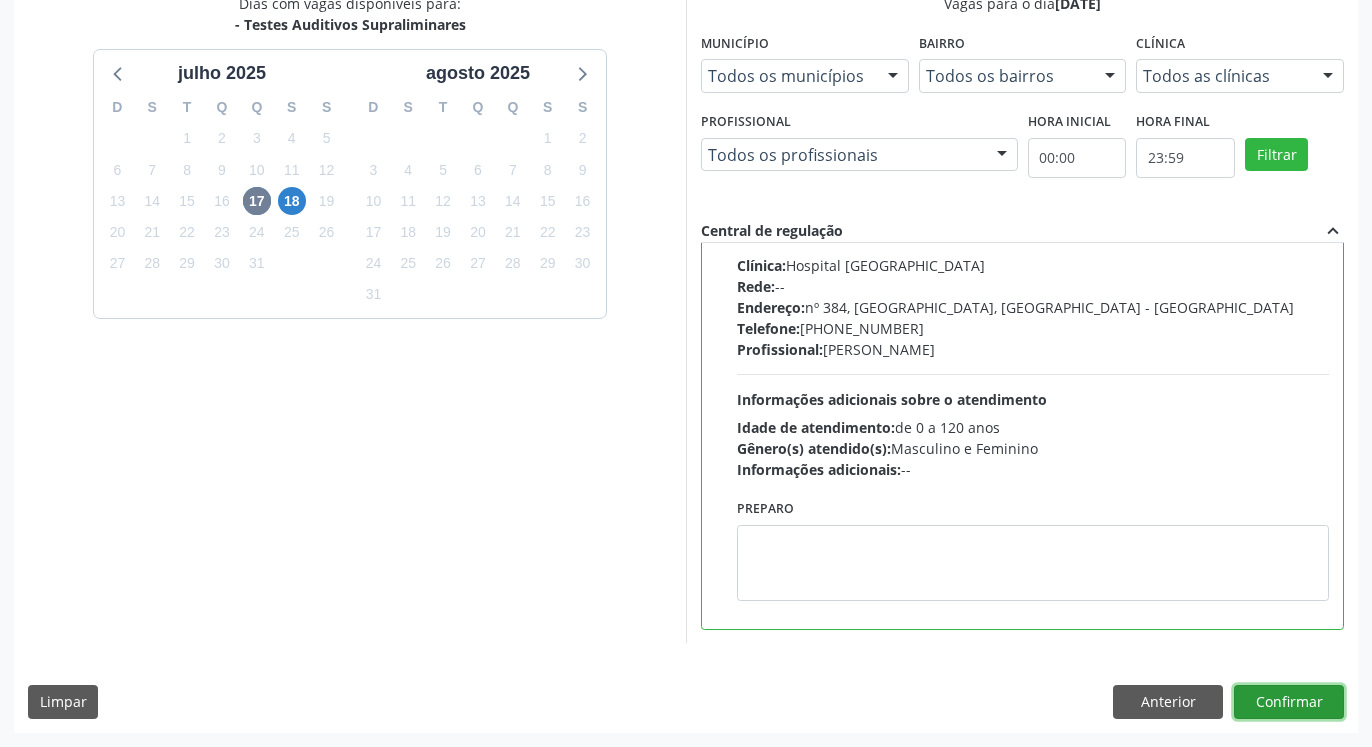 click on "Confirmar" at bounding box center (1289, 702) 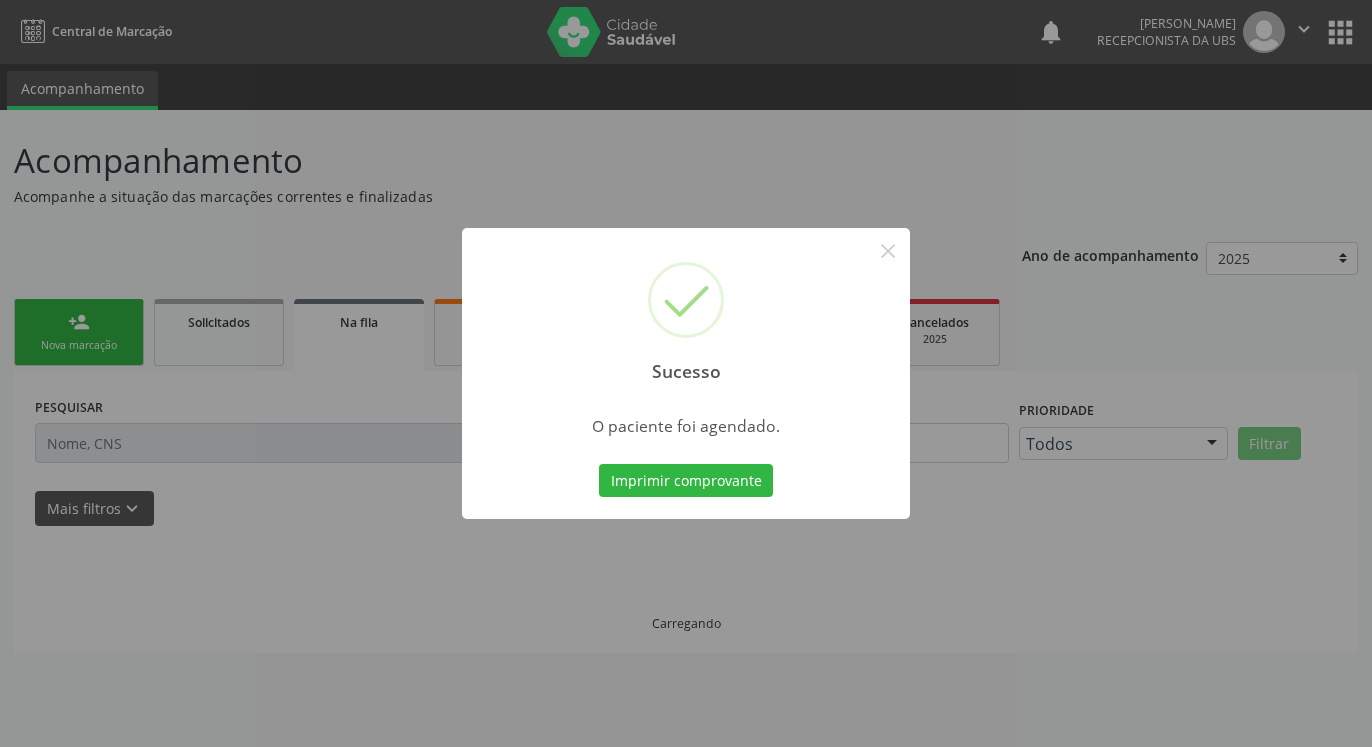scroll, scrollTop: 0, scrollLeft: 0, axis: both 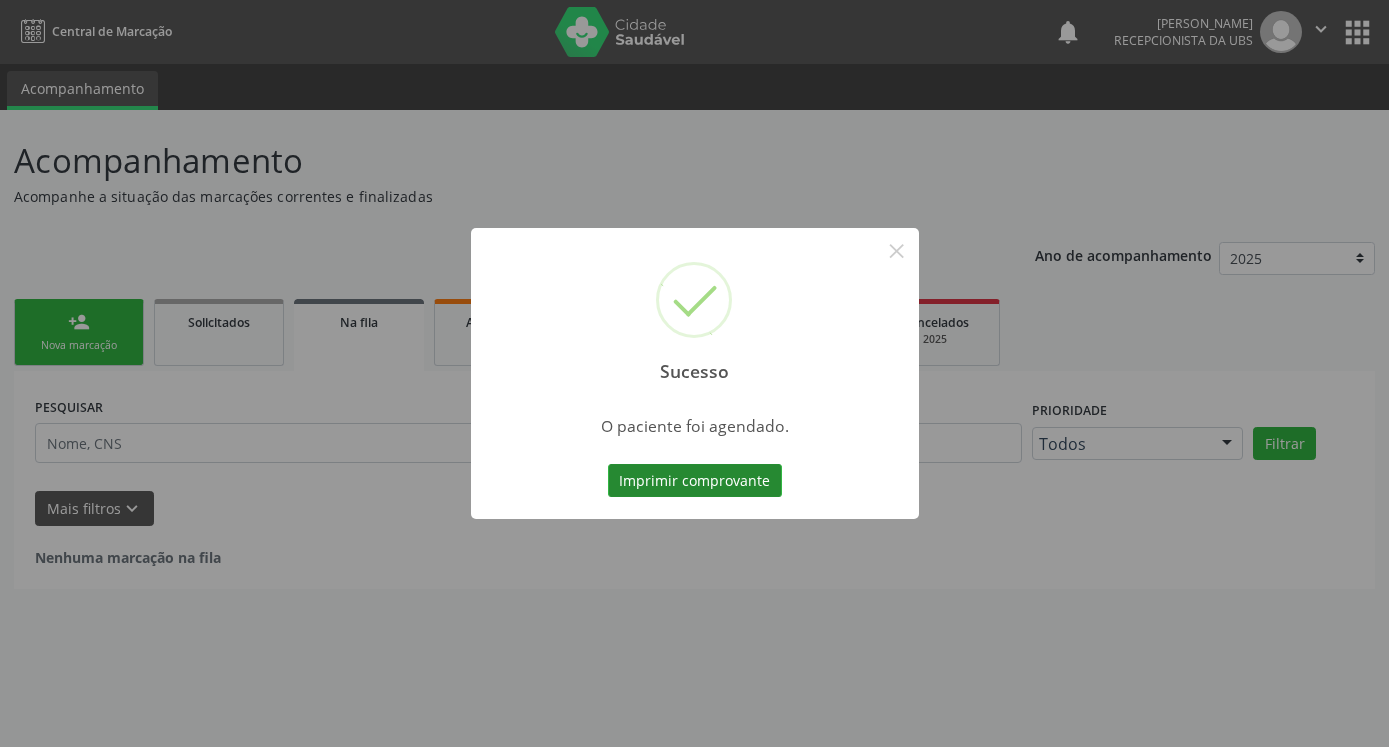 click on "Imprimir comprovante" at bounding box center [695, 481] 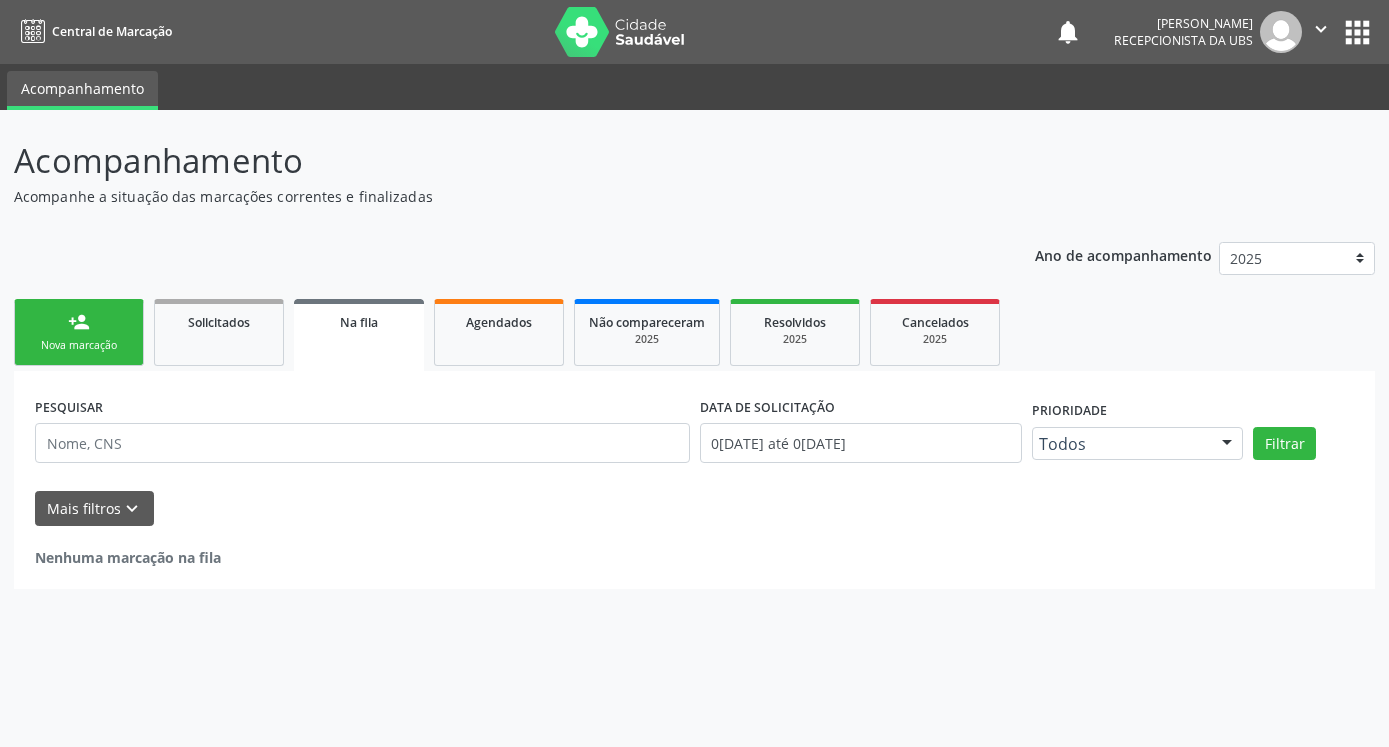click on "Nova marcação" at bounding box center [79, 345] 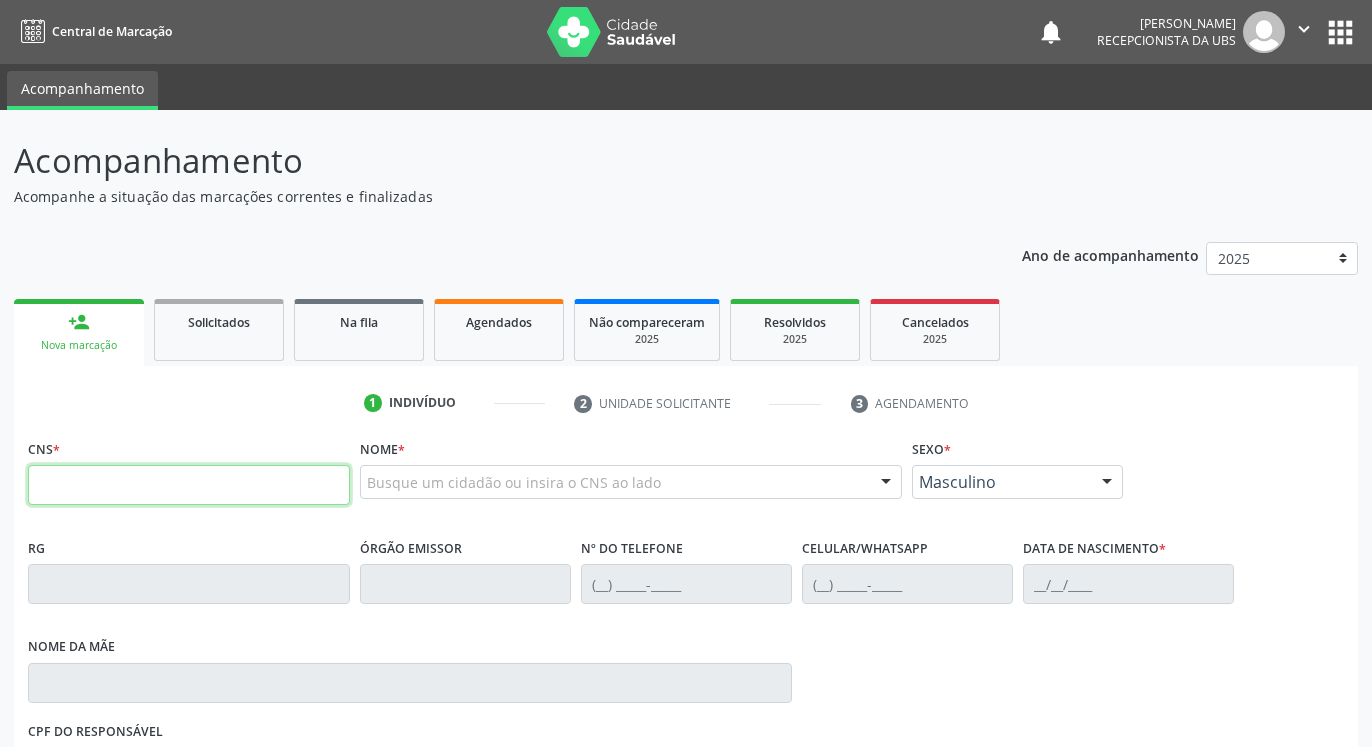 click at bounding box center [189, 485] 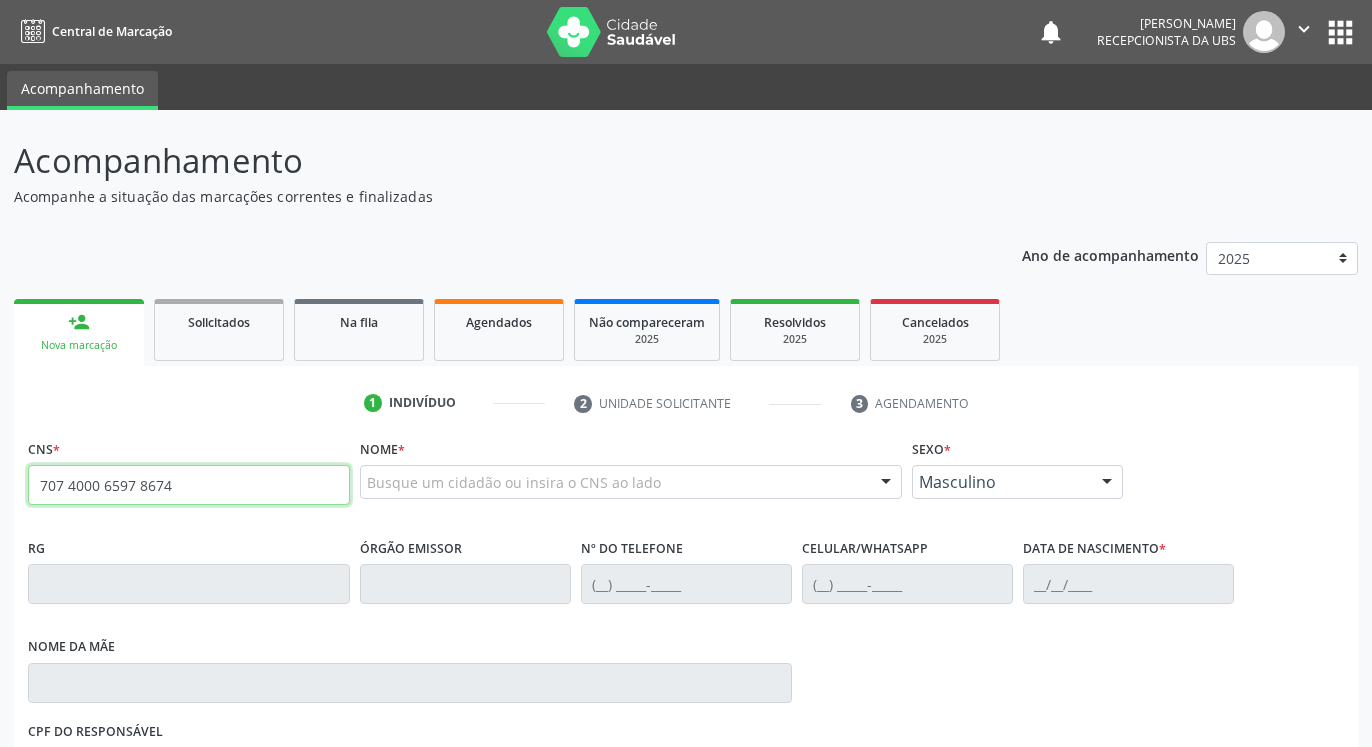 type on "707 4000 6597 8674" 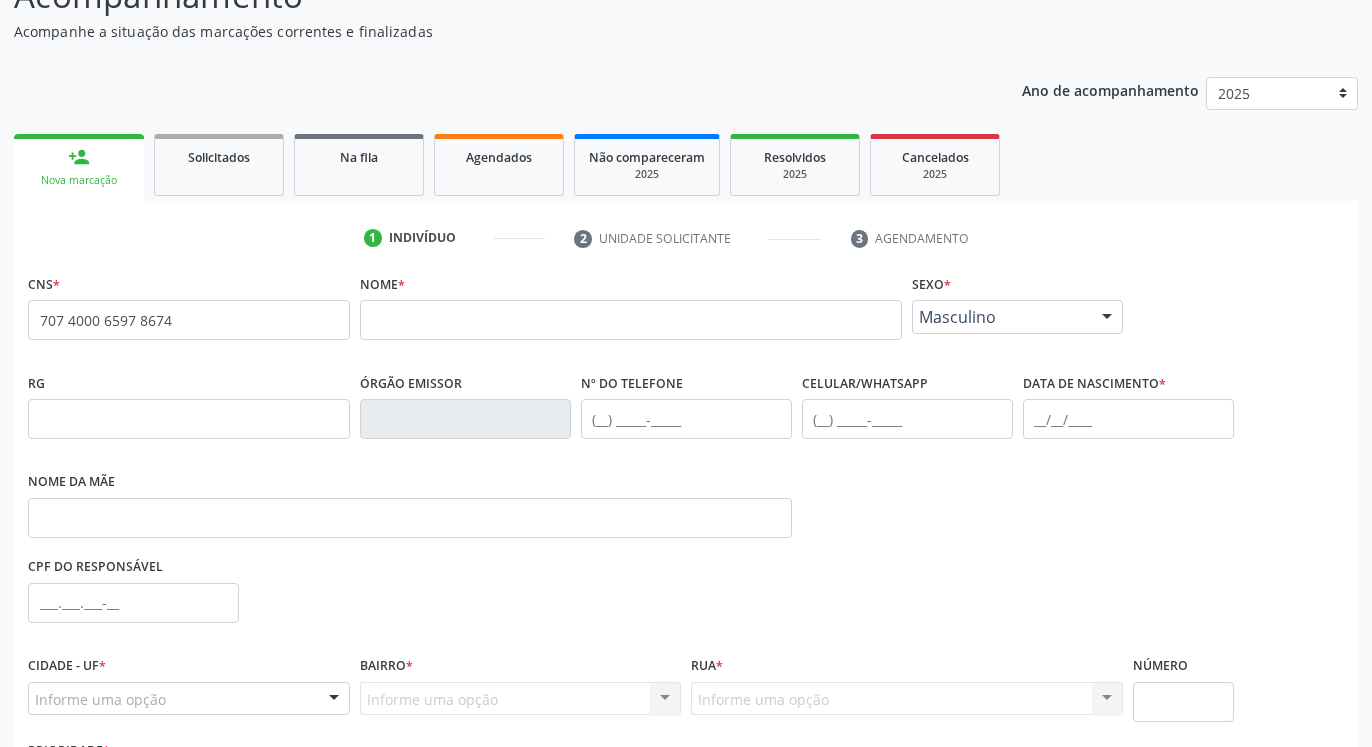 scroll, scrollTop: 204, scrollLeft: 0, axis: vertical 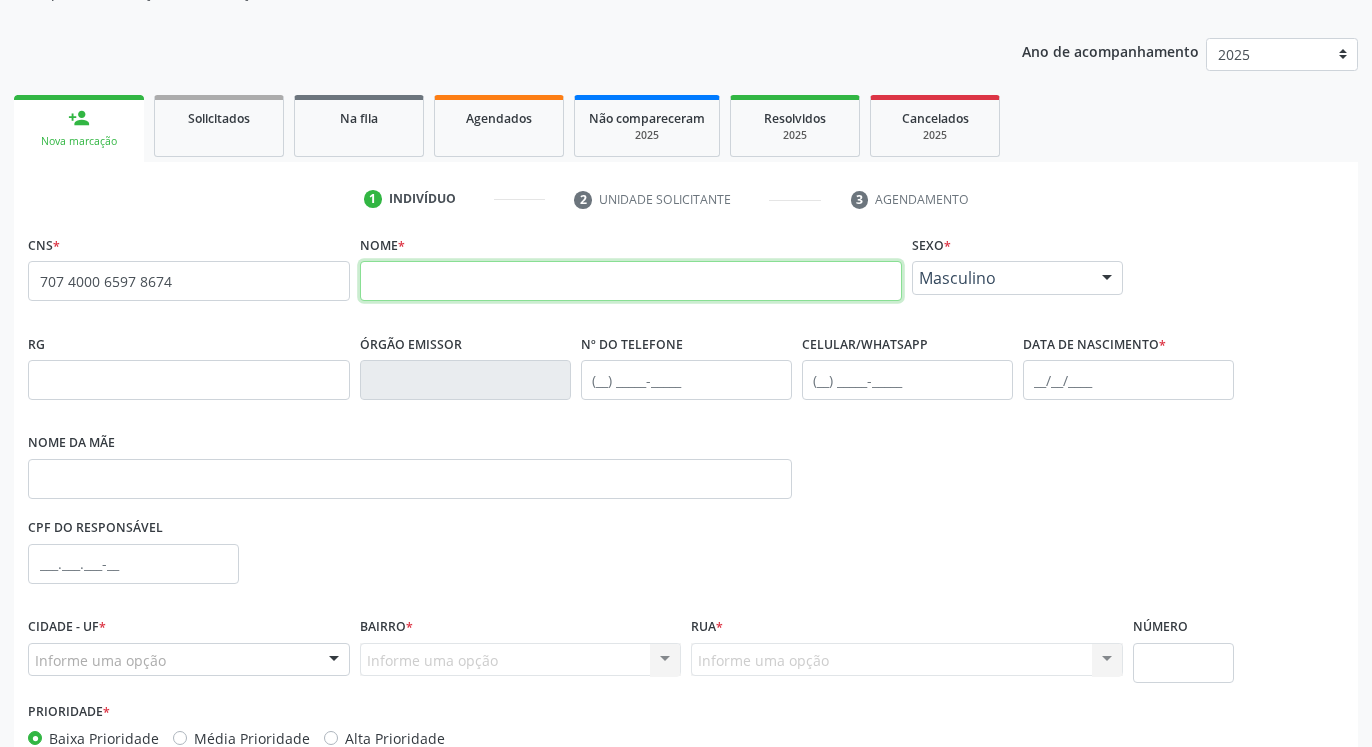 click at bounding box center (631, 281) 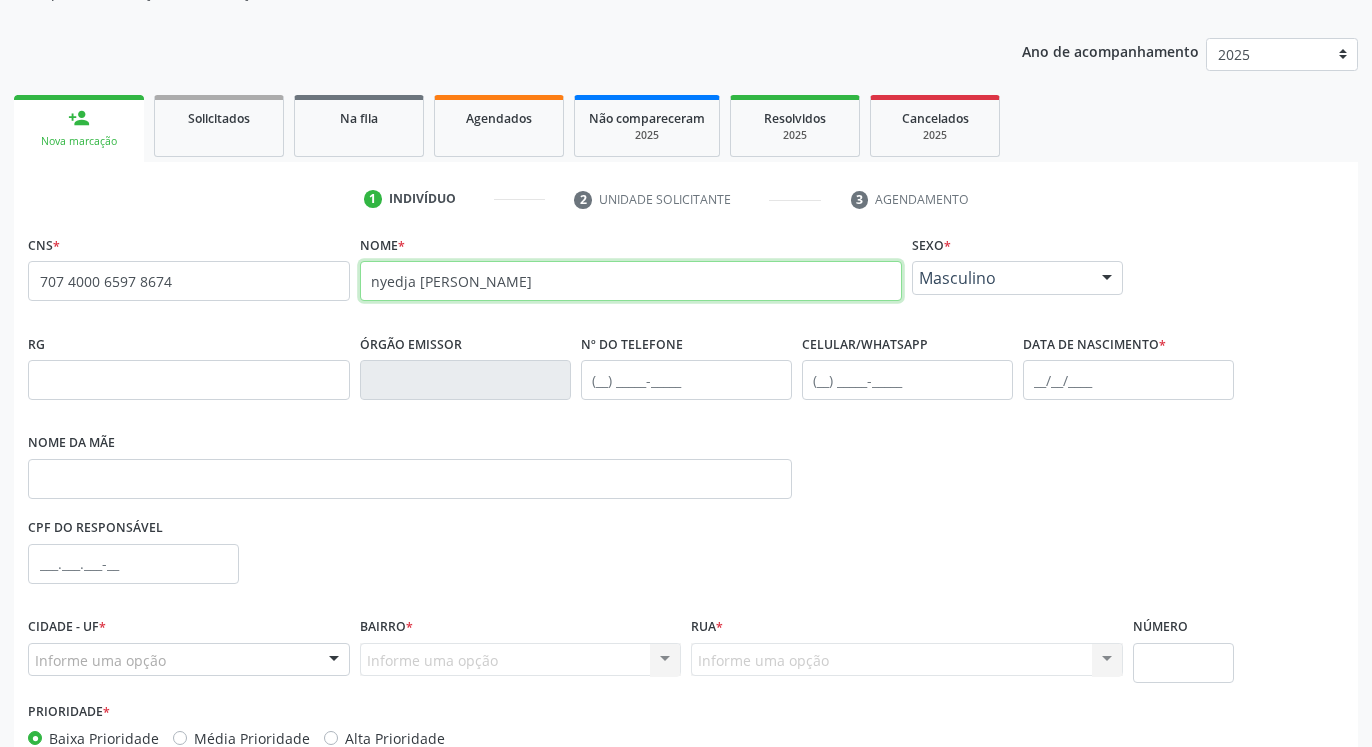 type on "nyedja [PERSON_NAME]" 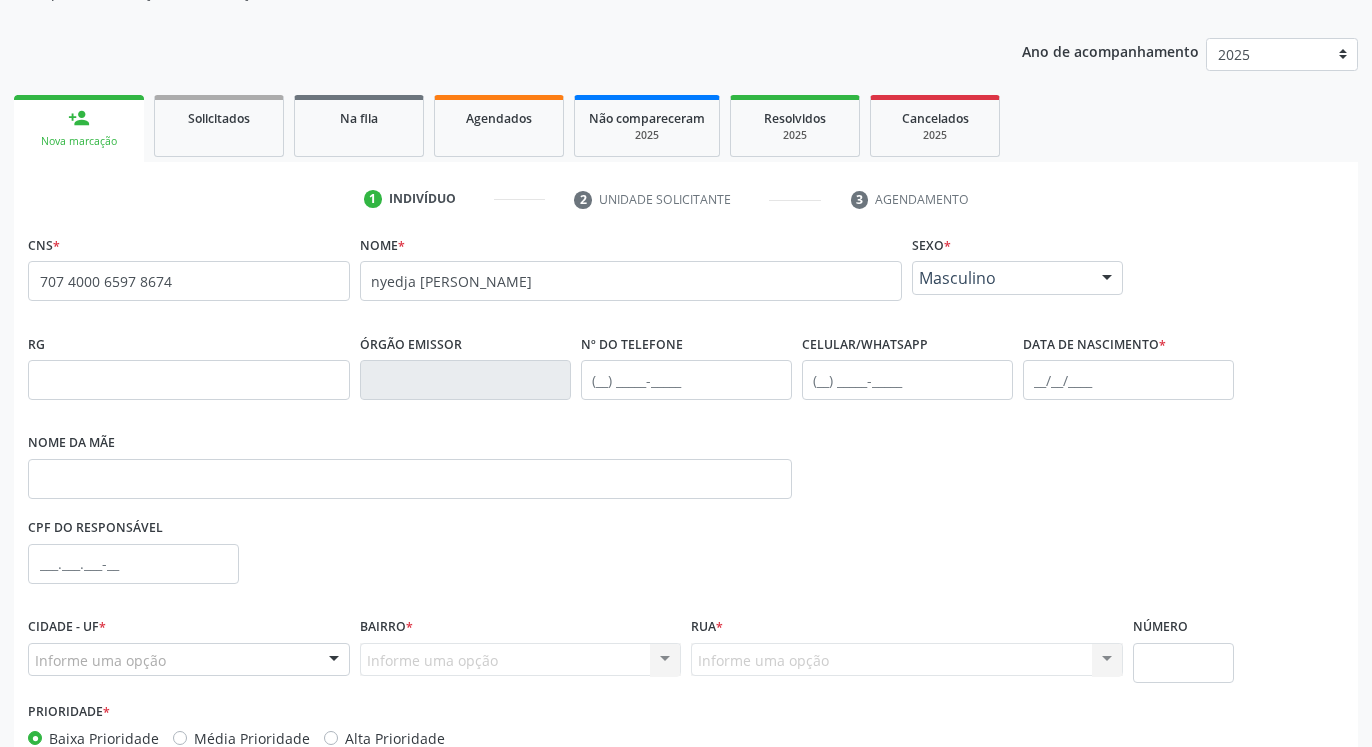 click on "Masculino" at bounding box center [1000, 278] 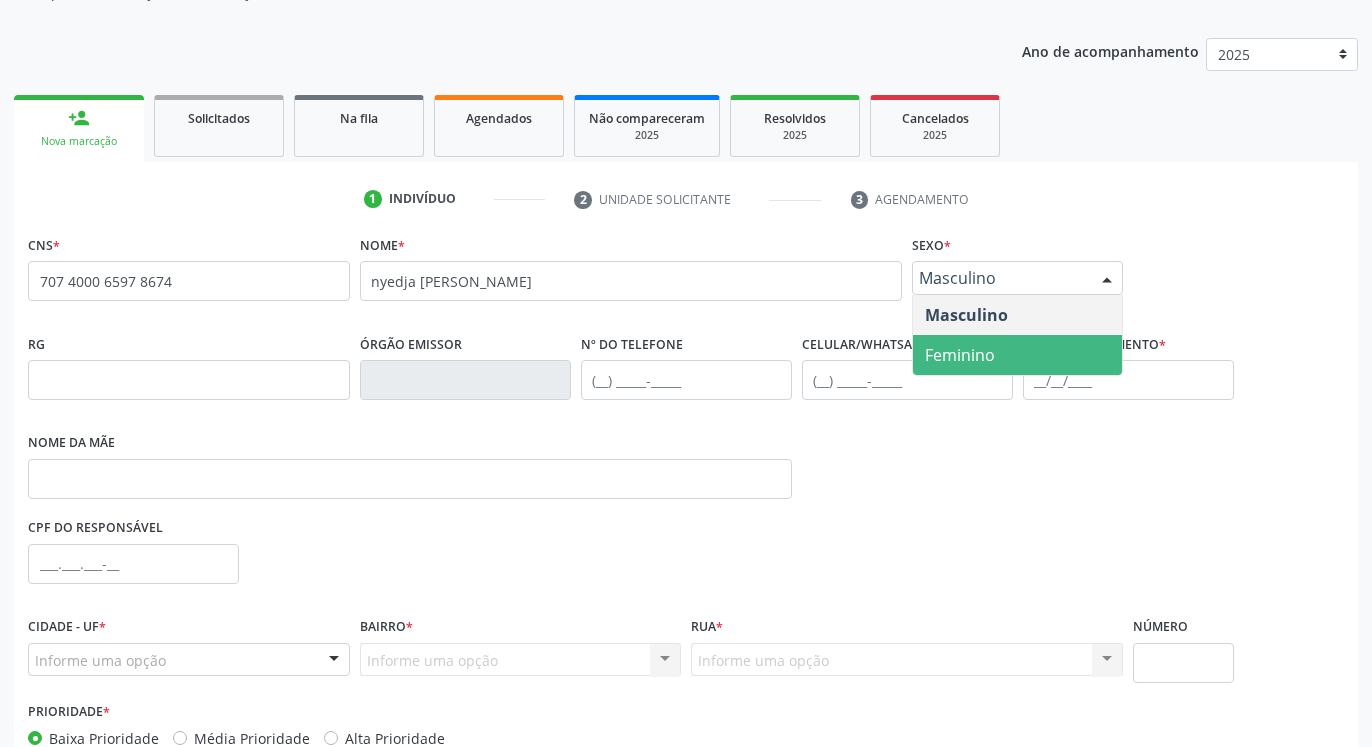 click on "Feminino" at bounding box center [1017, 355] 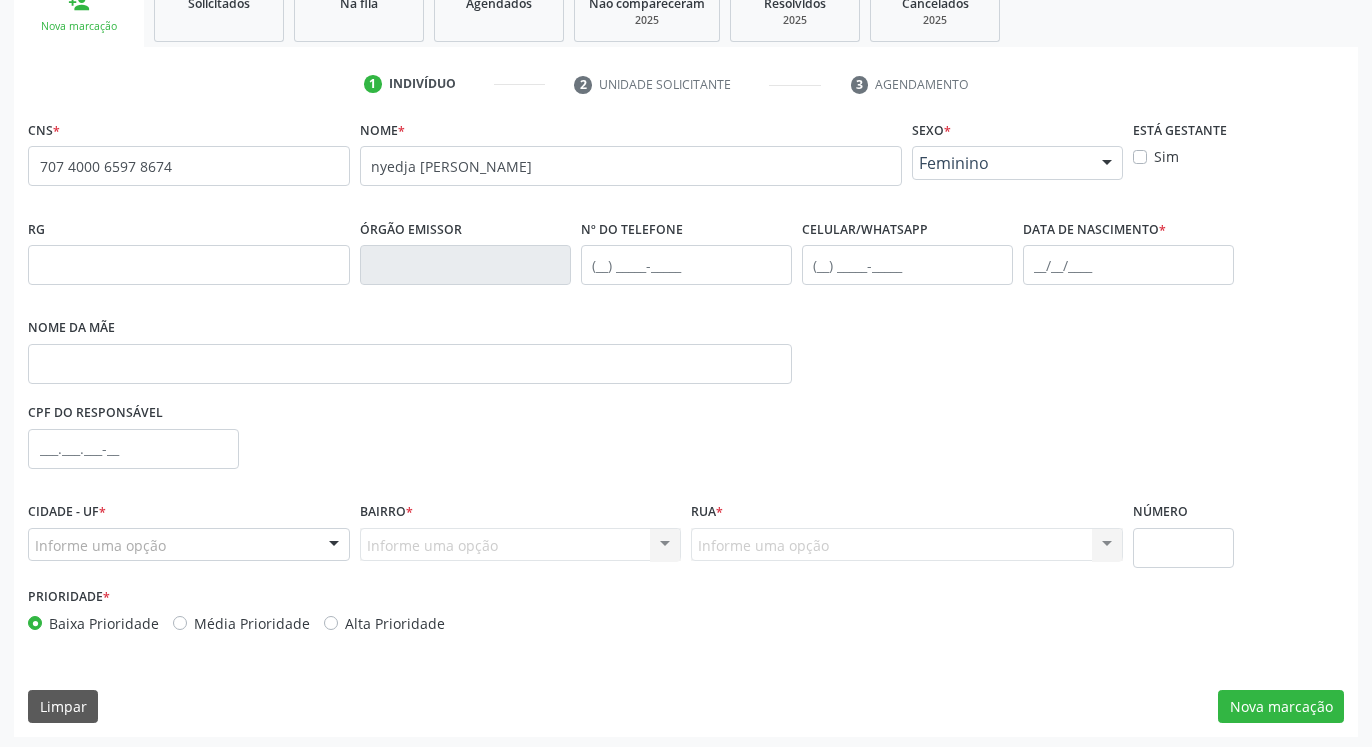 scroll, scrollTop: 323, scrollLeft: 0, axis: vertical 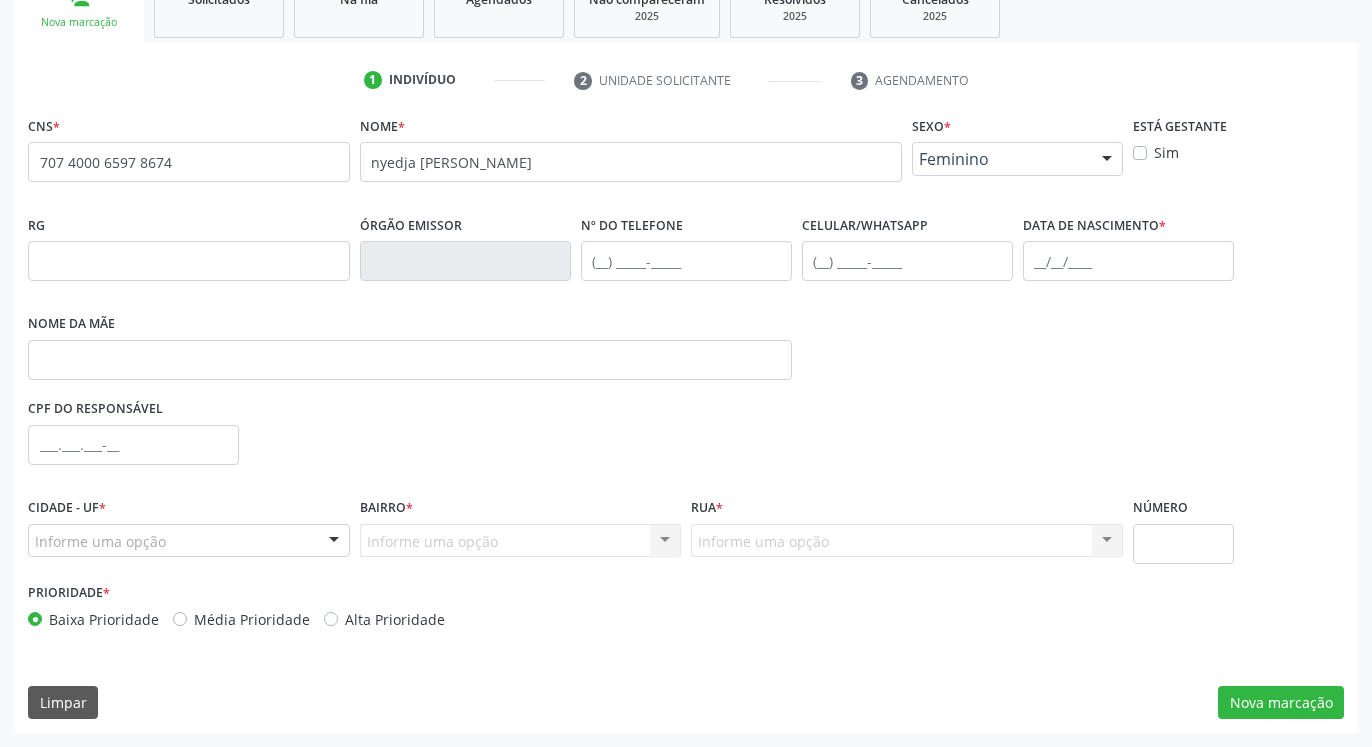 click on "Informe uma opção" at bounding box center (189, 541) 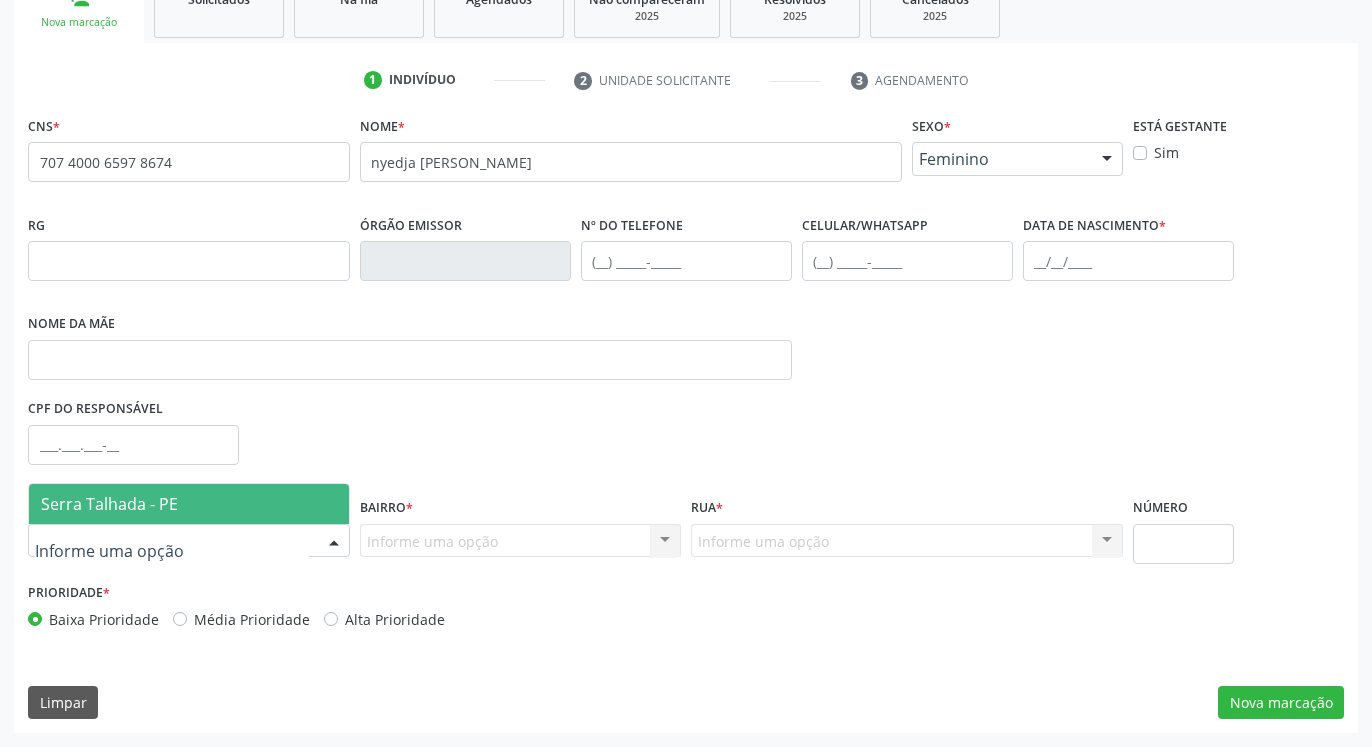 click on "Serra Talhada - PE" at bounding box center [189, 504] 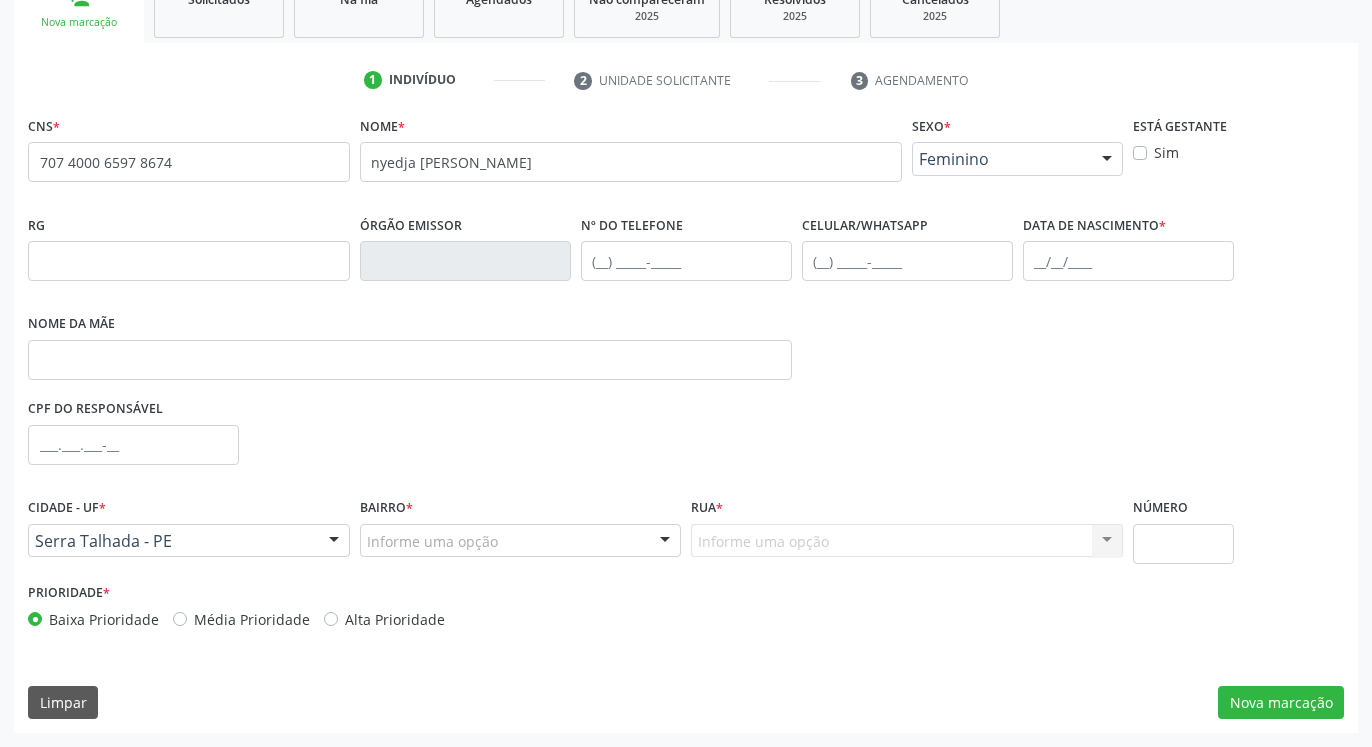 click on "Informe uma opção" at bounding box center (521, 541) 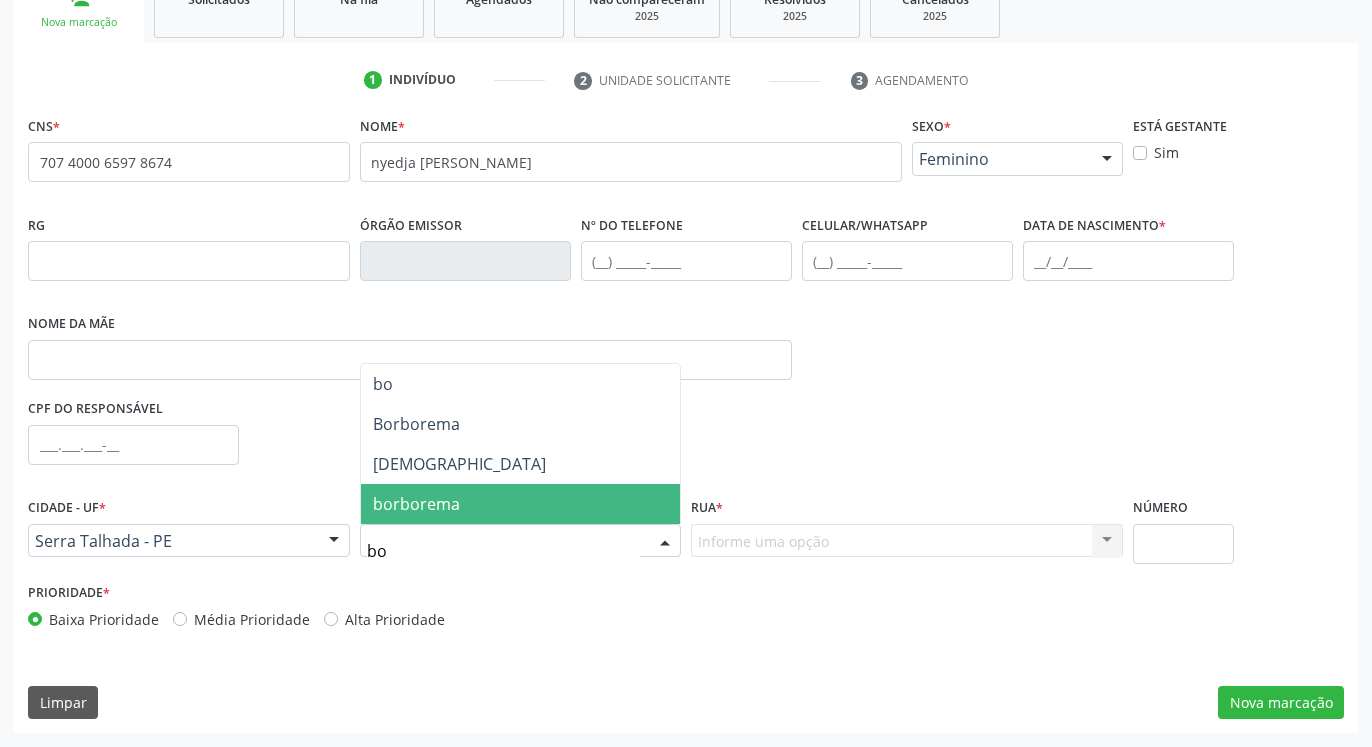 type on "bor" 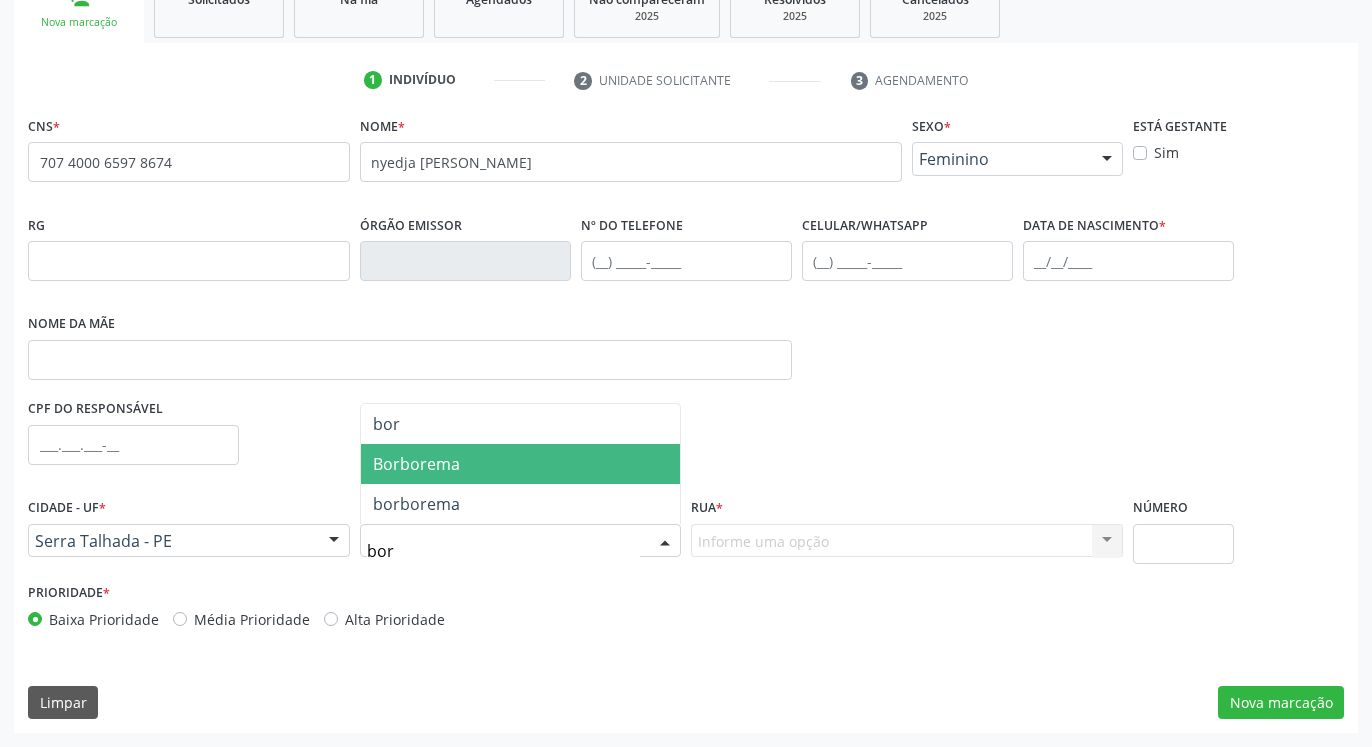 click on "Borborema" at bounding box center (521, 464) 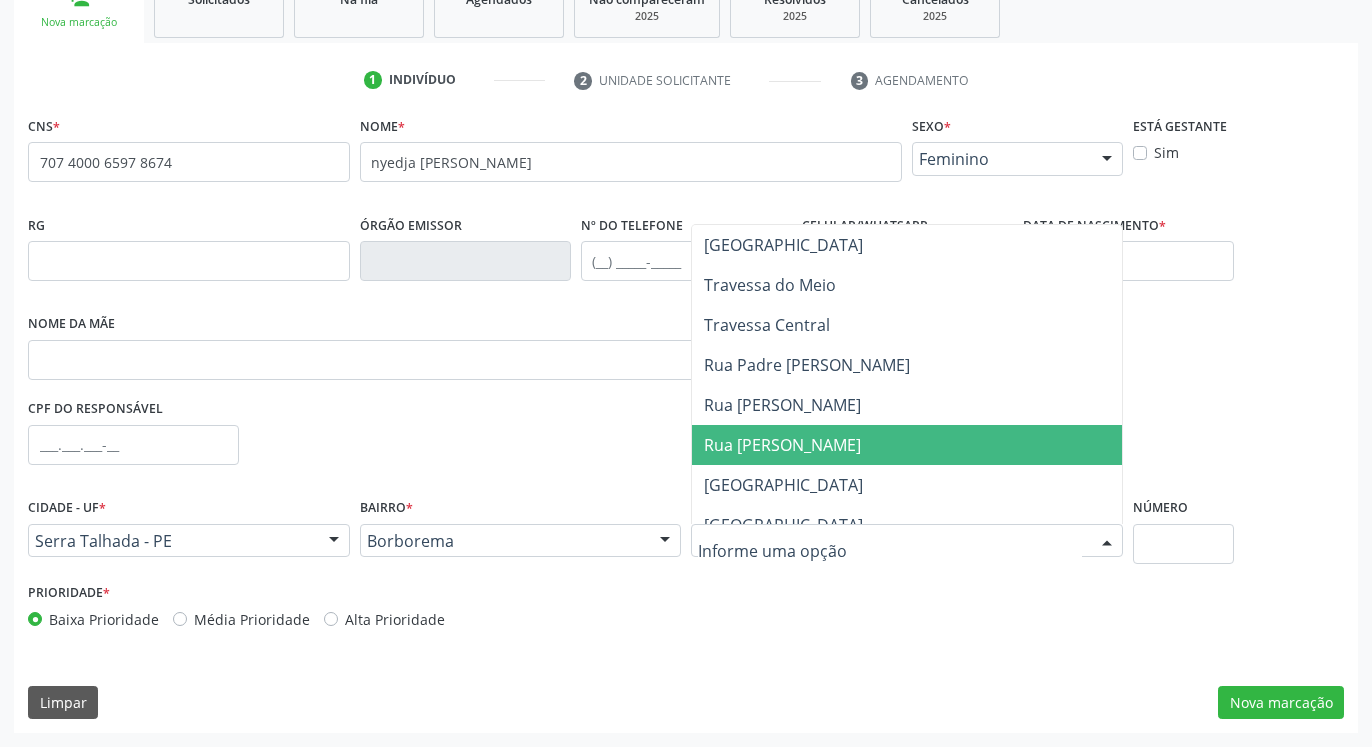 click on "Rua [PERSON_NAME]" at bounding box center [782, 445] 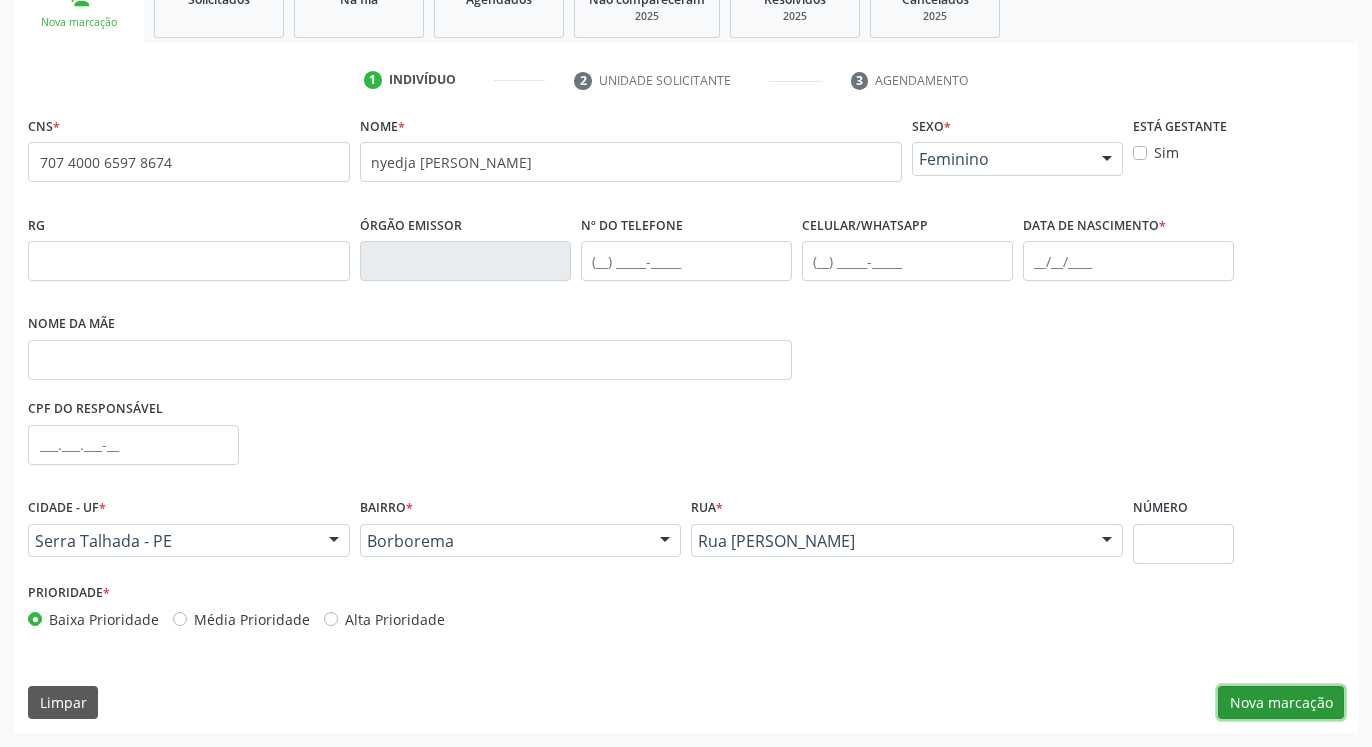 click on "Nova marcação" at bounding box center (1281, 703) 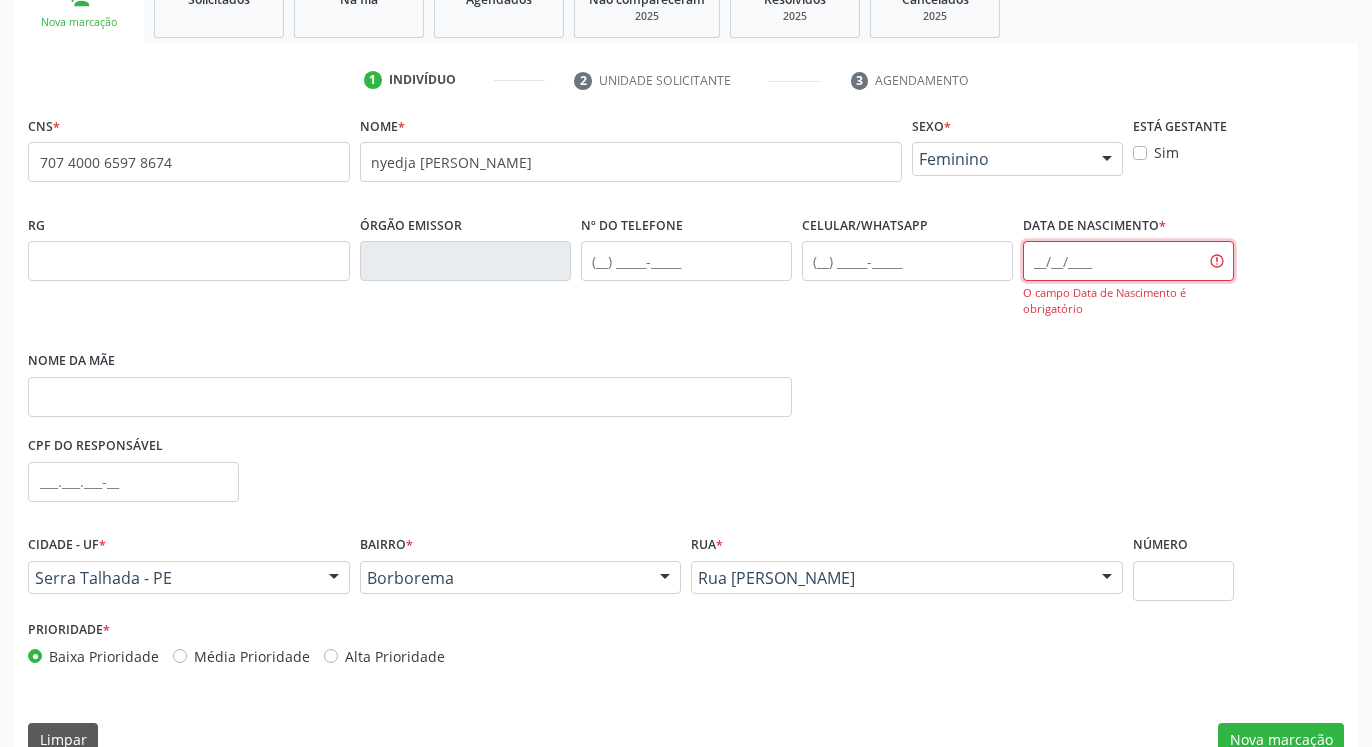 click at bounding box center (1128, 261) 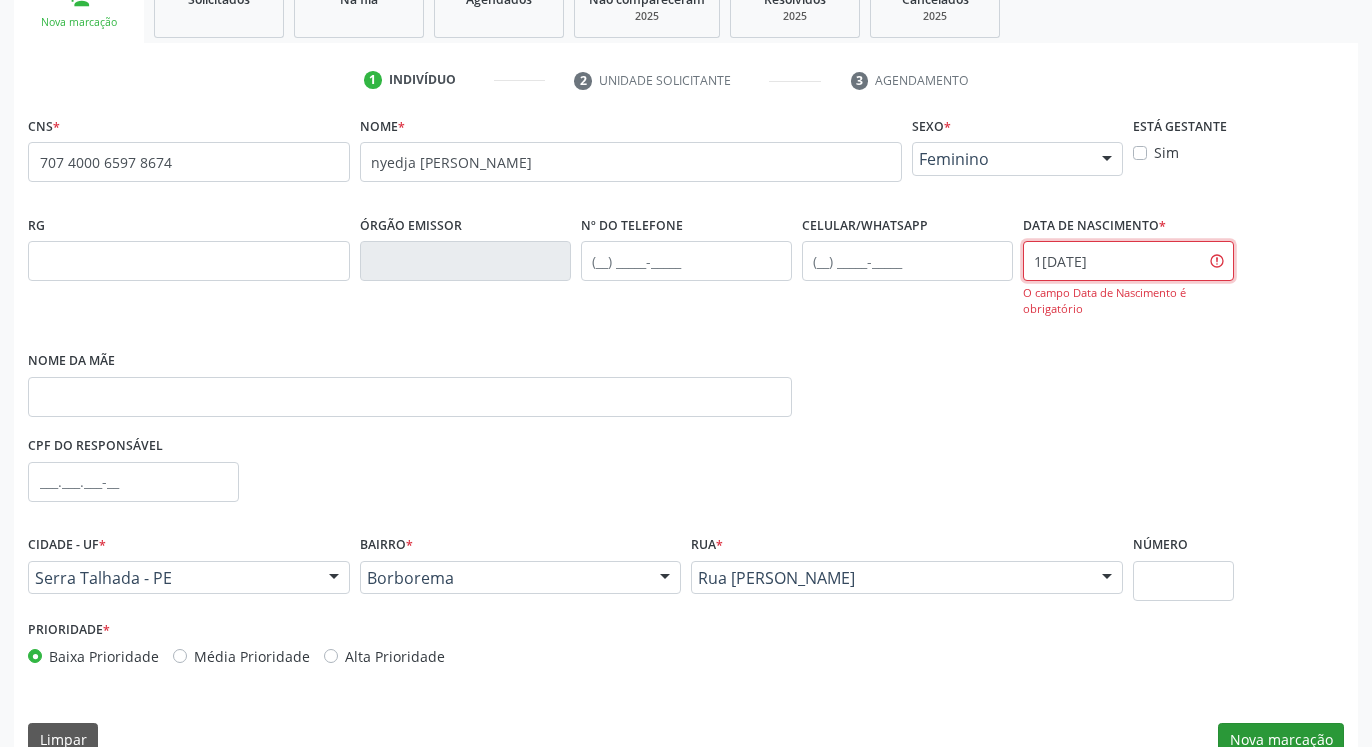 type on "1[DATE]" 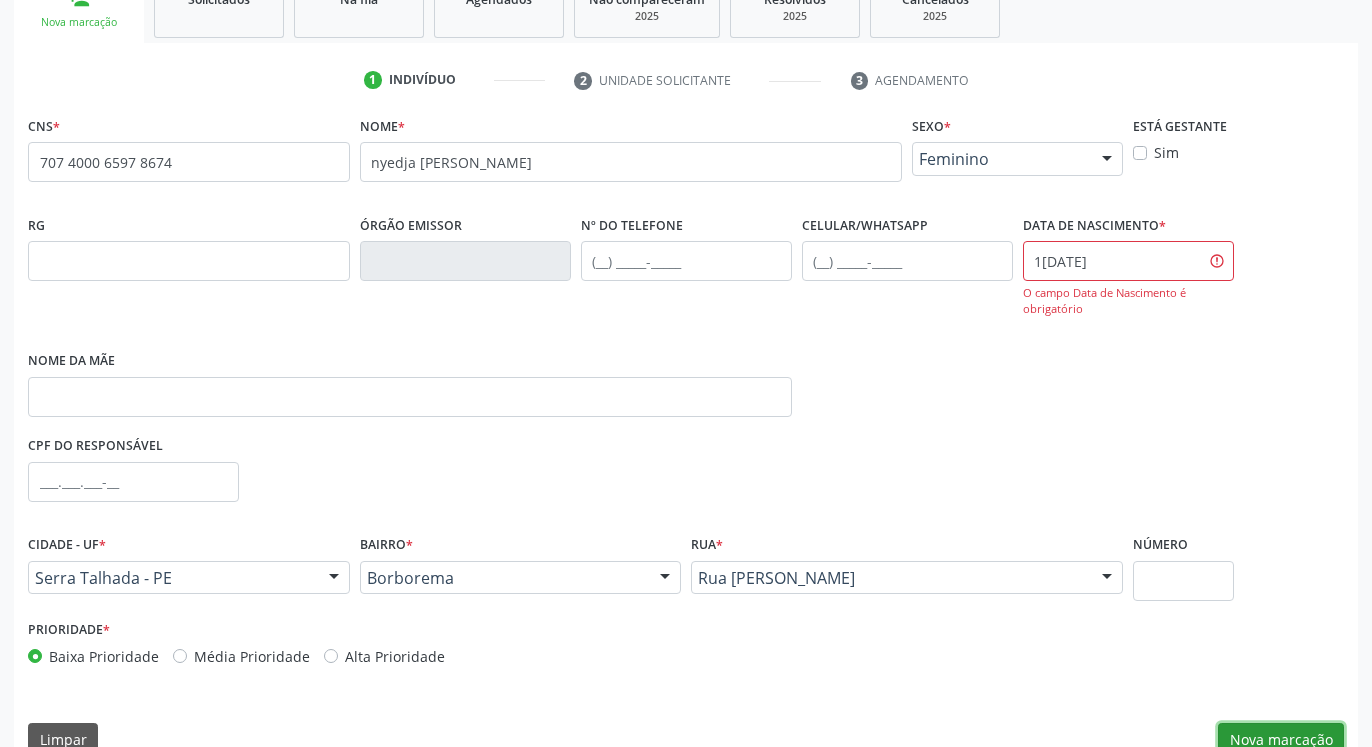 click on "Nova marcação" at bounding box center [1281, 740] 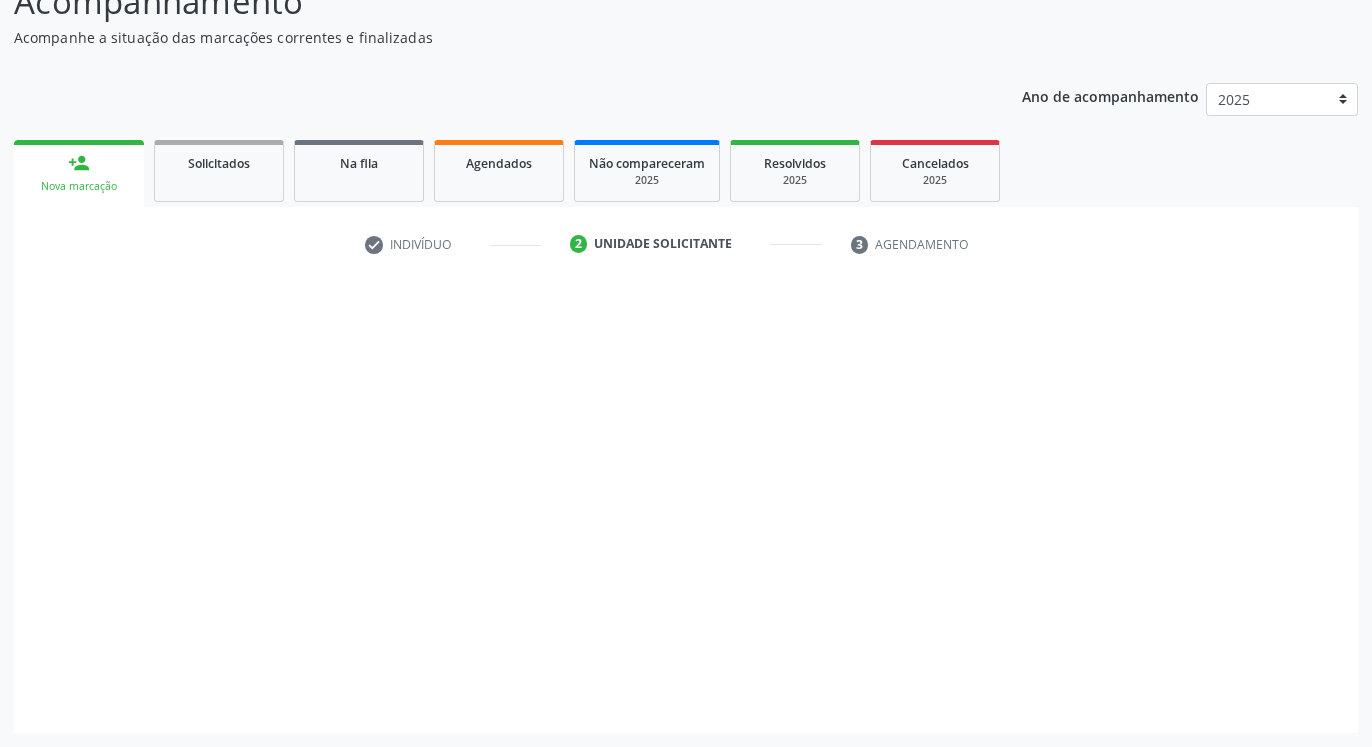 scroll, scrollTop: 159, scrollLeft: 0, axis: vertical 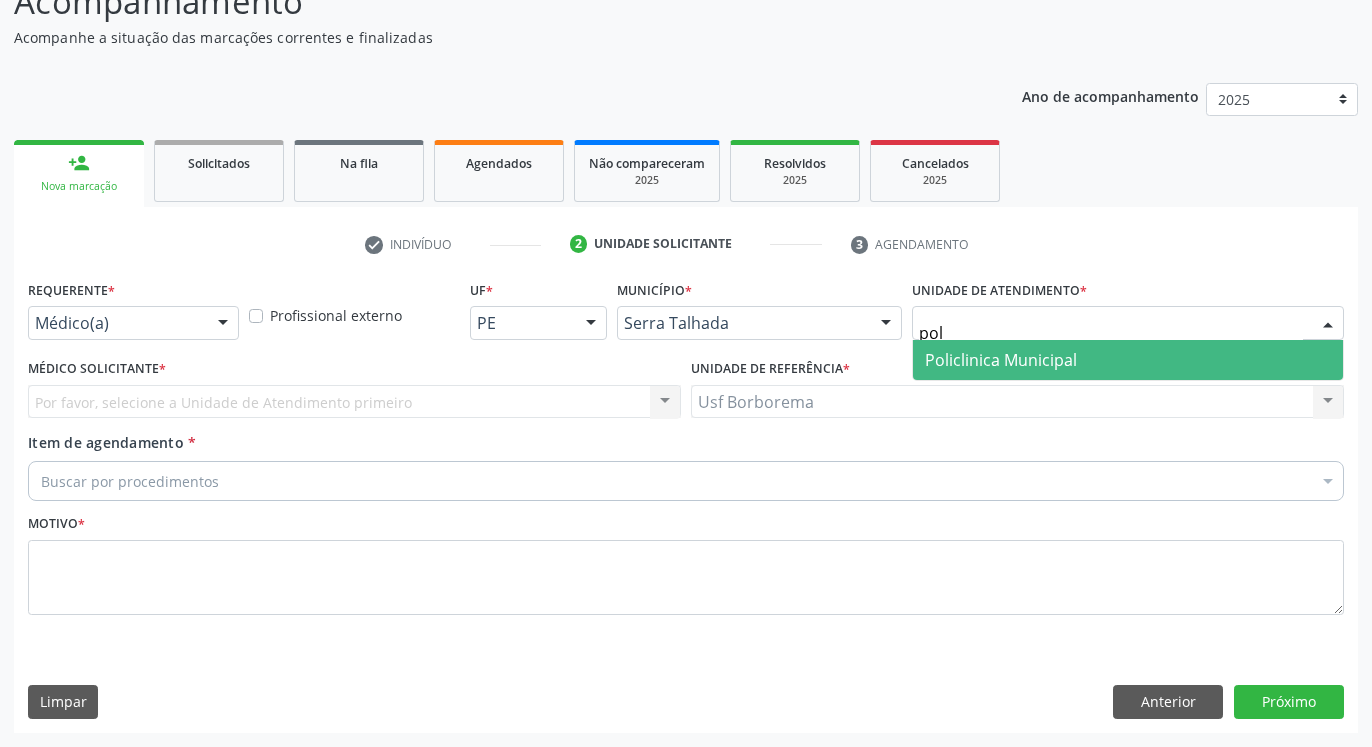 type on "poli" 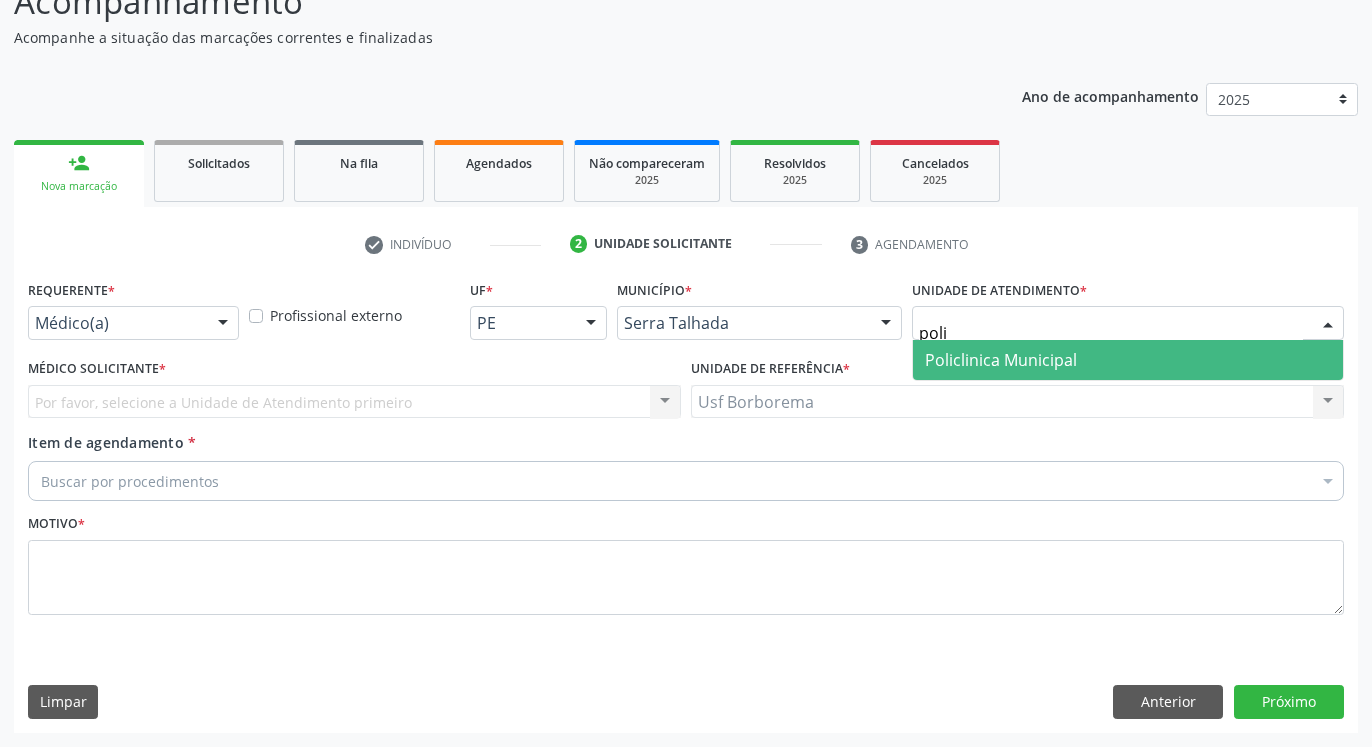 drag, startPoint x: 1080, startPoint y: 365, endPoint x: 1056, endPoint y: 359, distance: 24.738634 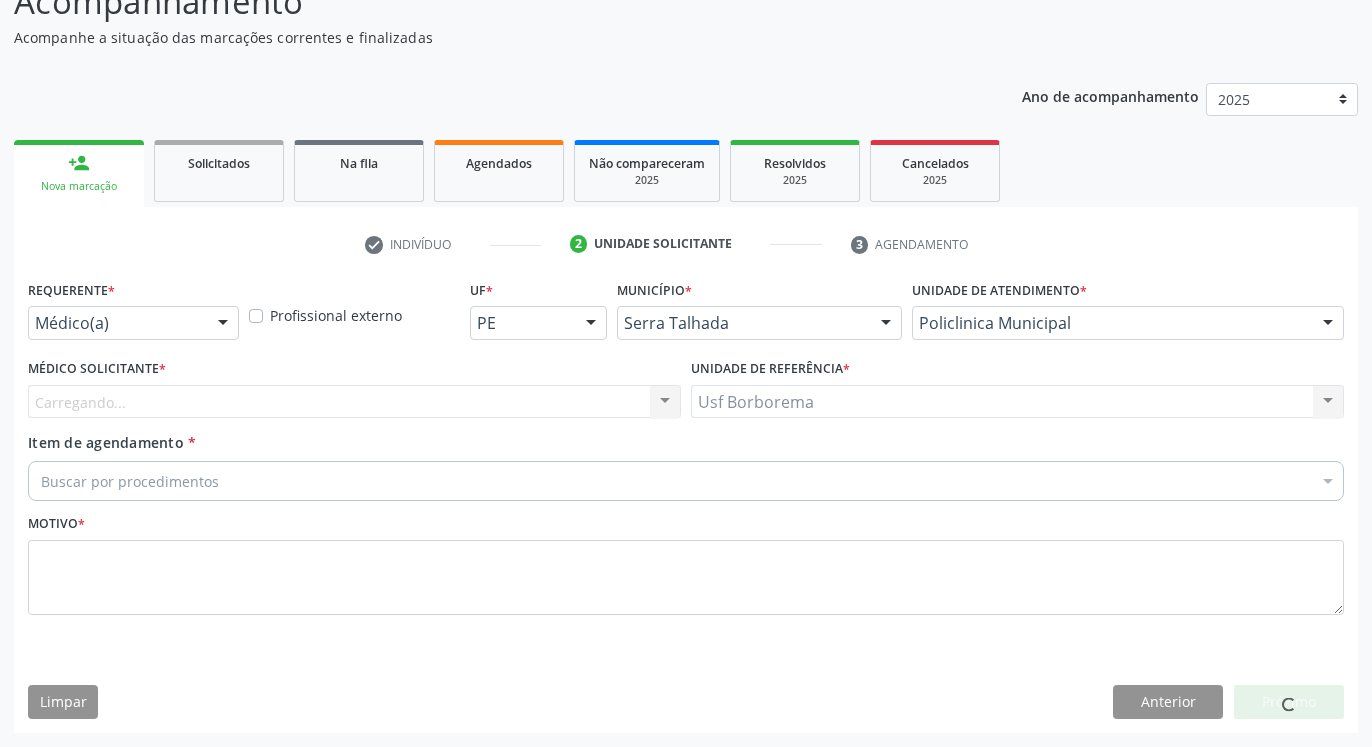 click on "Carregando...
Nenhum resultado encontrado para: "   "
Não há nenhuma opção para ser exibida." at bounding box center [354, 402] 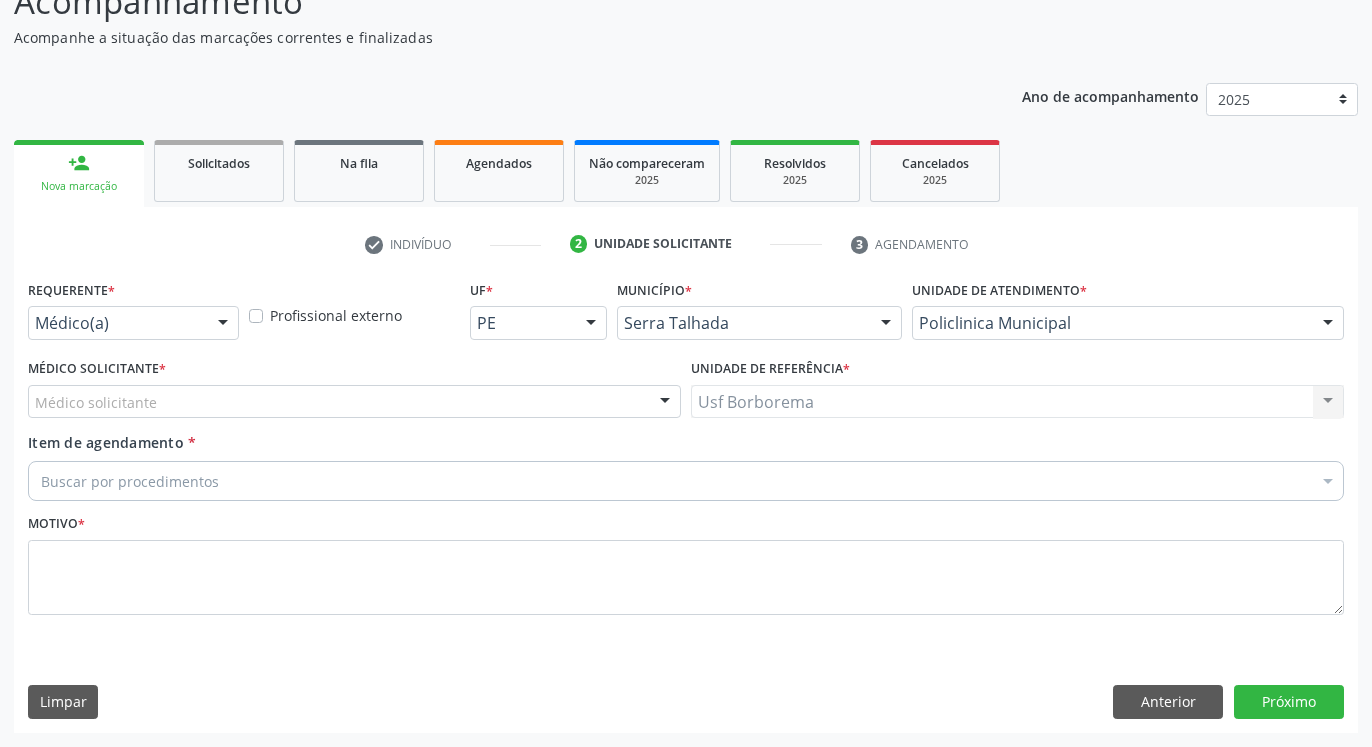 click on "Médico solicitante" at bounding box center (354, 402) 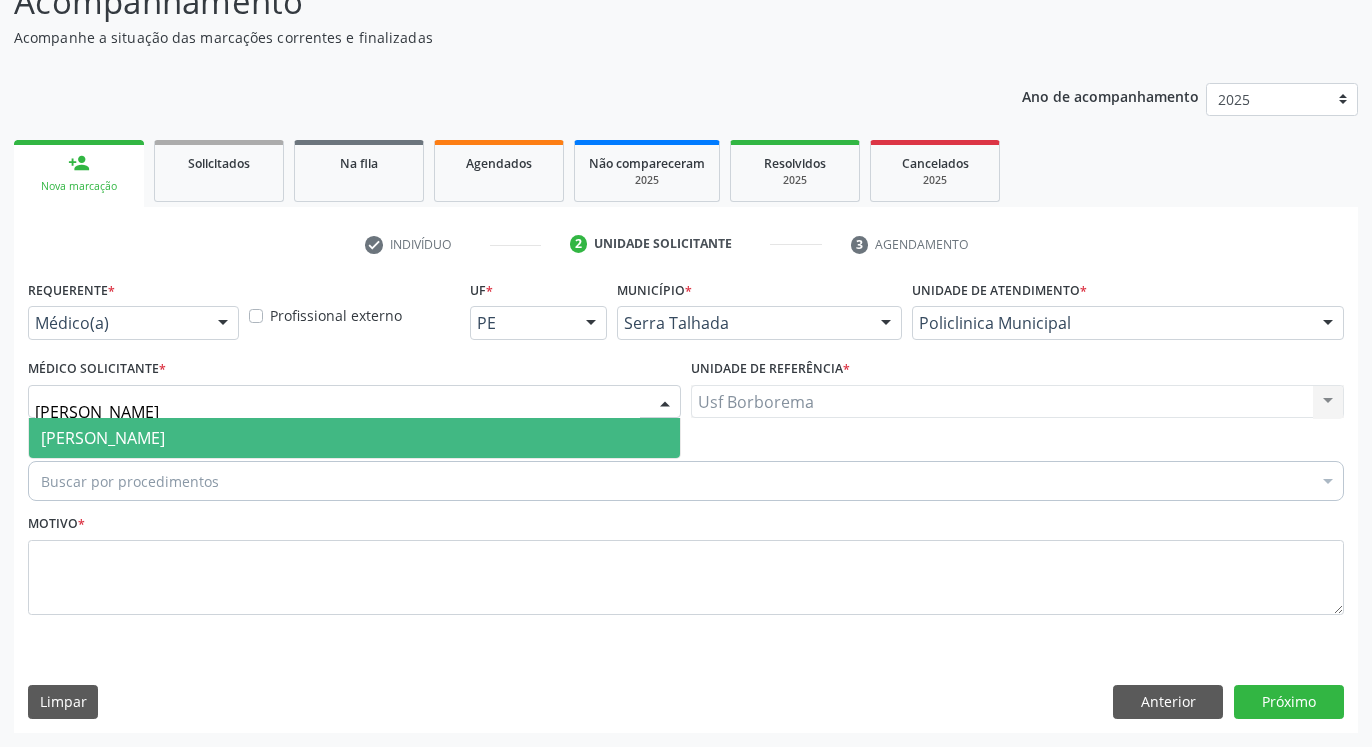 type on "[PERSON_NAME]" 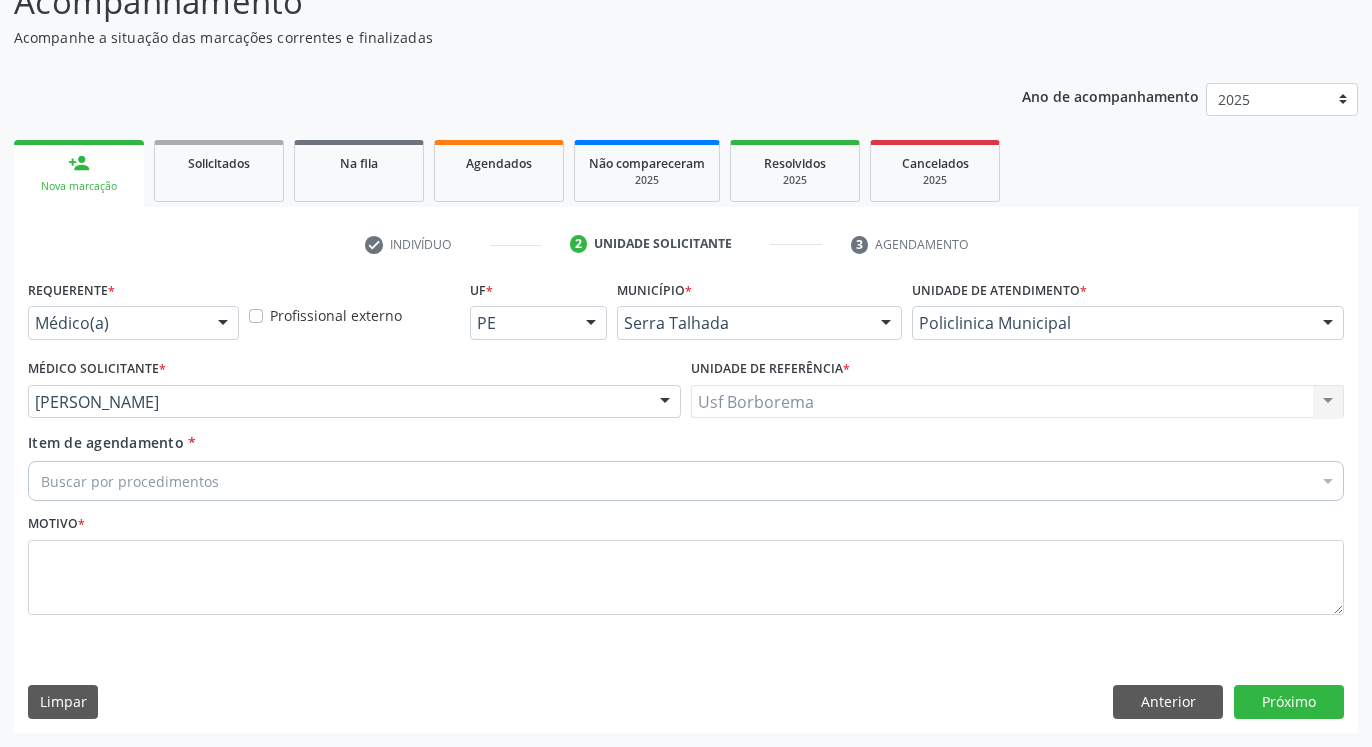 click on "Buscar por procedimentos" at bounding box center [686, 481] 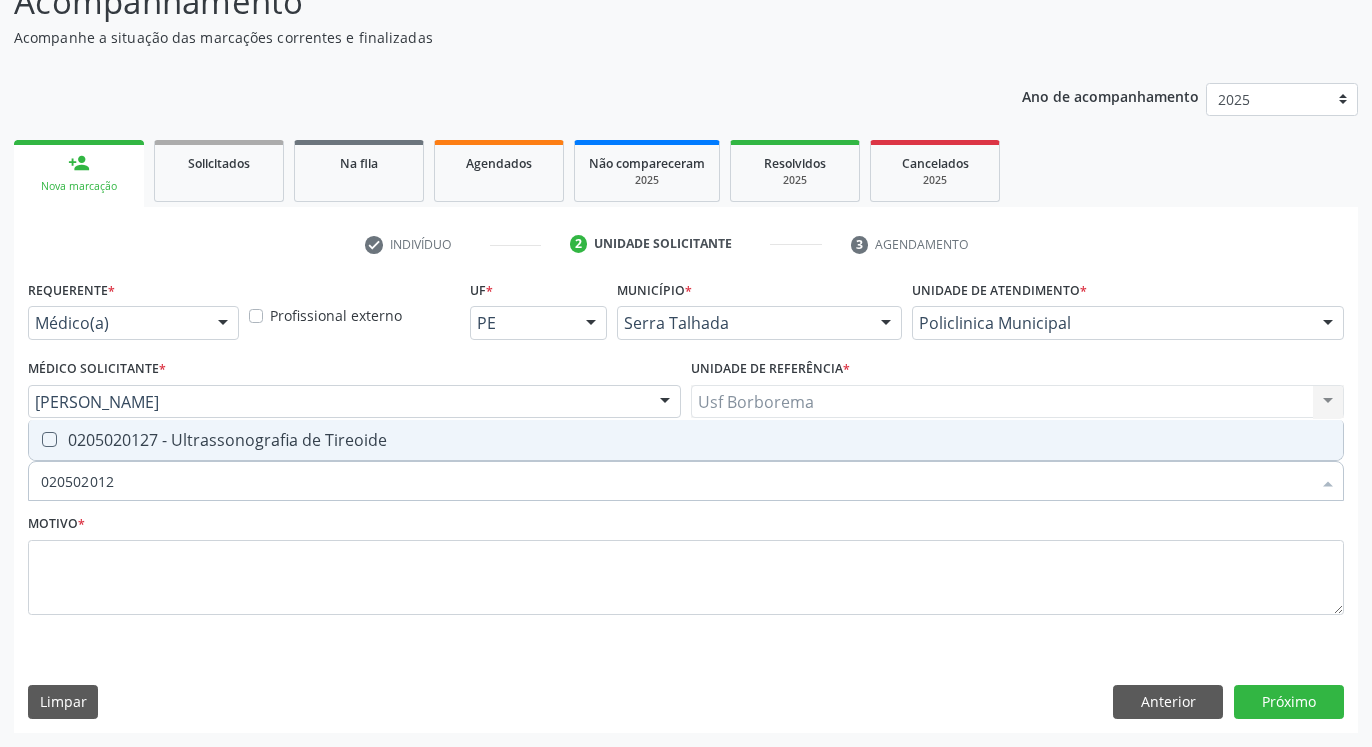 type on "0205020127" 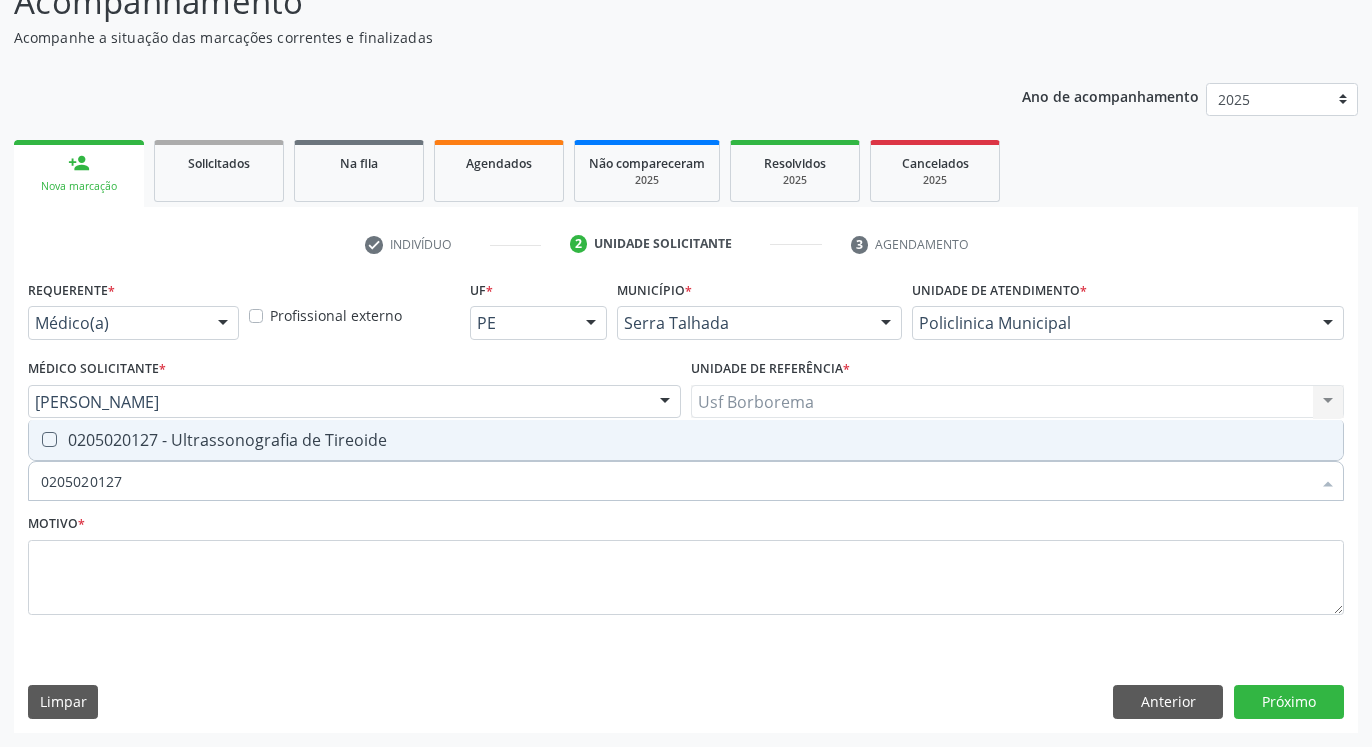 click at bounding box center (49, 439) 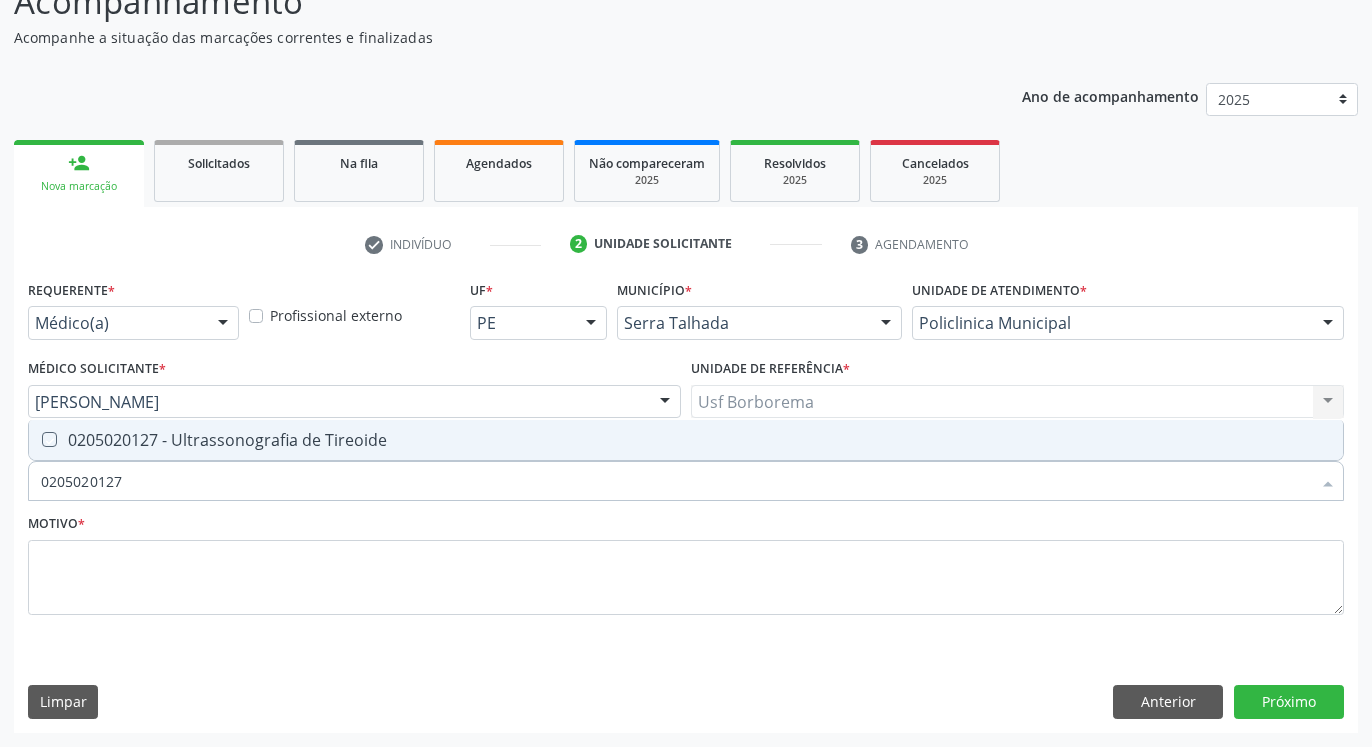 checkbox on "true" 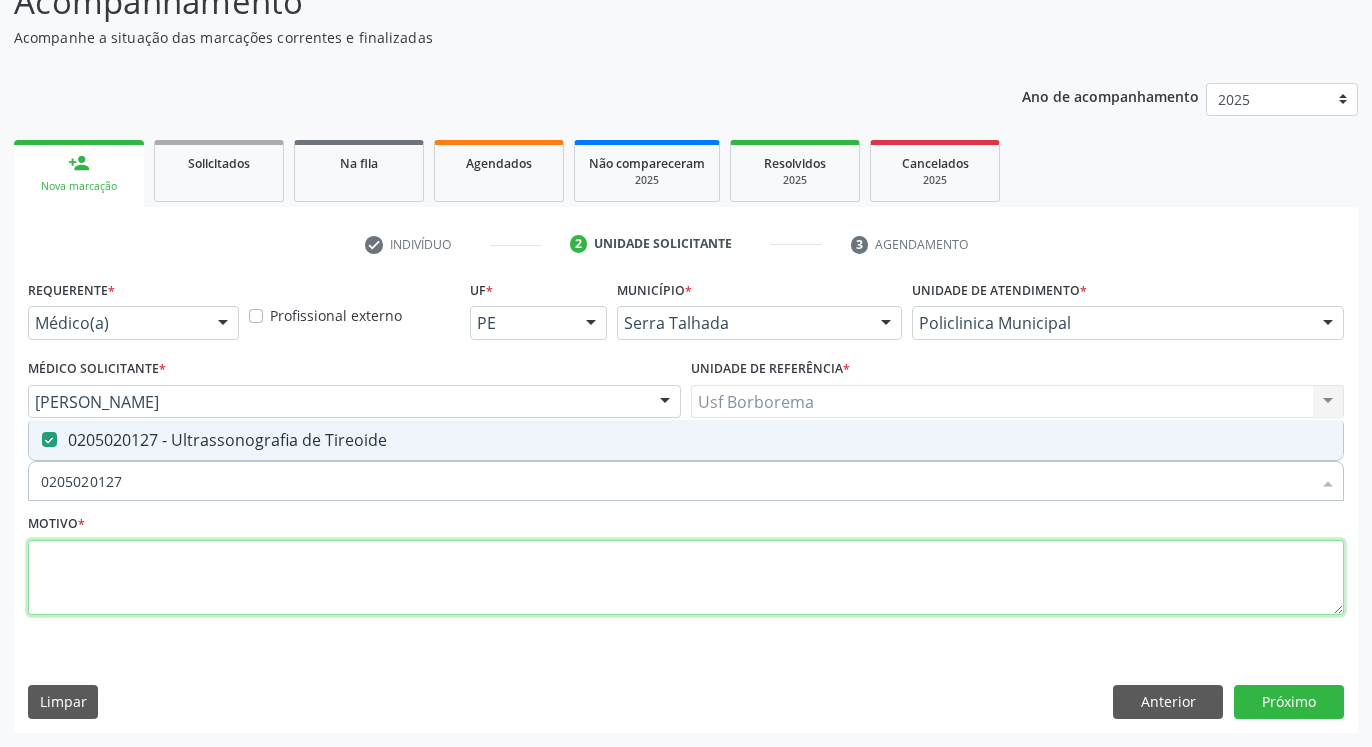 click at bounding box center (686, 578) 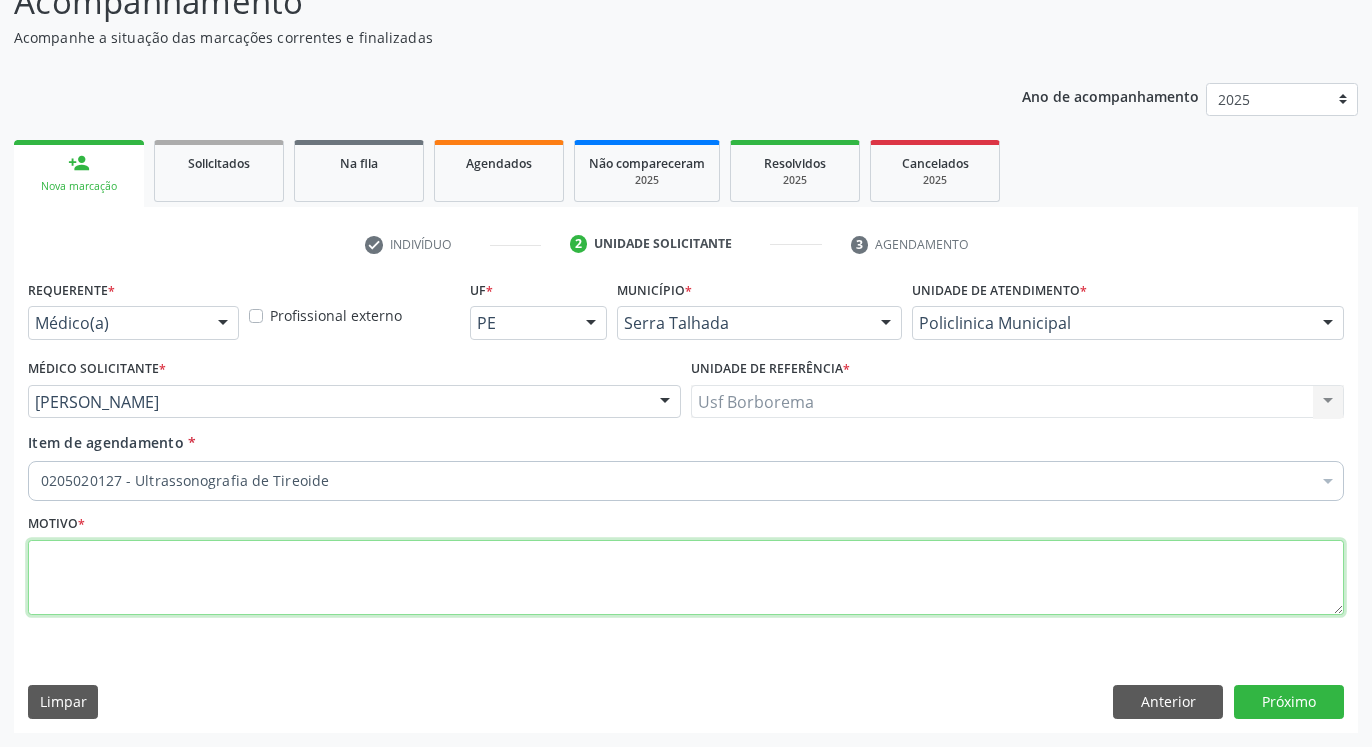 click at bounding box center [686, 578] 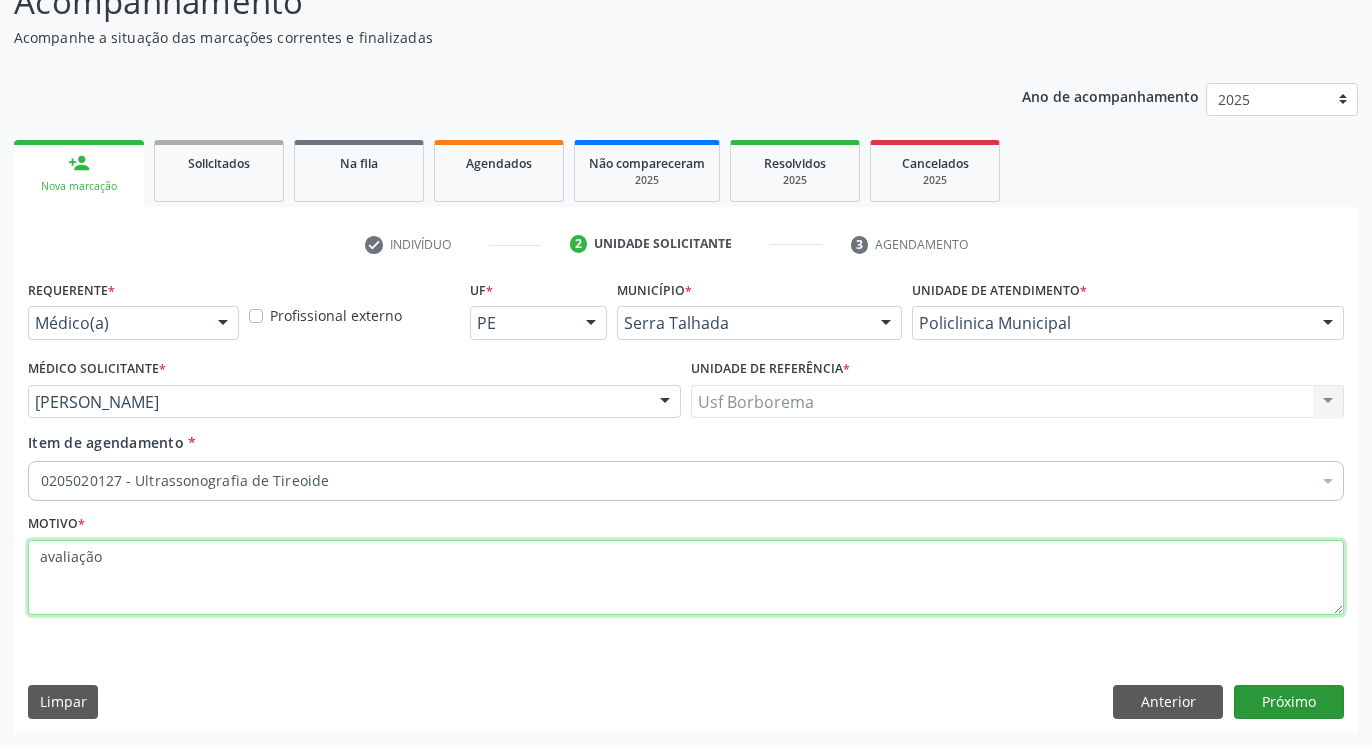 type on "avaliação" 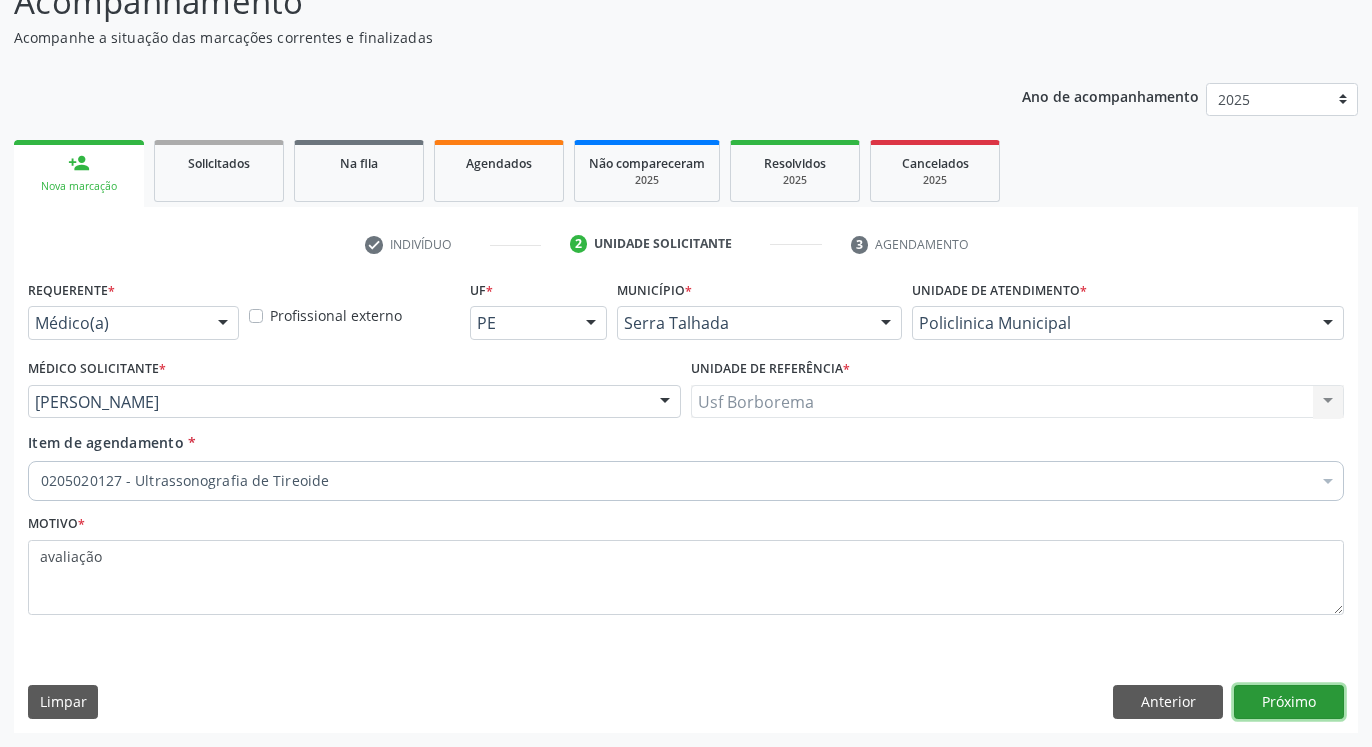 click on "Próximo" at bounding box center [1289, 702] 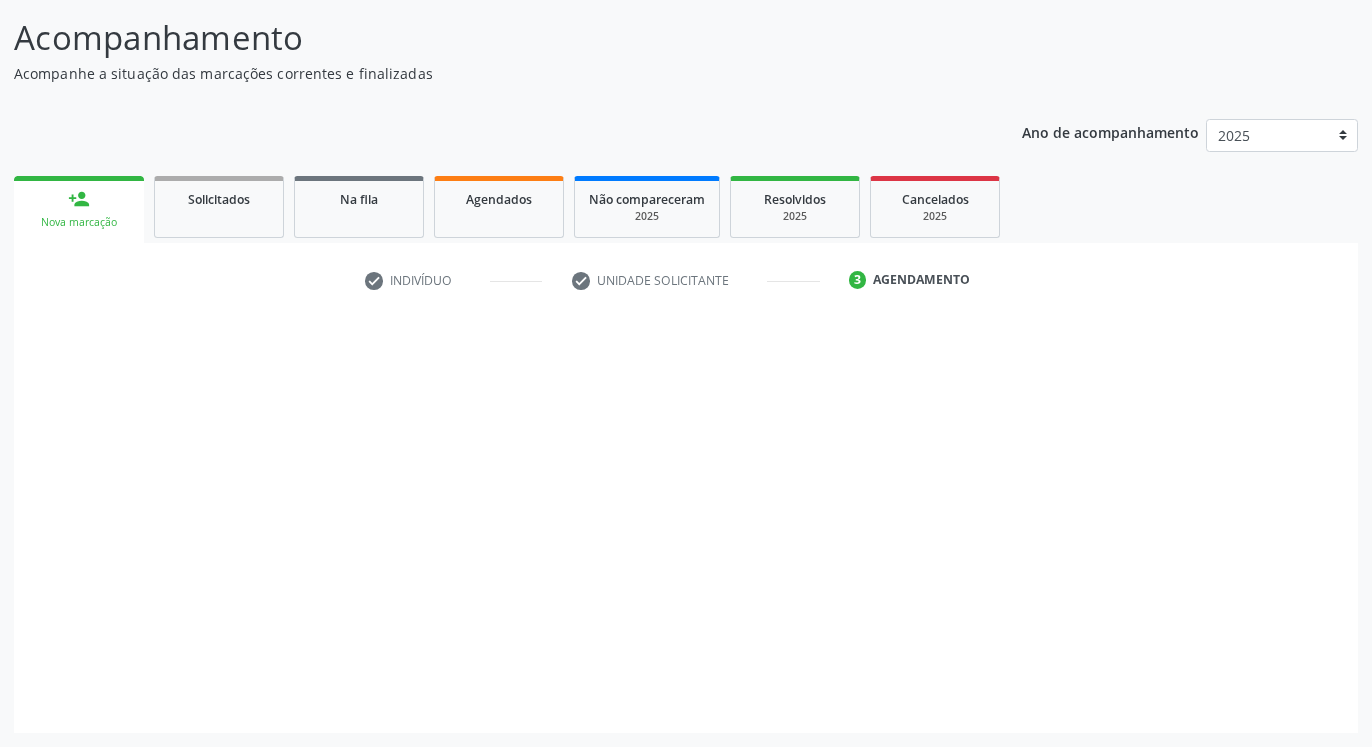 scroll, scrollTop: 123, scrollLeft: 0, axis: vertical 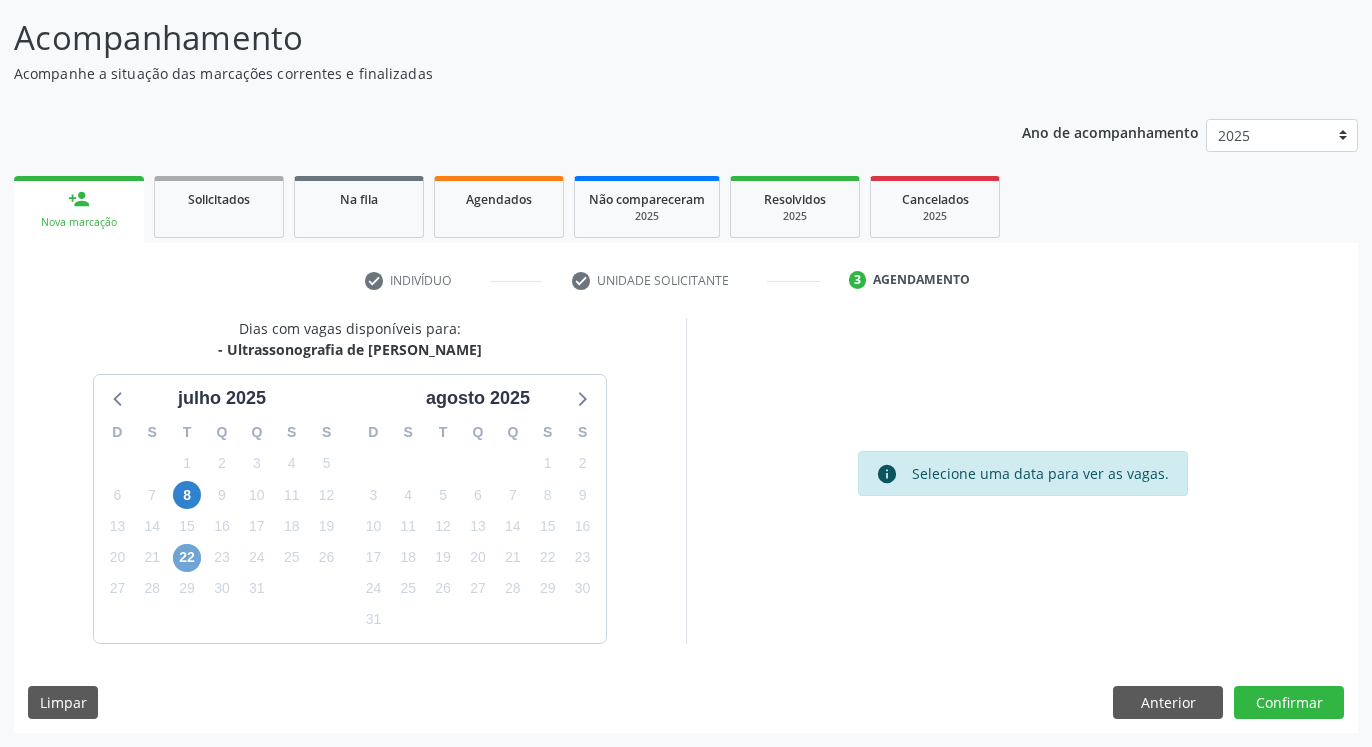 click on "22" at bounding box center [187, 558] 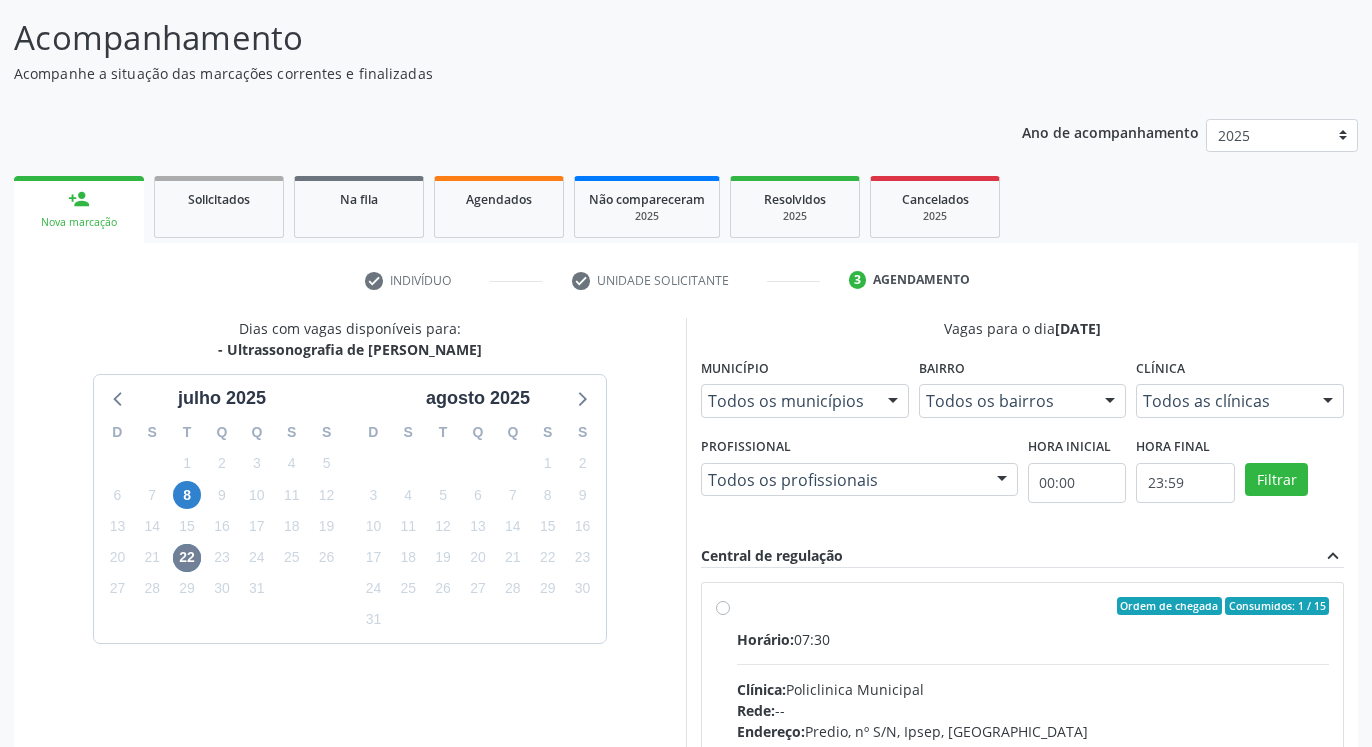 click on "Ordem de chegada
Consumidos: 1 / 15
Horário:   07:30
Clínica:  Policlinica Municipal
Rede:
--
Endereço:   Predio, nº S/N, Ipsep, [GEOGRAPHIC_DATA] - PE
Telefone:   --
Profissional:
[PERSON_NAME]
Informações adicionais sobre o atendimento
Idade de atendimento:
de 0 a 120 anos
Gênero(s) atendido(s):
Masculino e Feminino
Informações adicionais:
--" at bounding box center (1033, 750) 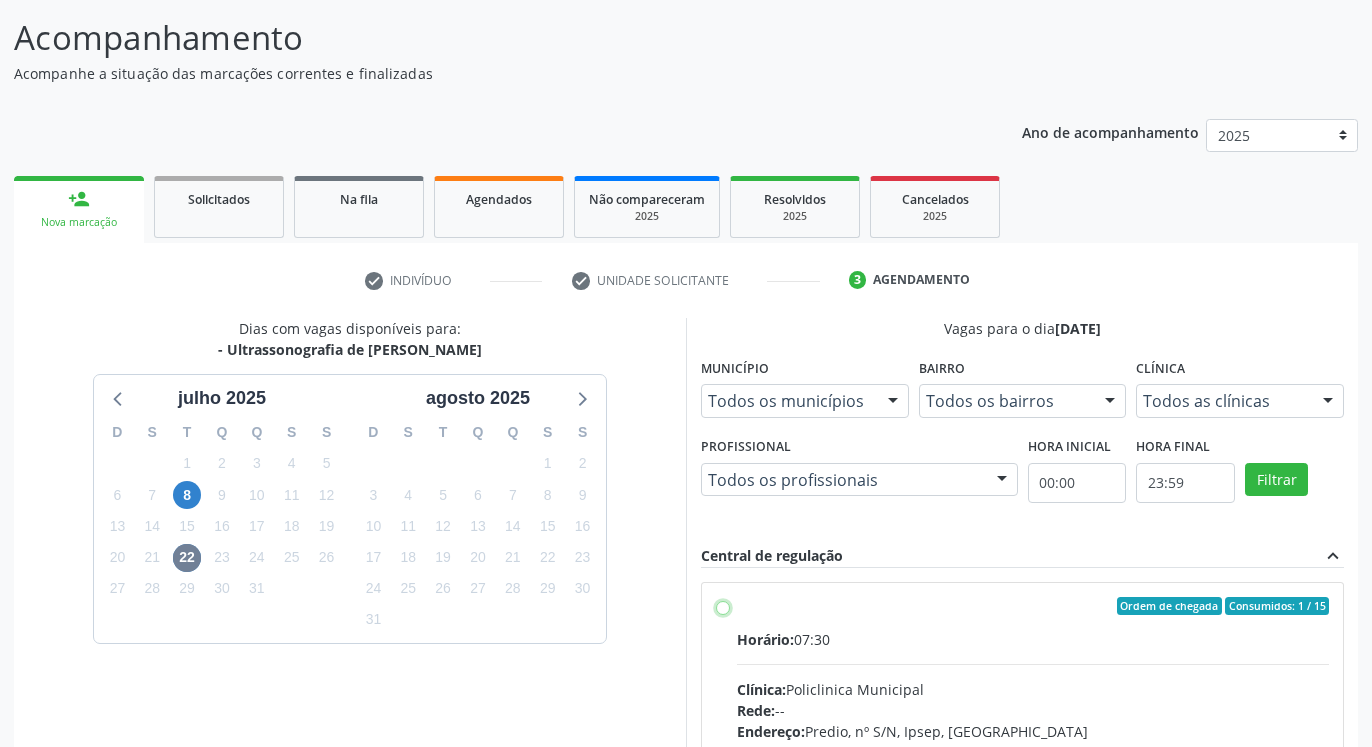 radio on "true" 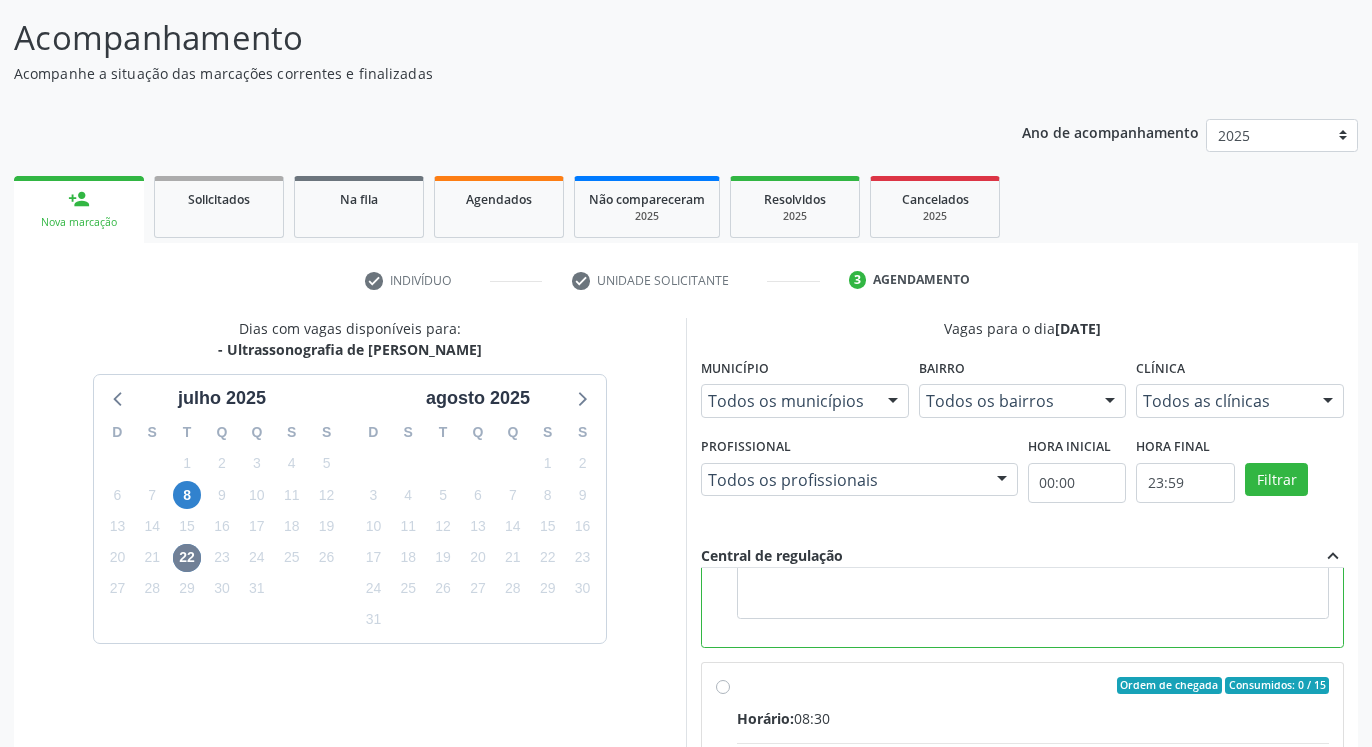 scroll, scrollTop: 450, scrollLeft: 0, axis: vertical 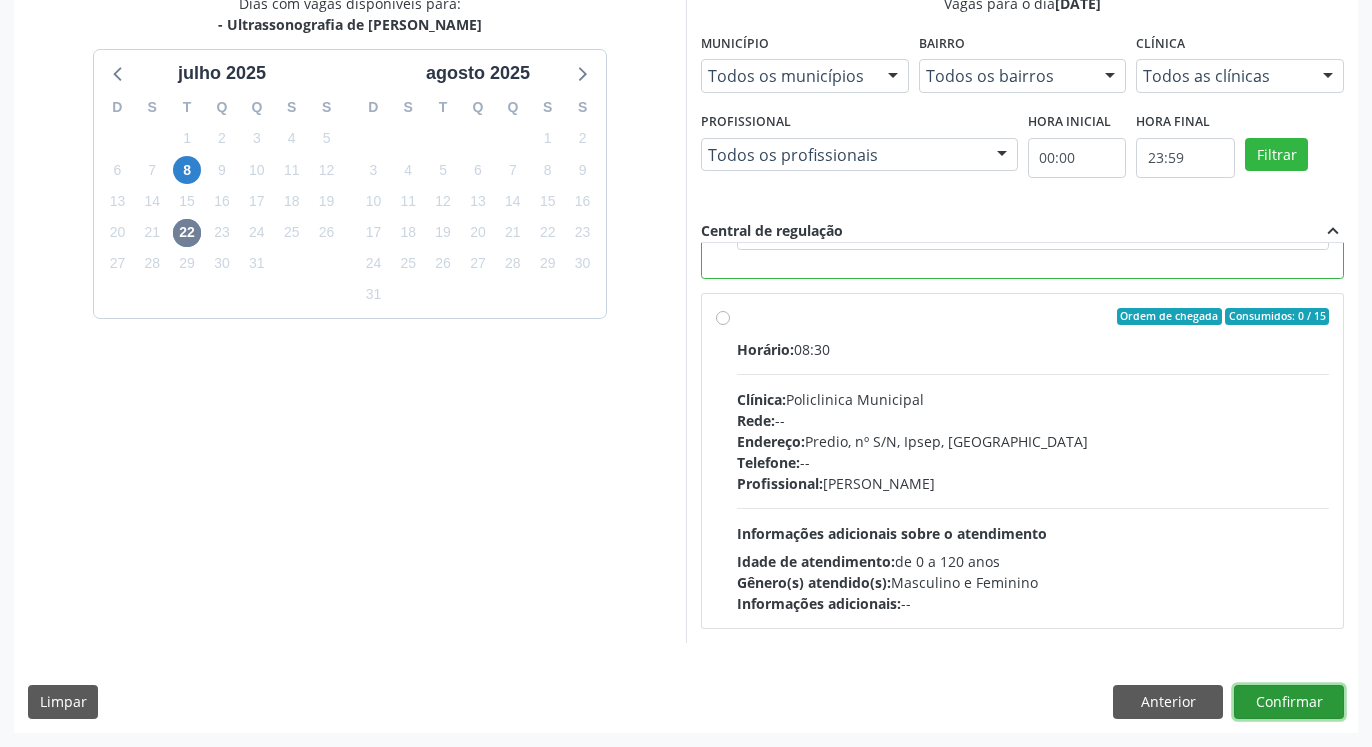 click on "Confirmar" at bounding box center (1289, 702) 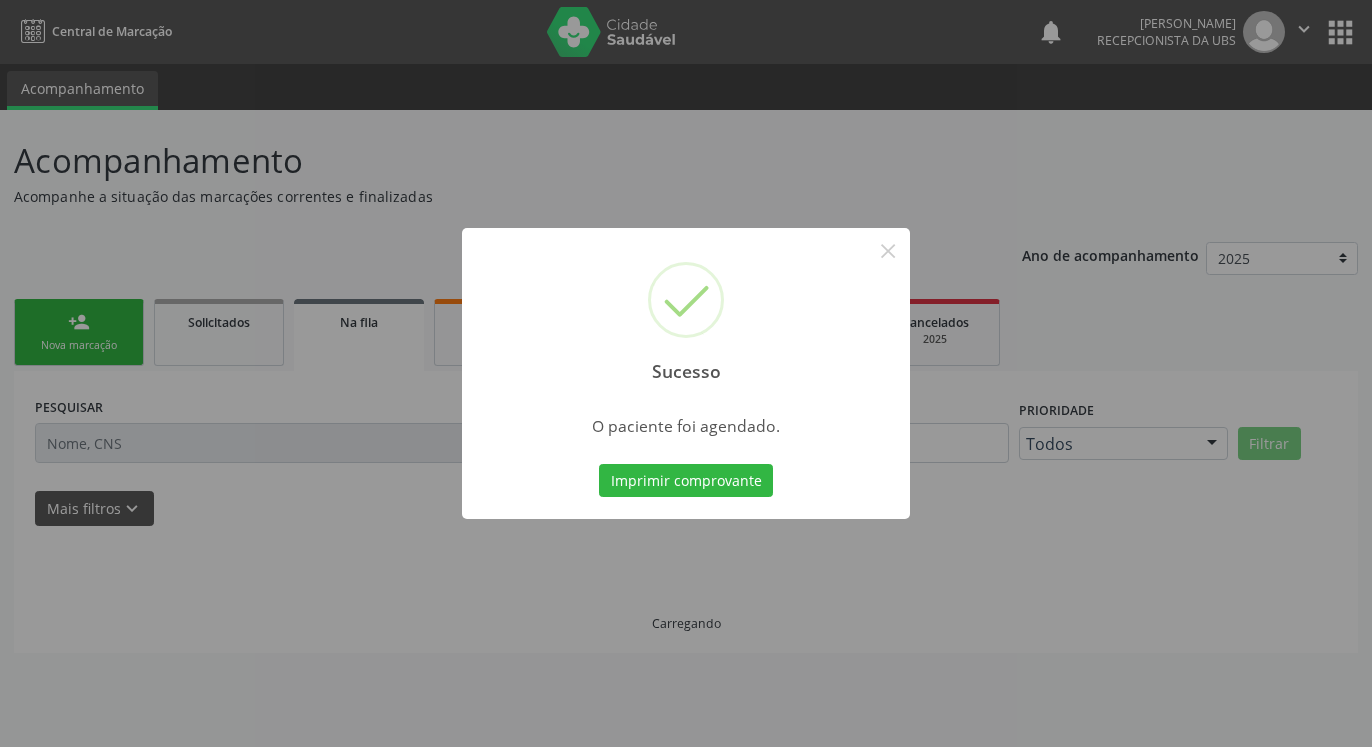 scroll, scrollTop: 0, scrollLeft: 0, axis: both 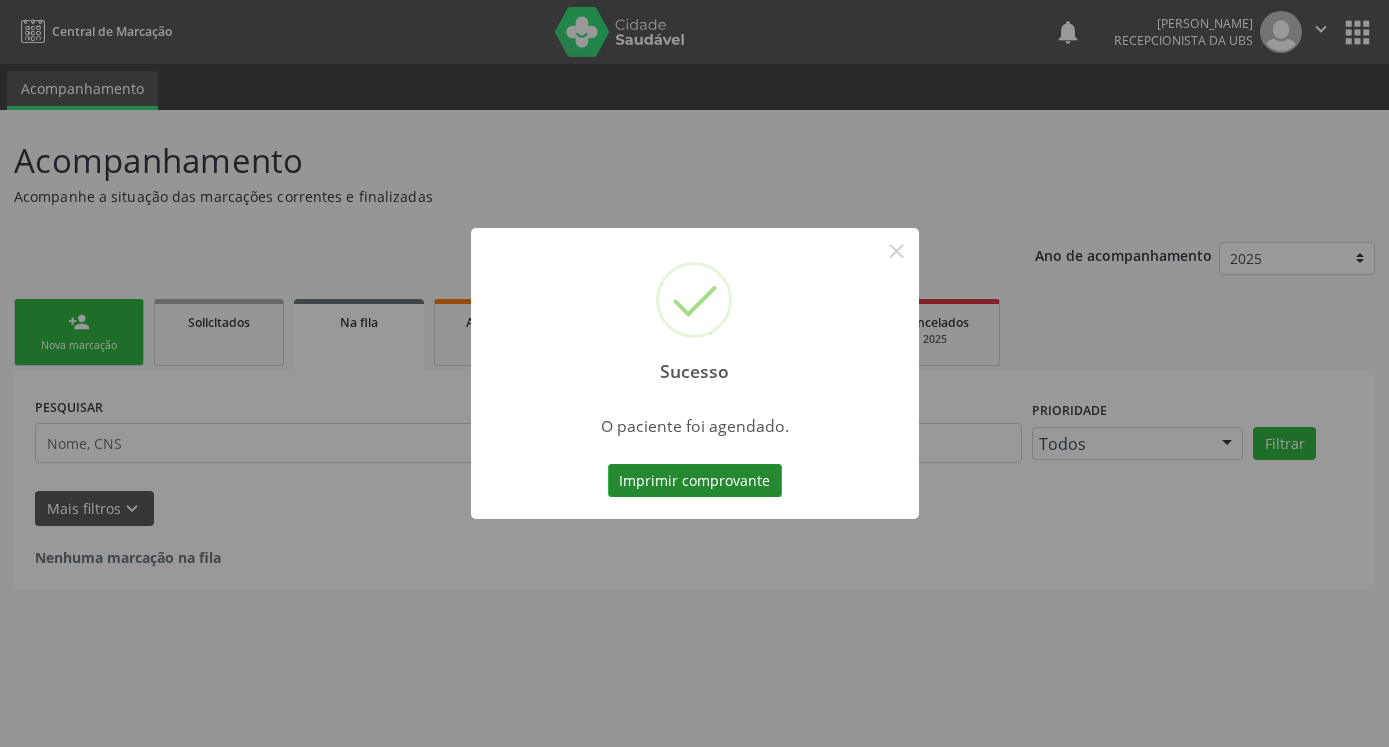 click on "Imprimir comprovante" at bounding box center [695, 481] 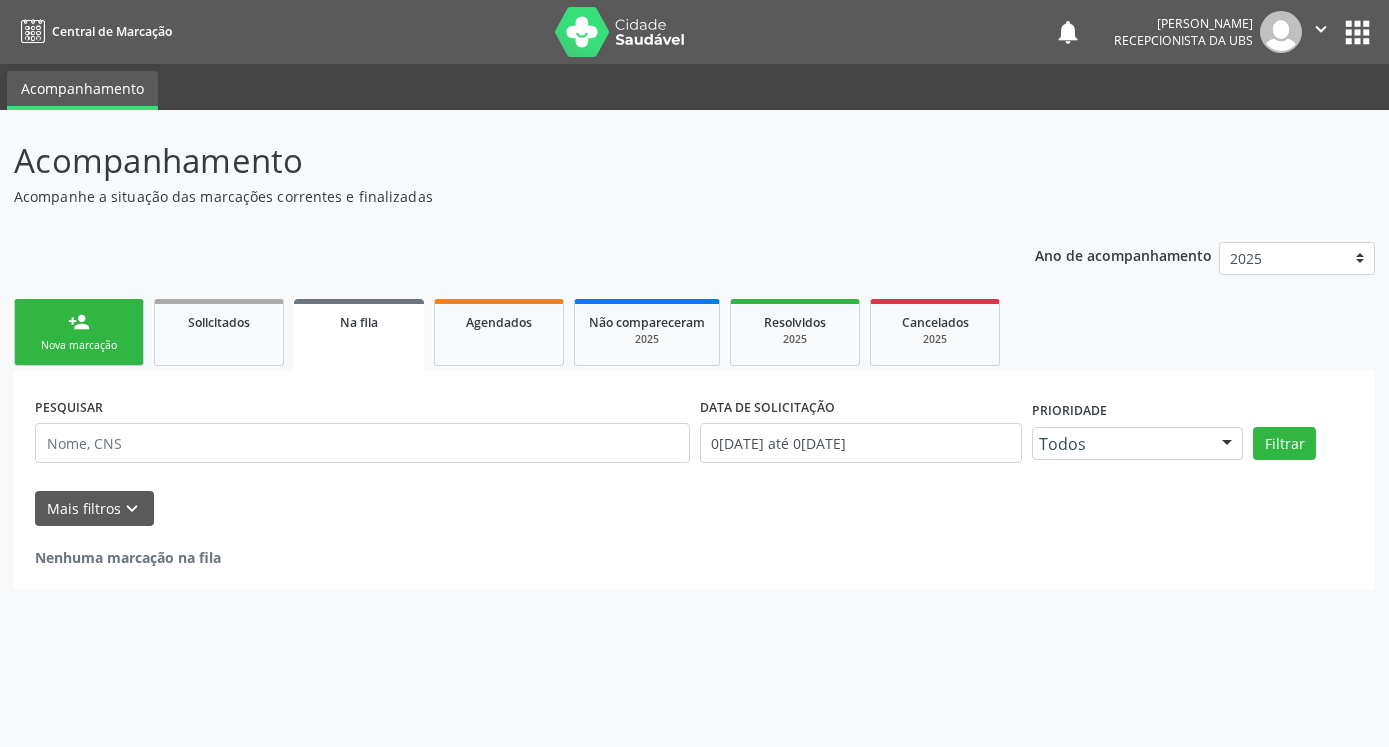 click on "person_add
Nova marcação" at bounding box center [79, 332] 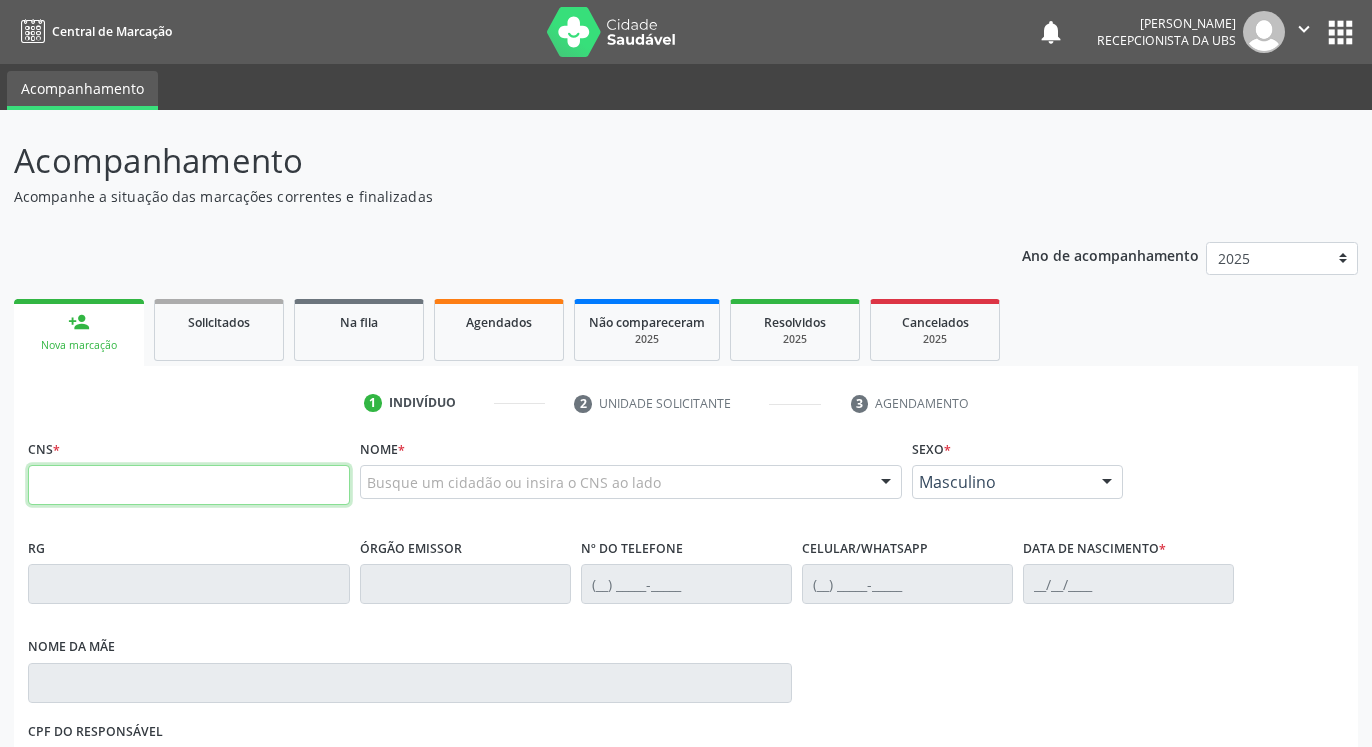 click at bounding box center (189, 485) 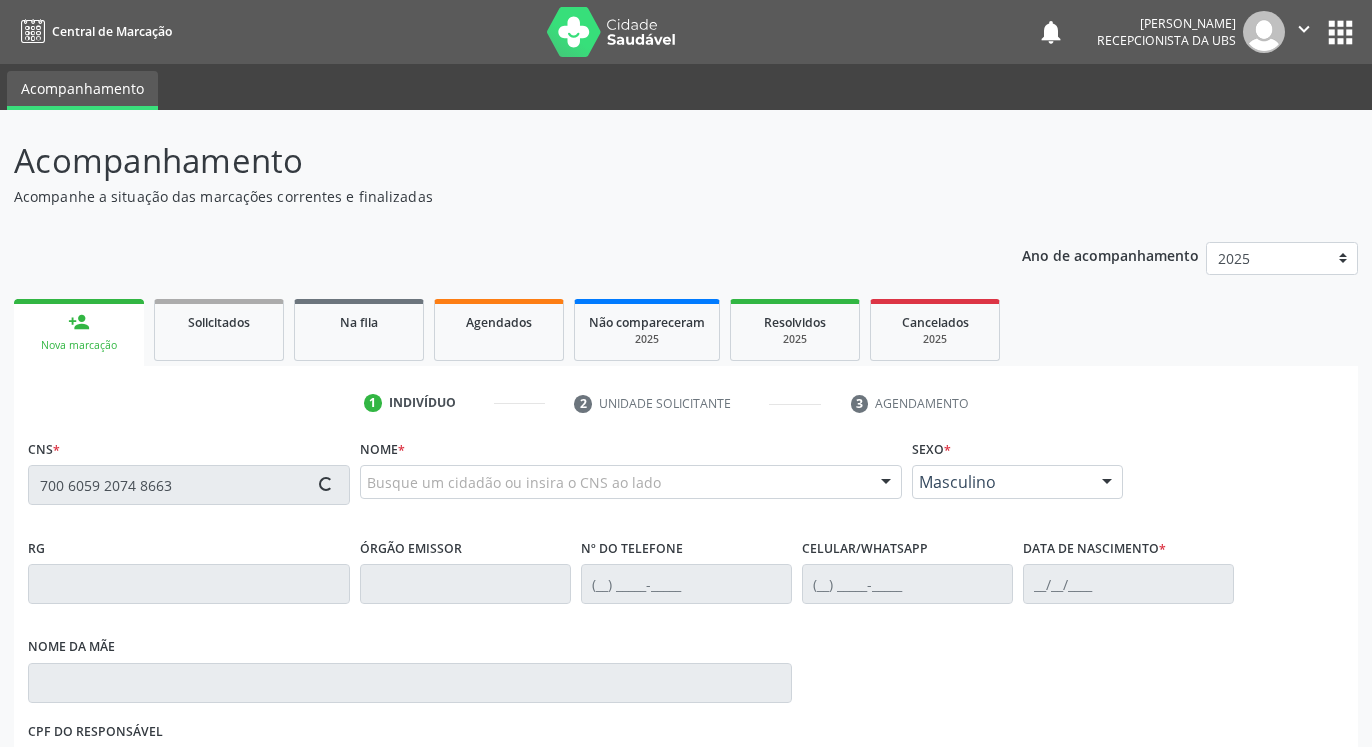 type on "700 6059 2074 8663" 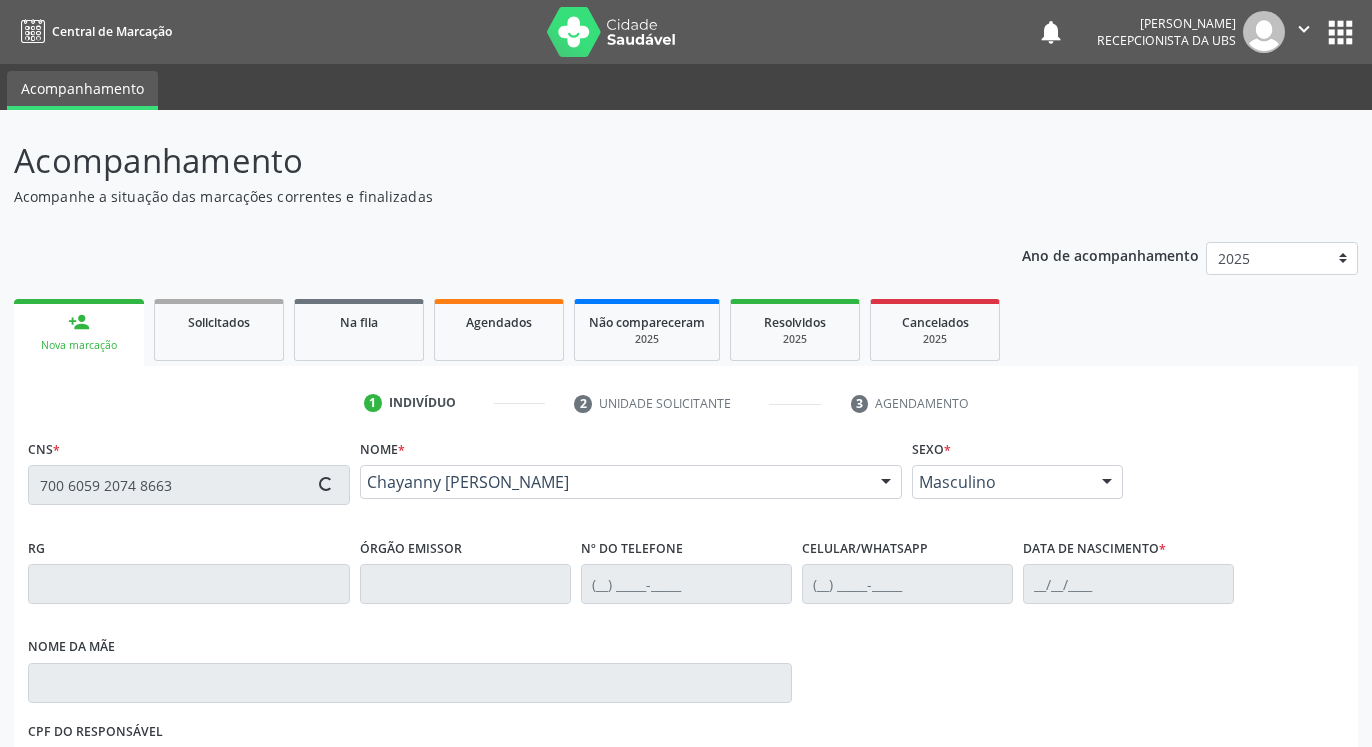 type on "[PHONE_NUMBER]" 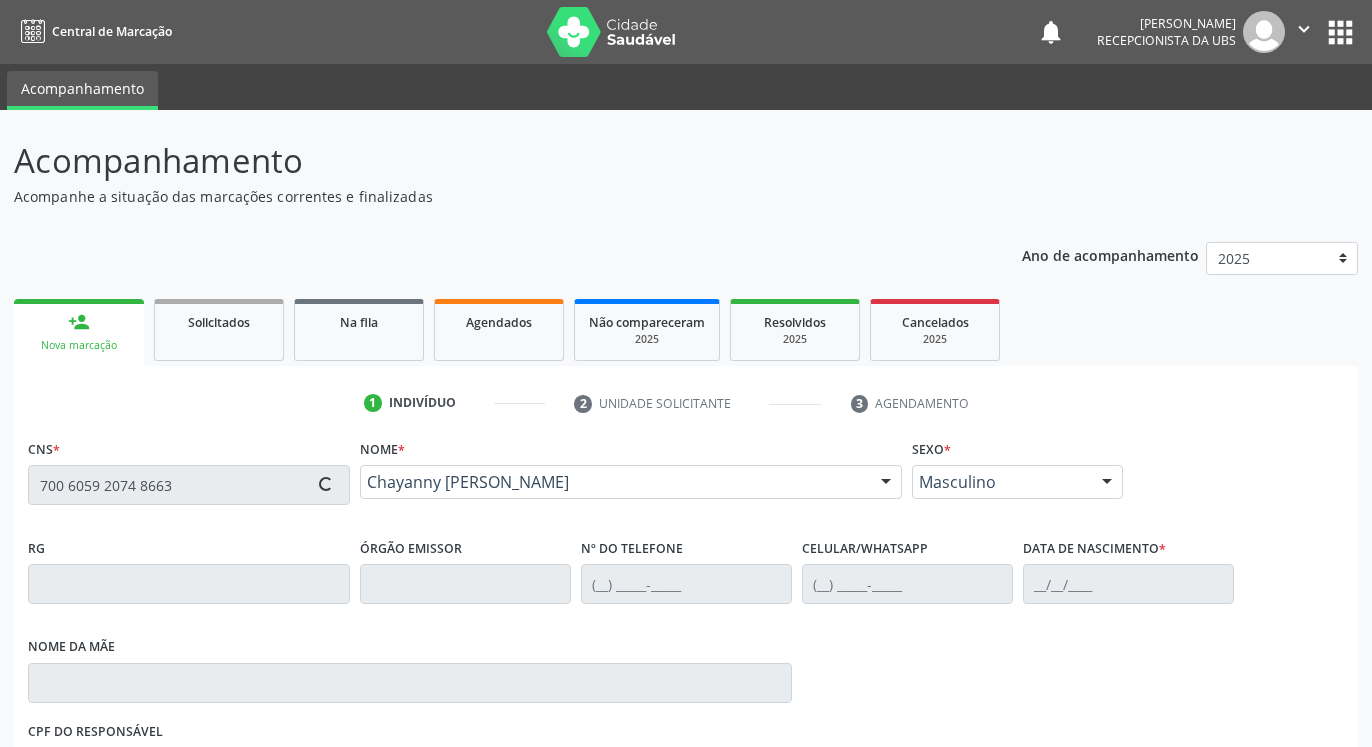 type on "[PHONE_NUMBER]" 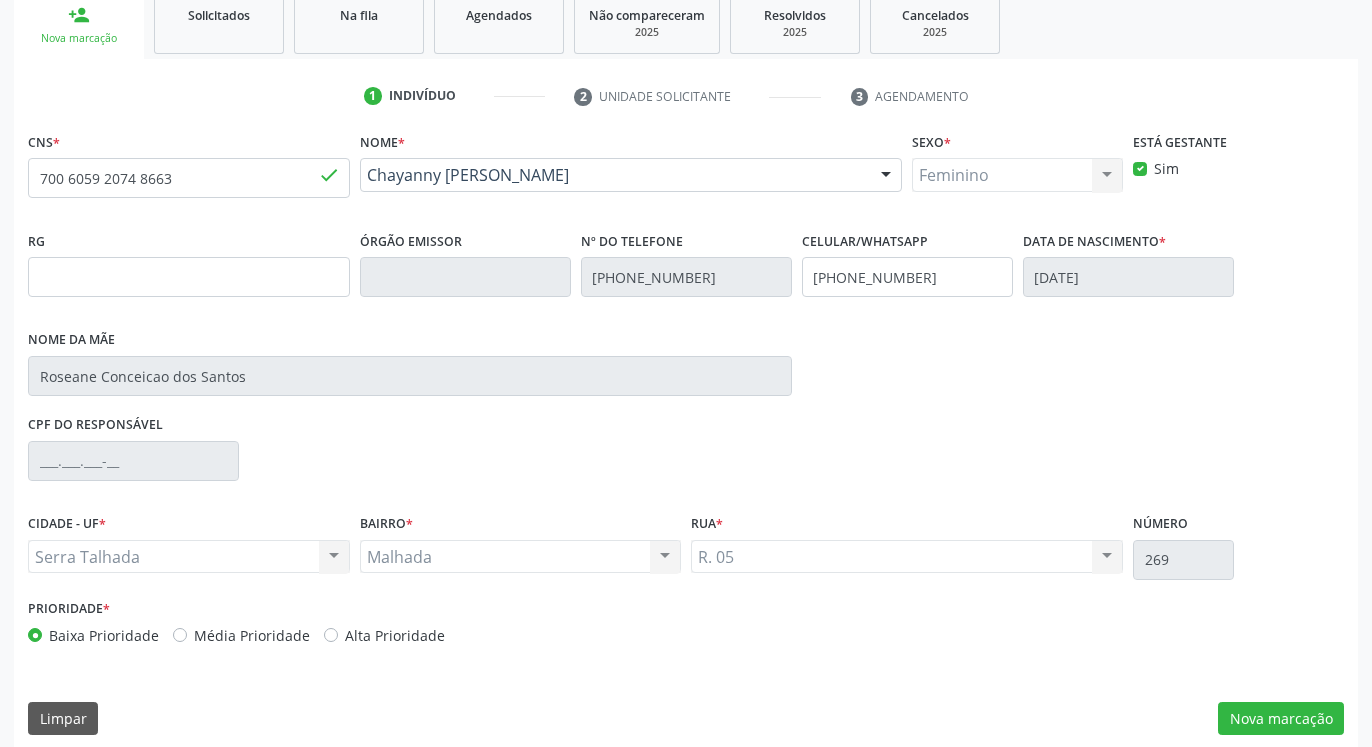 scroll, scrollTop: 323, scrollLeft: 0, axis: vertical 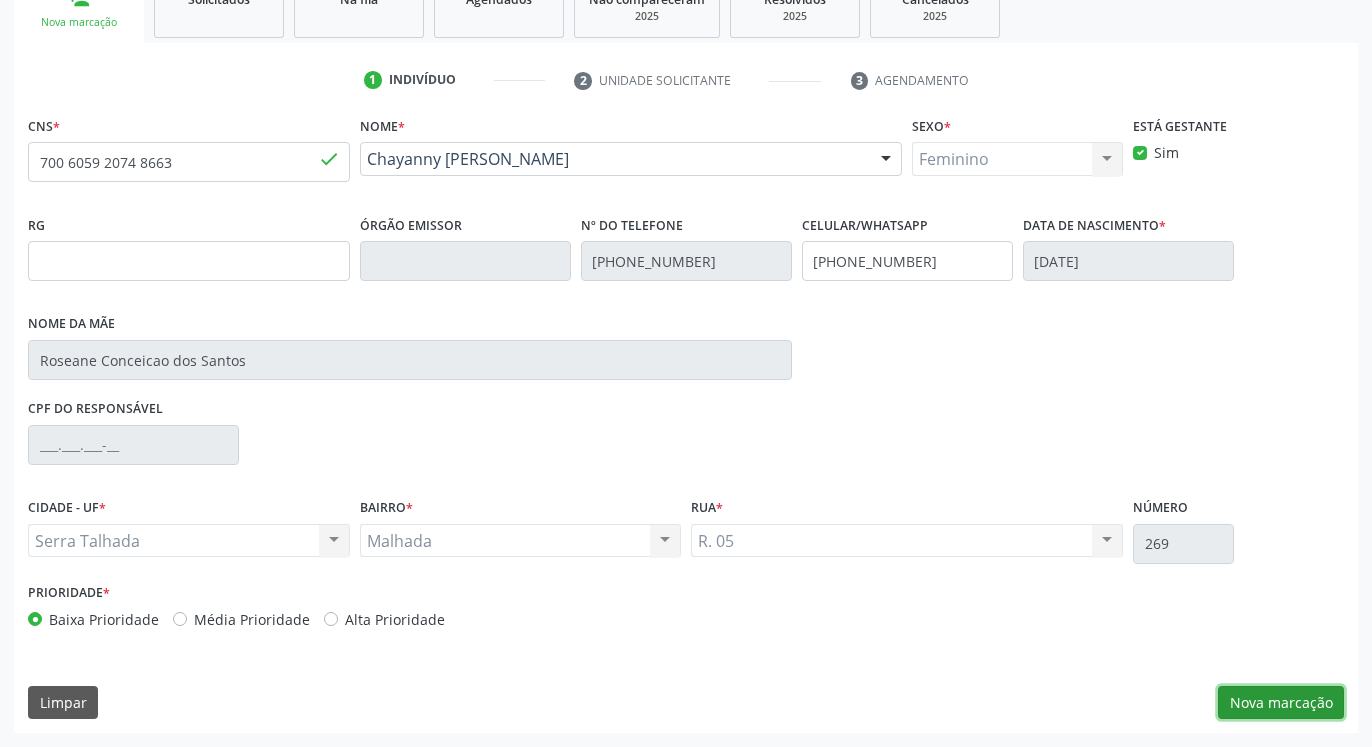 click on "Nova marcação" at bounding box center (1281, 703) 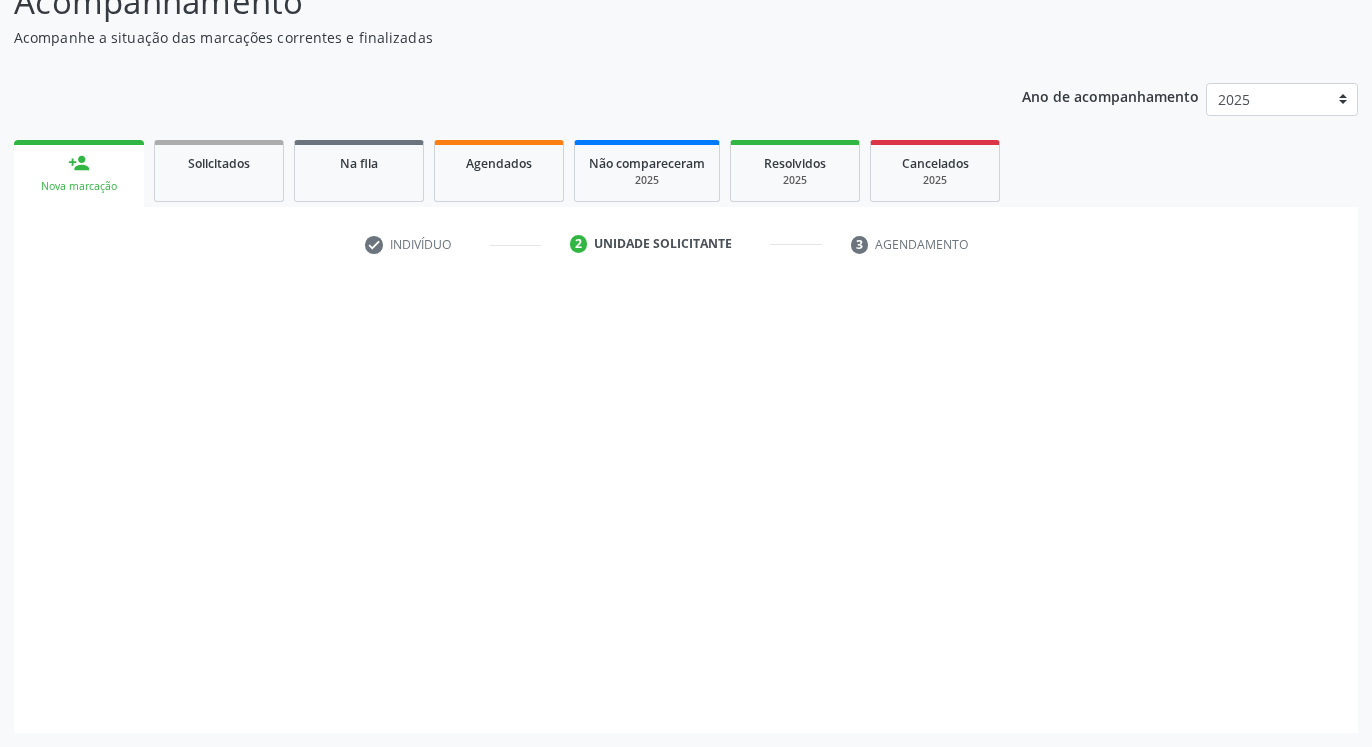 scroll, scrollTop: 159, scrollLeft: 0, axis: vertical 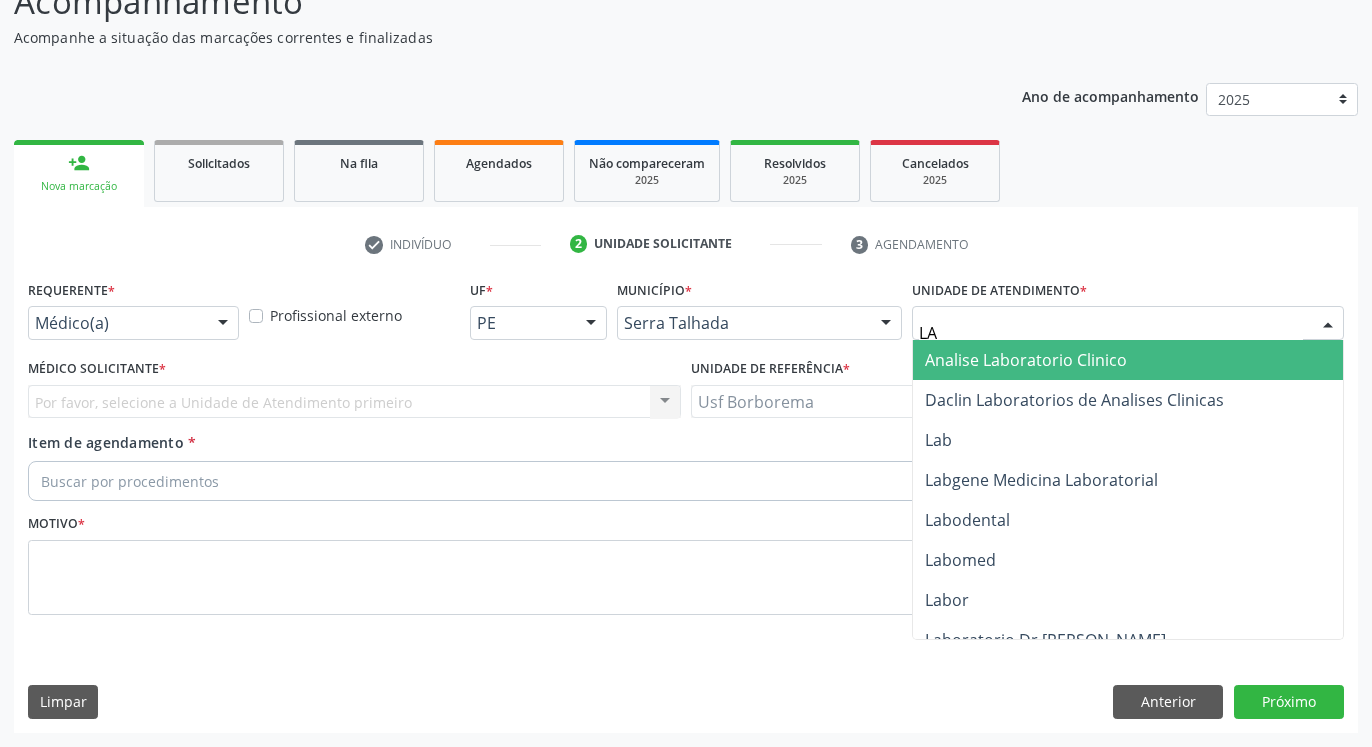 type on "L" 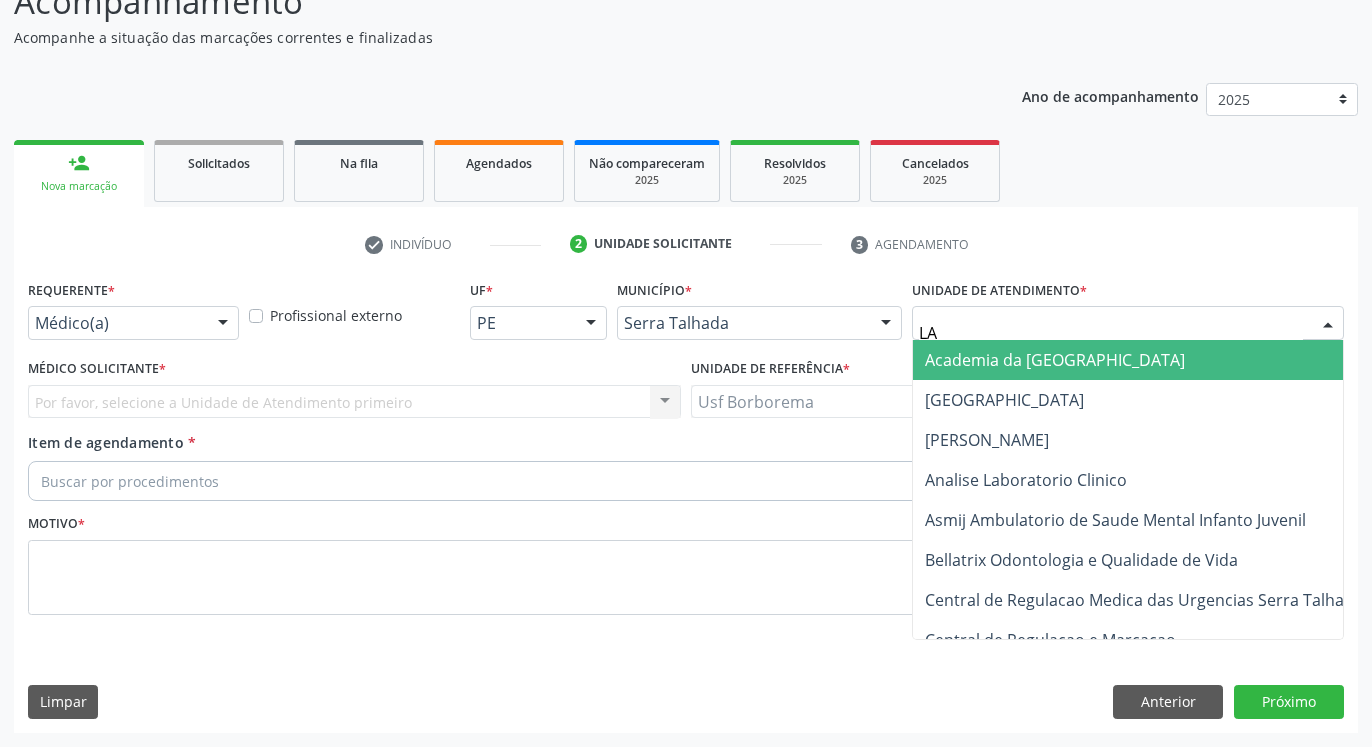 type on "LAB" 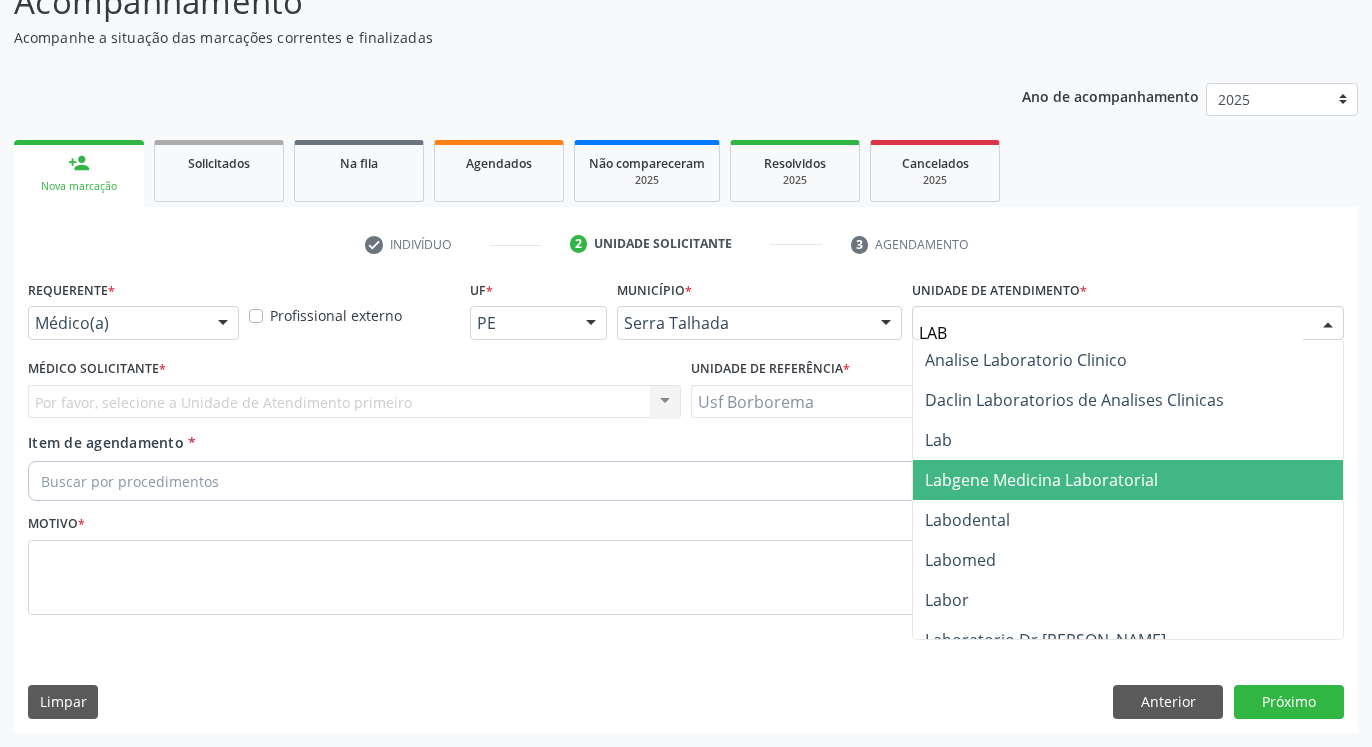 click on "Labgene Medicina Laboratorial" at bounding box center [1128, 480] 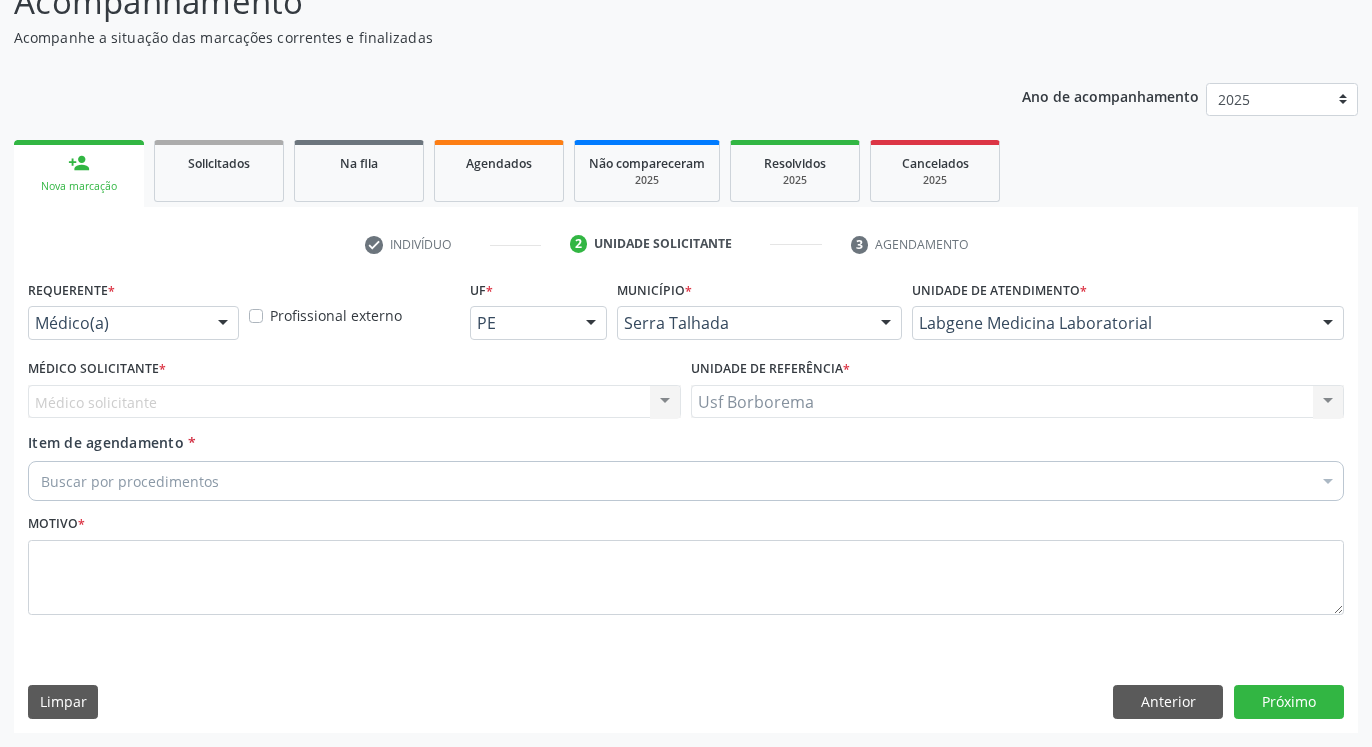 click on "Médico solicitante
Nenhum resultado encontrado para: "   "
Não há nenhuma opção para ser exibida." at bounding box center [354, 402] 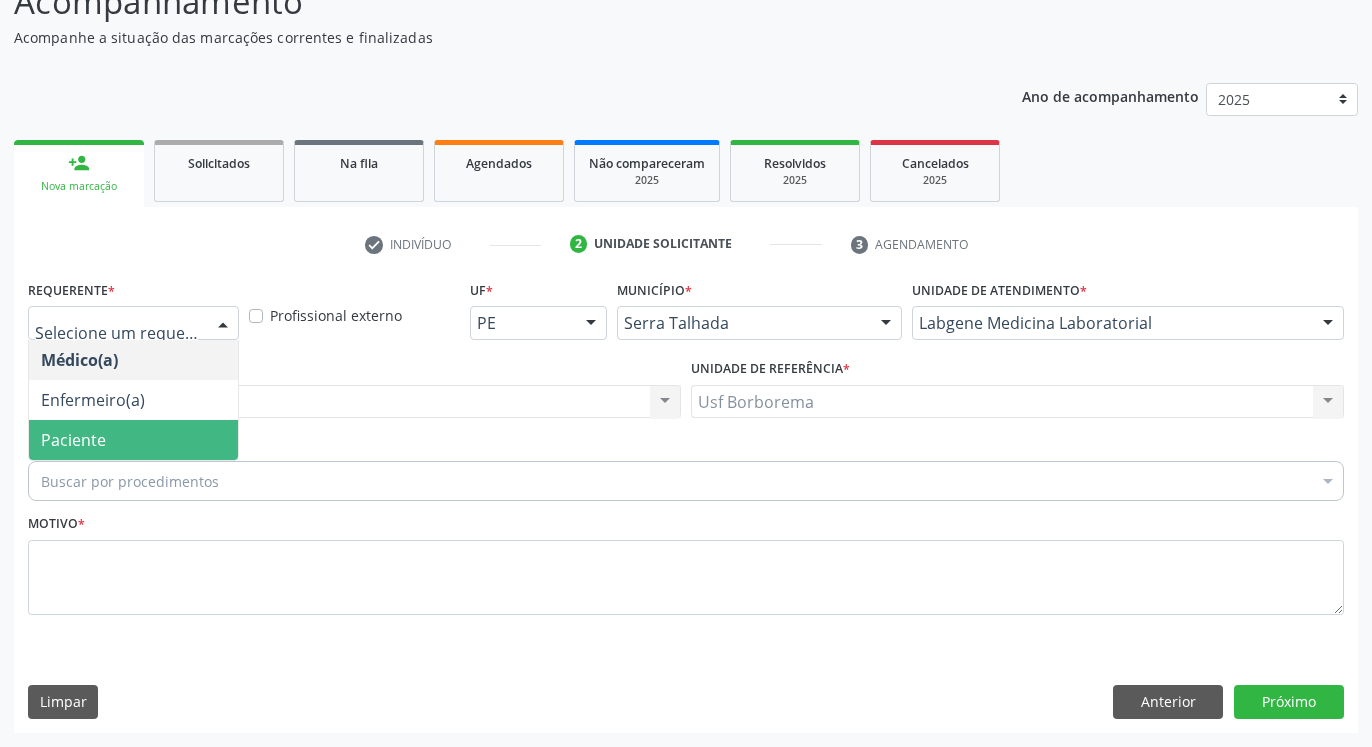 click on "Paciente" at bounding box center [133, 440] 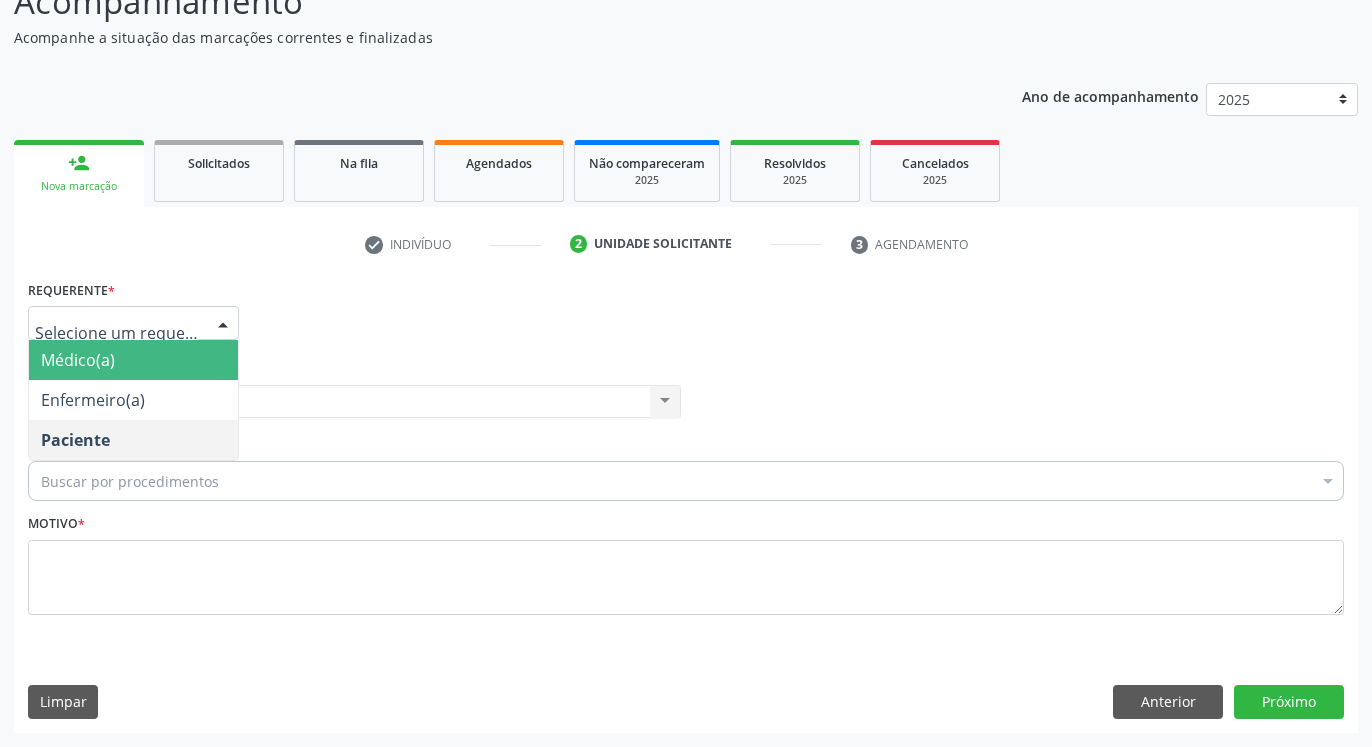 click on "Médico(a)" at bounding box center (133, 360) 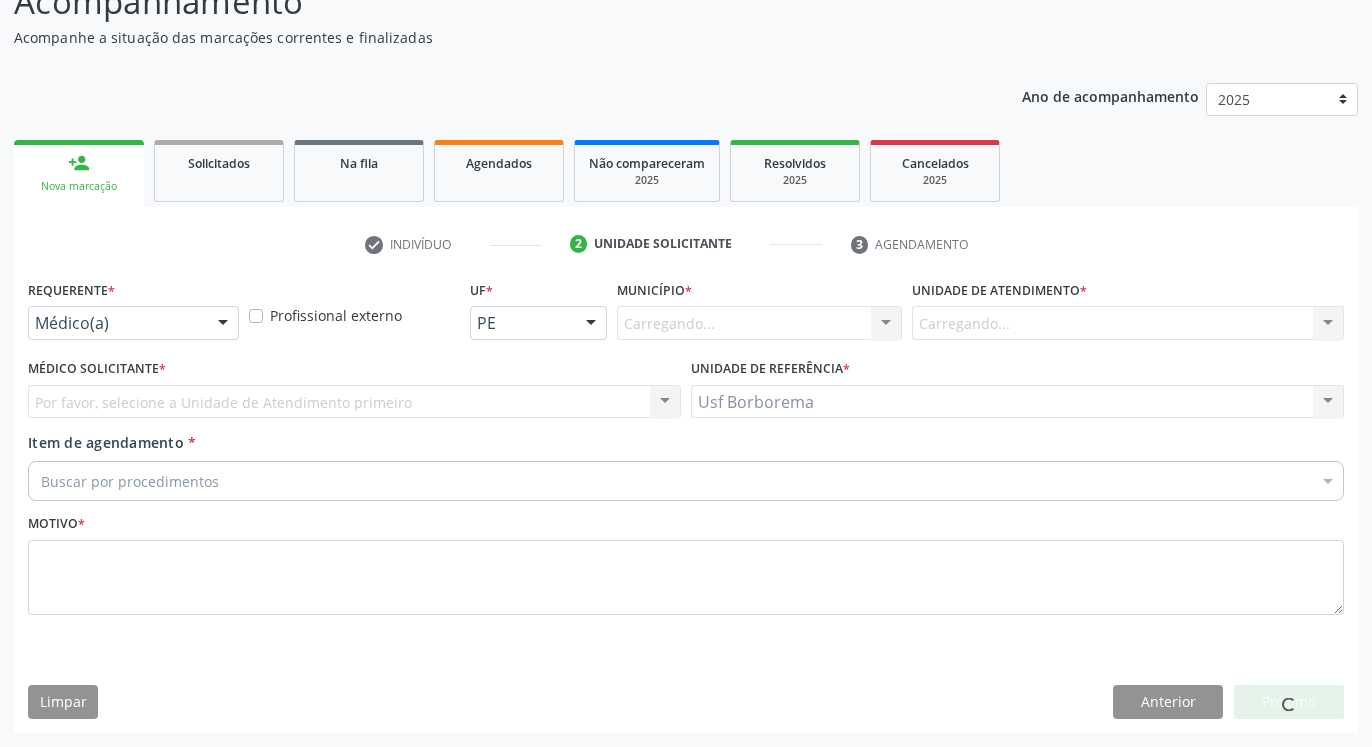 click on "Por favor, selecione a Unidade de Atendimento primeiro
Nenhum resultado encontrado para: "   "
Não há nenhuma opção para ser exibida." at bounding box center [354, 402] 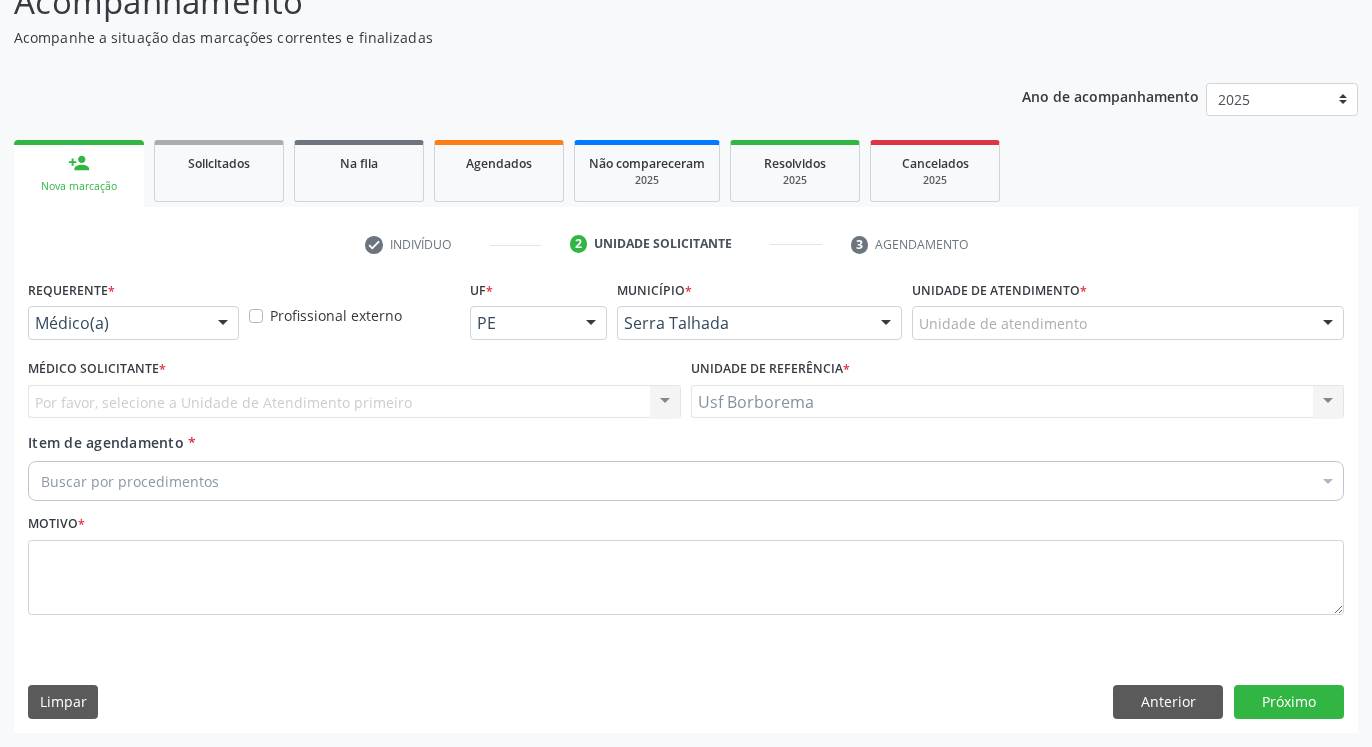 click on "Por favor, selecione a Unidade de Atendimento primeiro
Nenhum resultado encontrado para: "   "
Não há nenhuma opção para ser exibida." at bounding box center (354, 402) 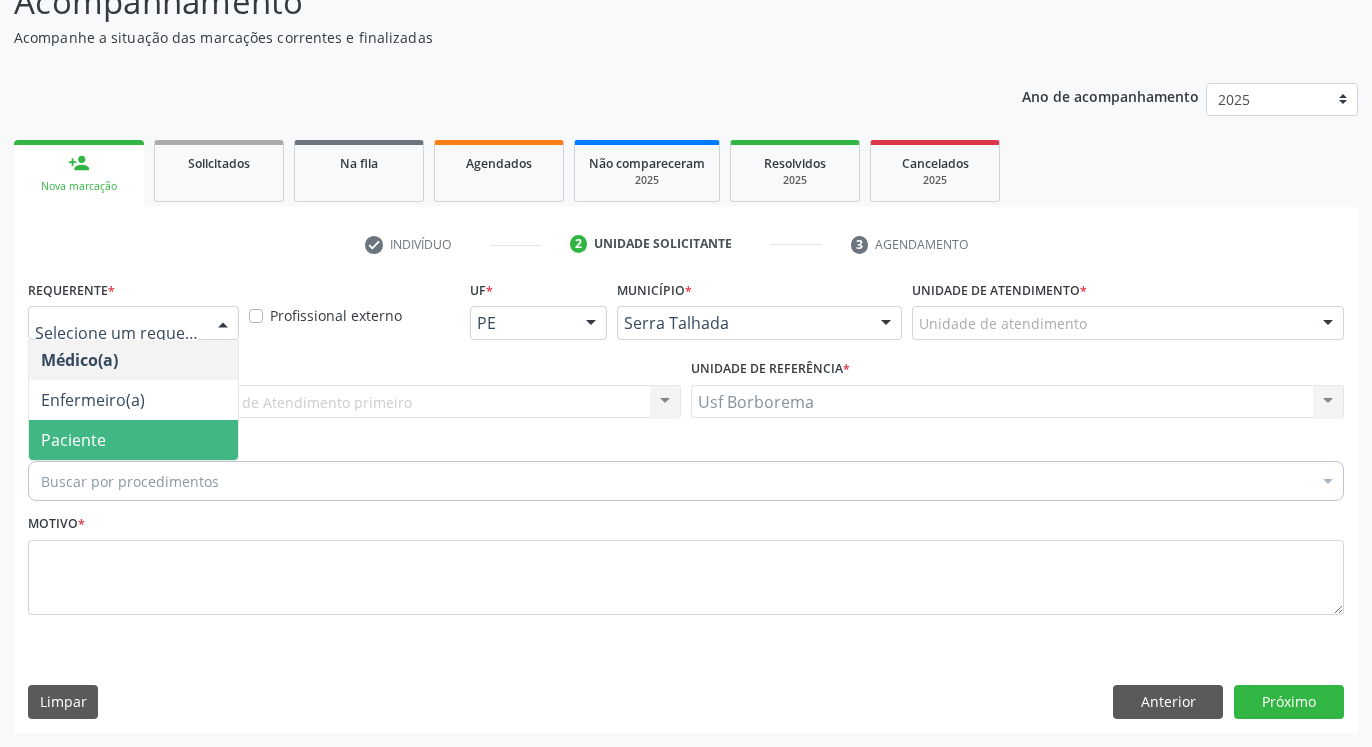 click on "Paciente" at bounding box center (133, 440) 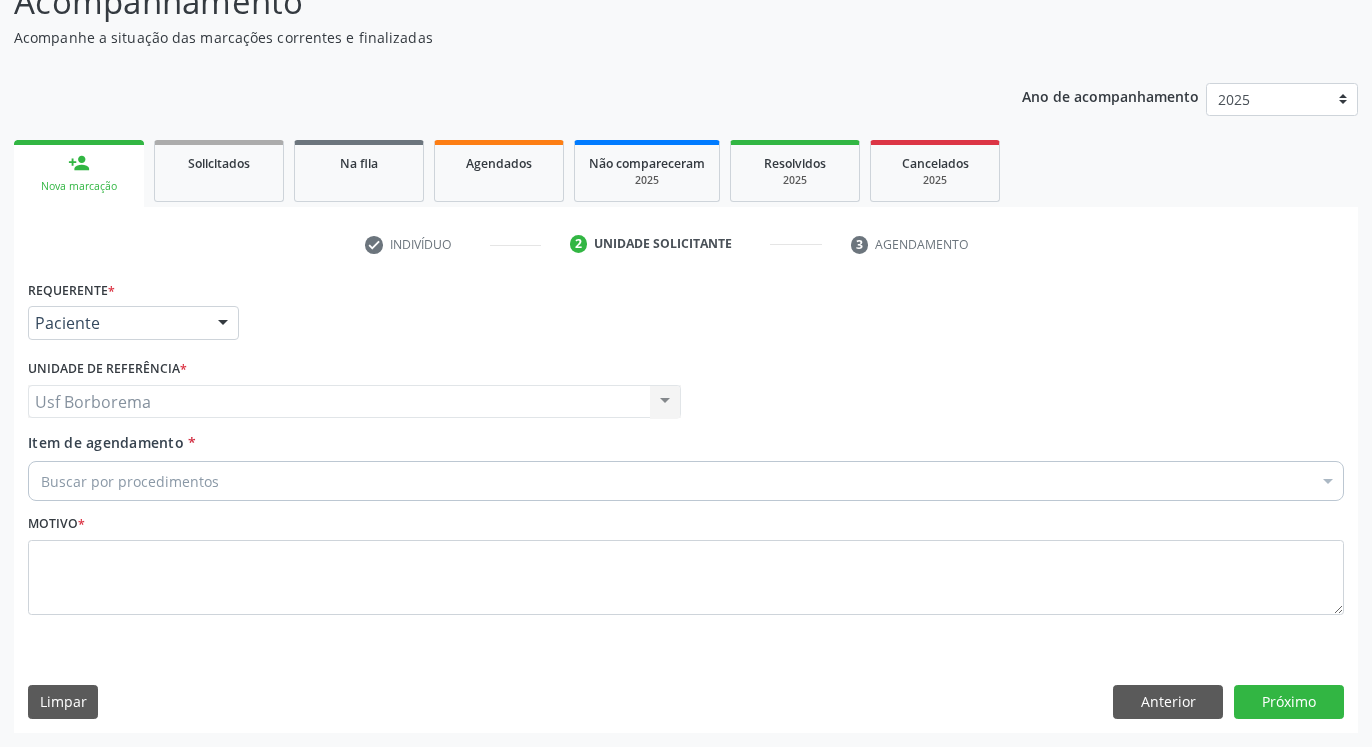 click on "Buscar por procedimentos" at bounding box center (686, 481) 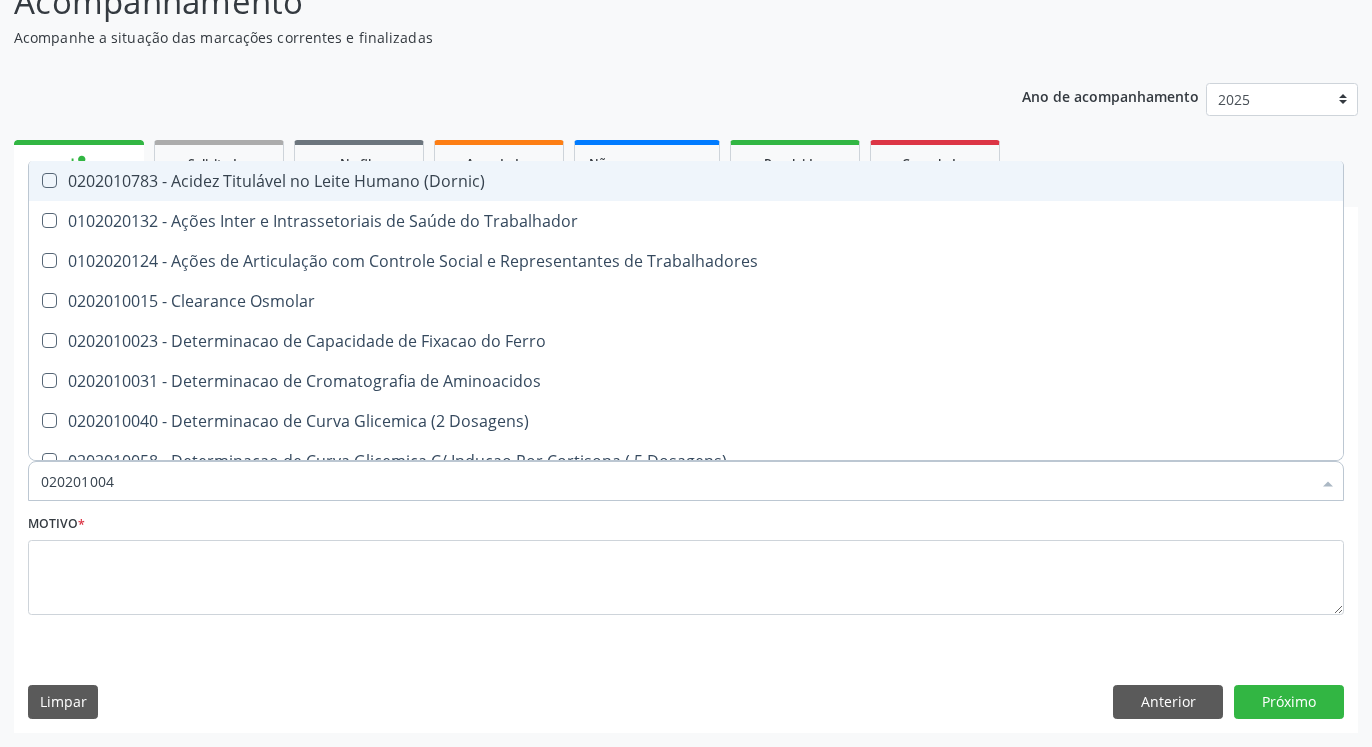 type on "0202010040" 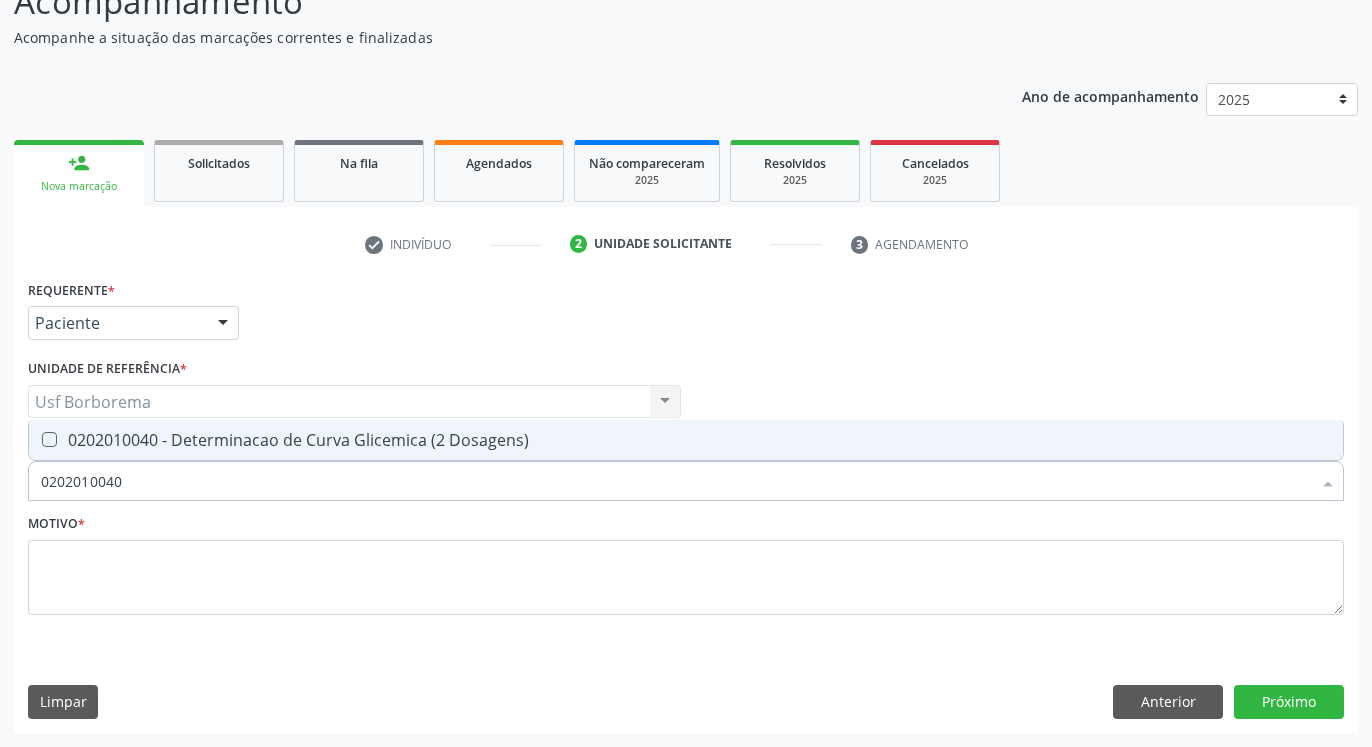 click at bounding box center [49, 439] 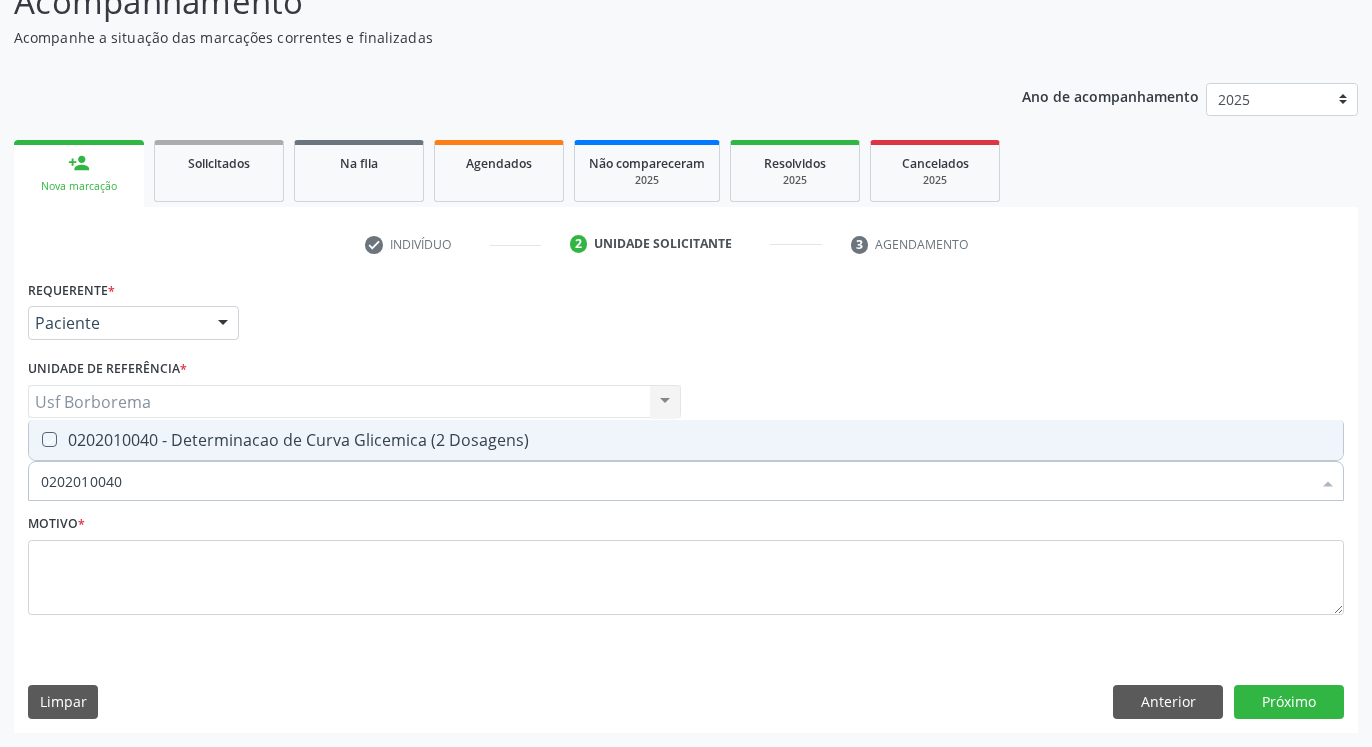 click at bounding box center (35, 439) 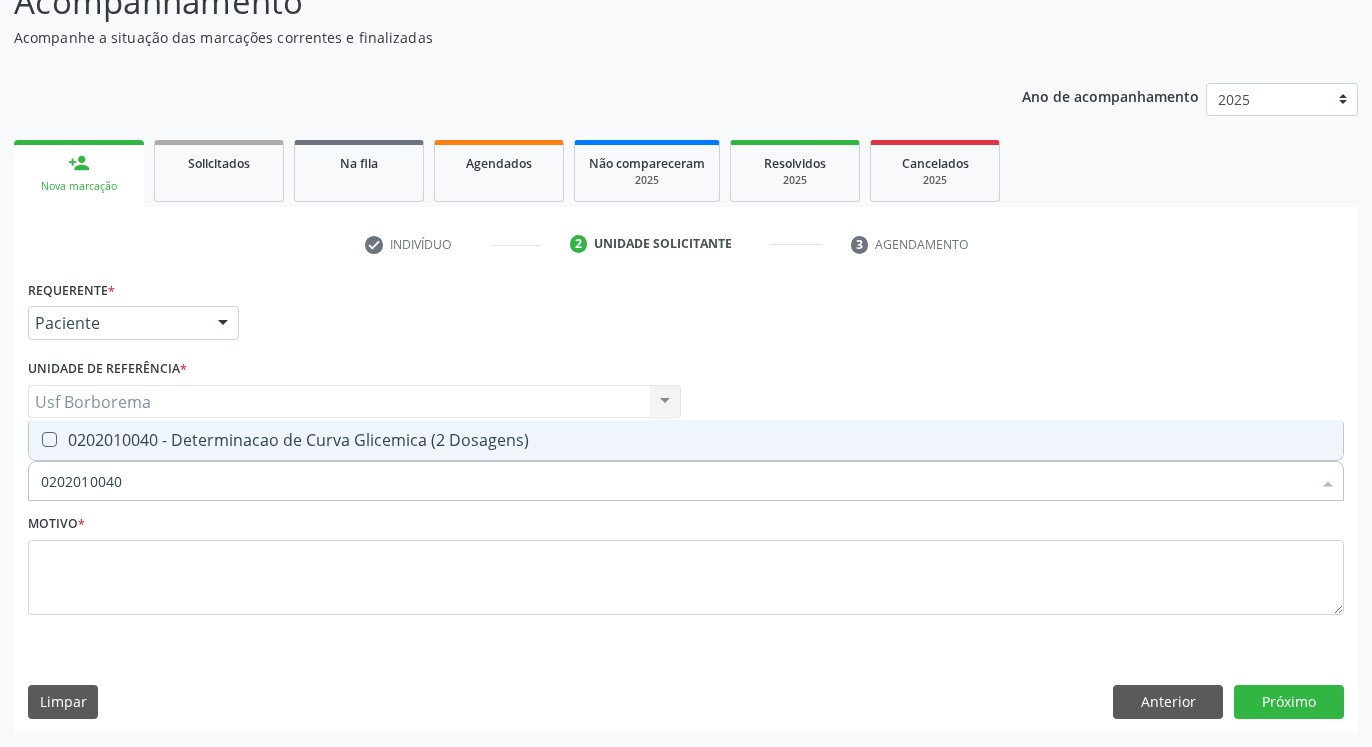 checkbox on "true" 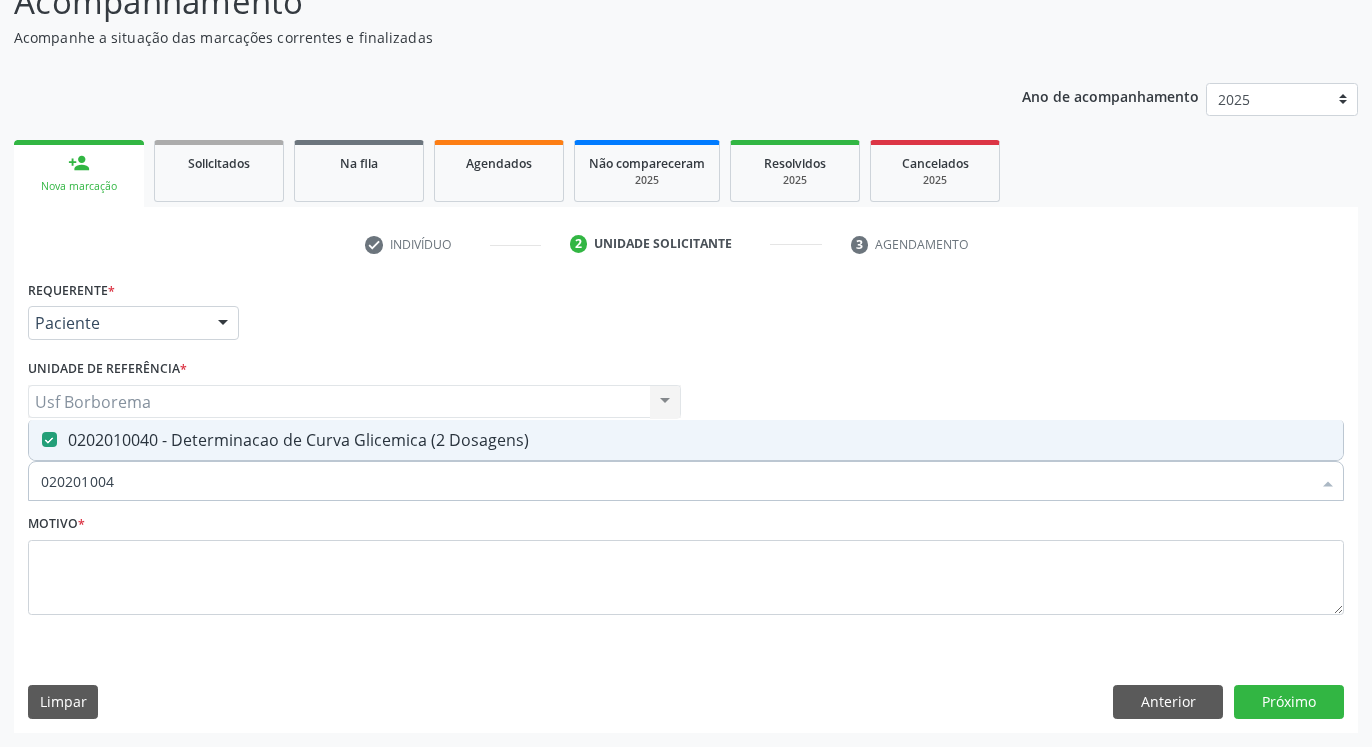 type on "02020100" 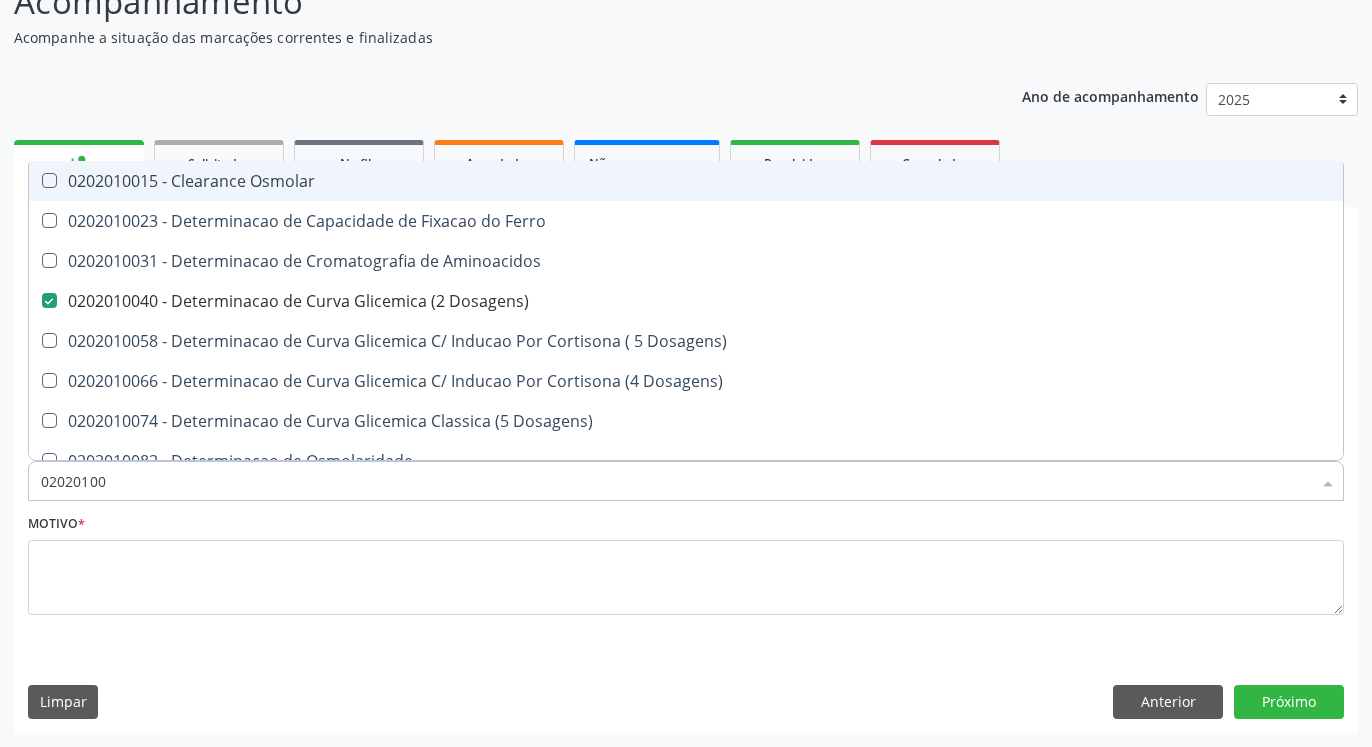 type on "0202010" 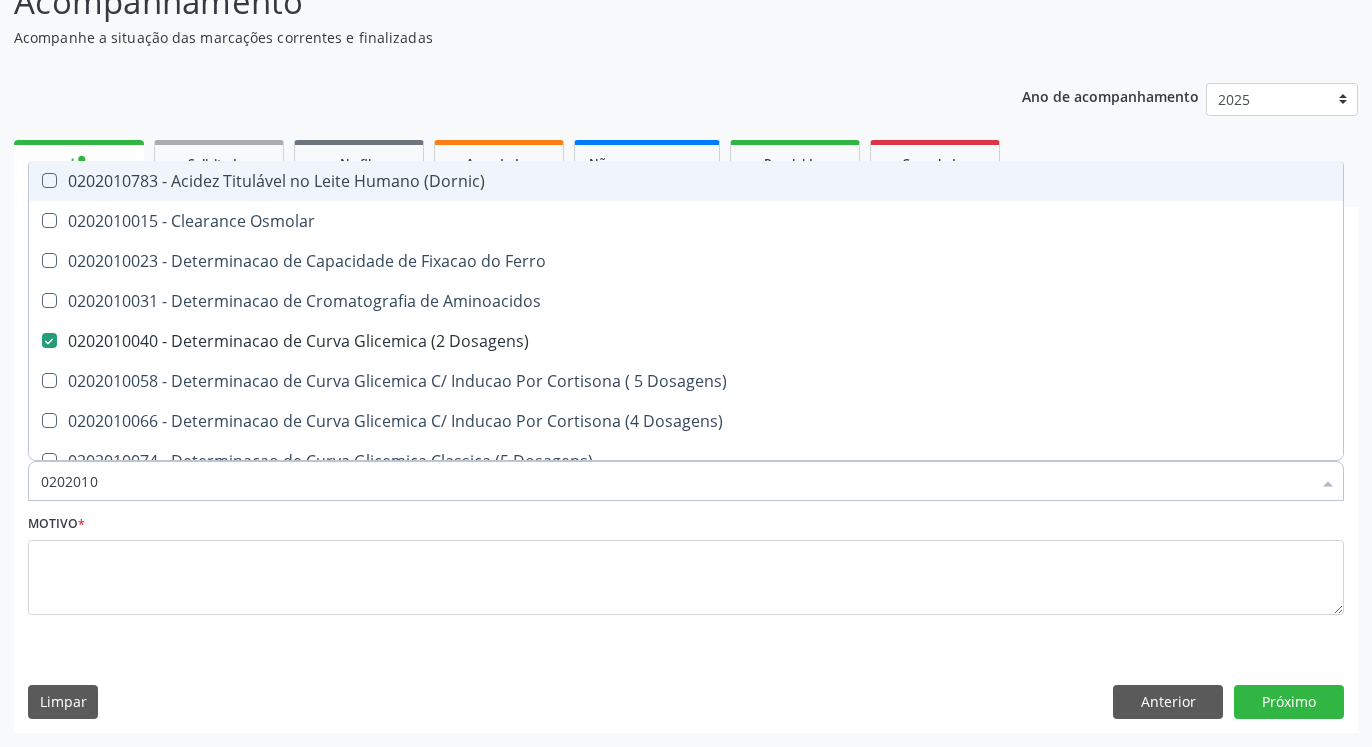 type on "020201" 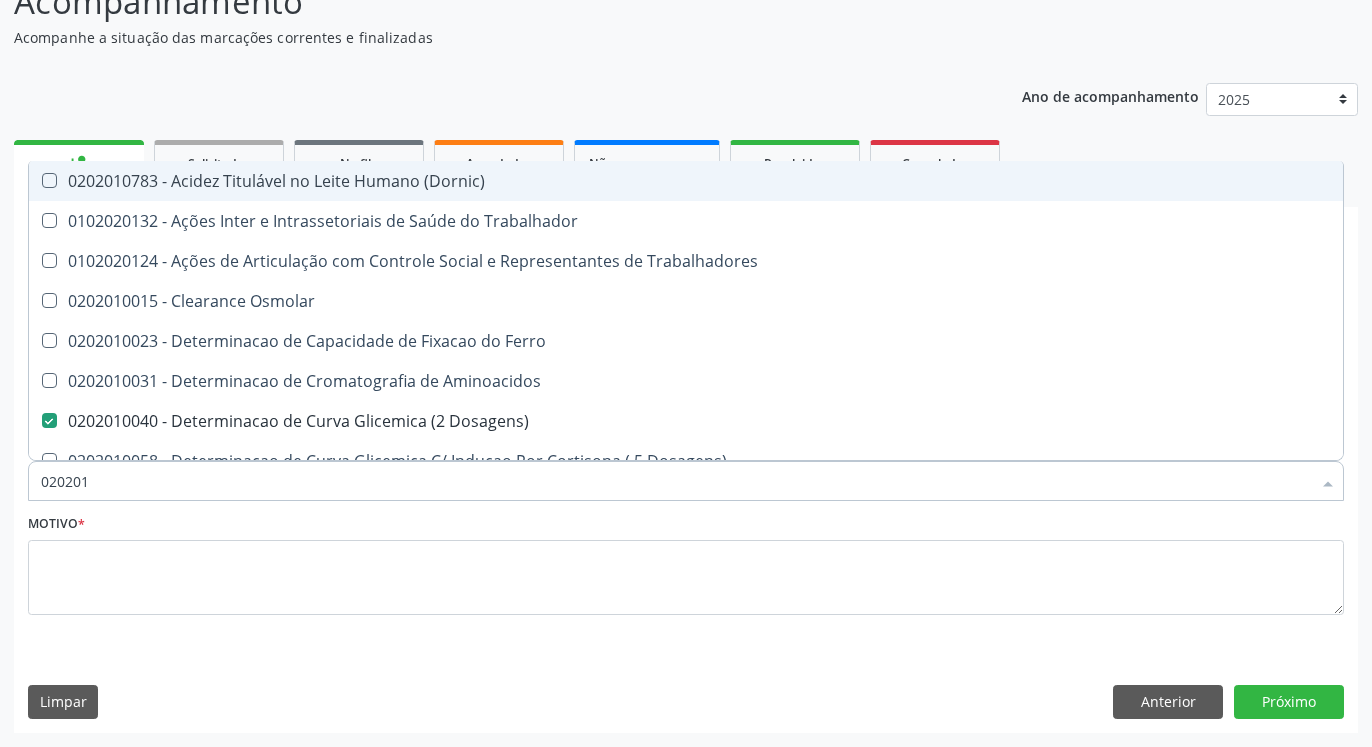 type on "02020" 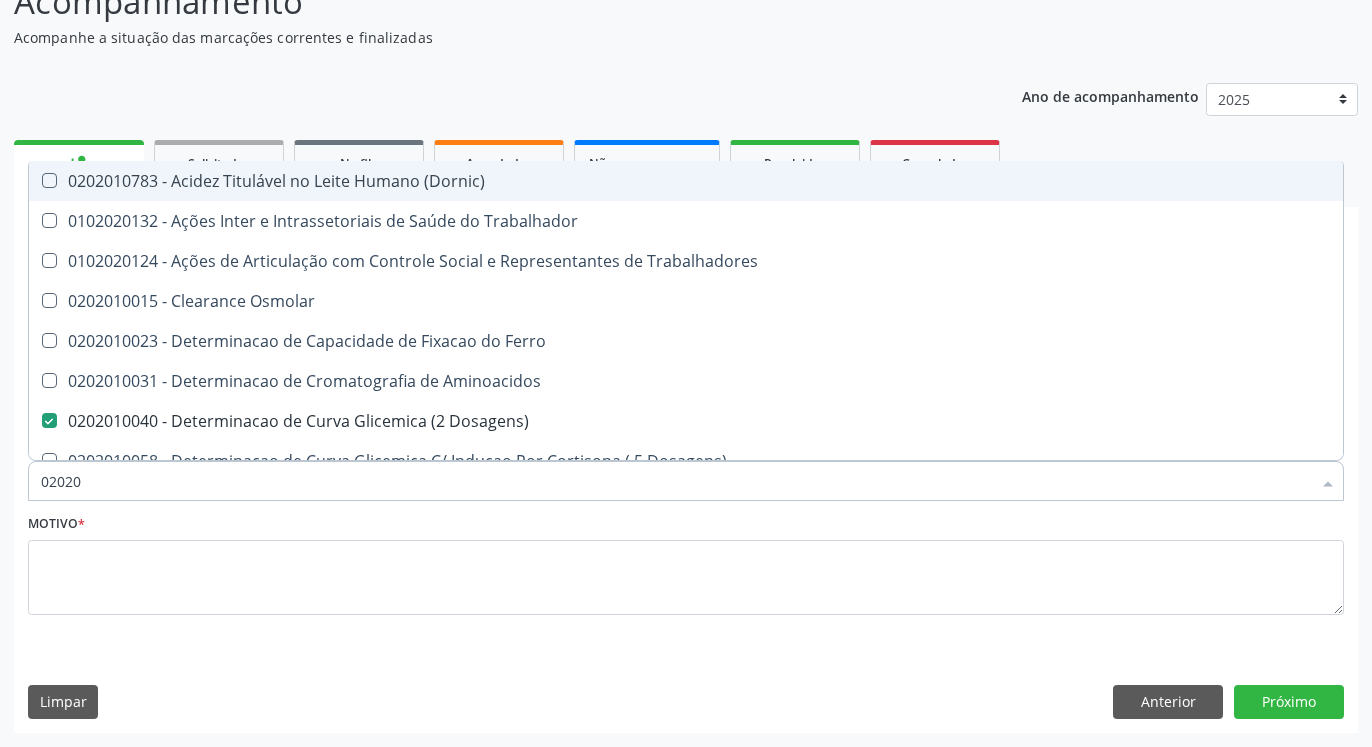 checkbox on "false" 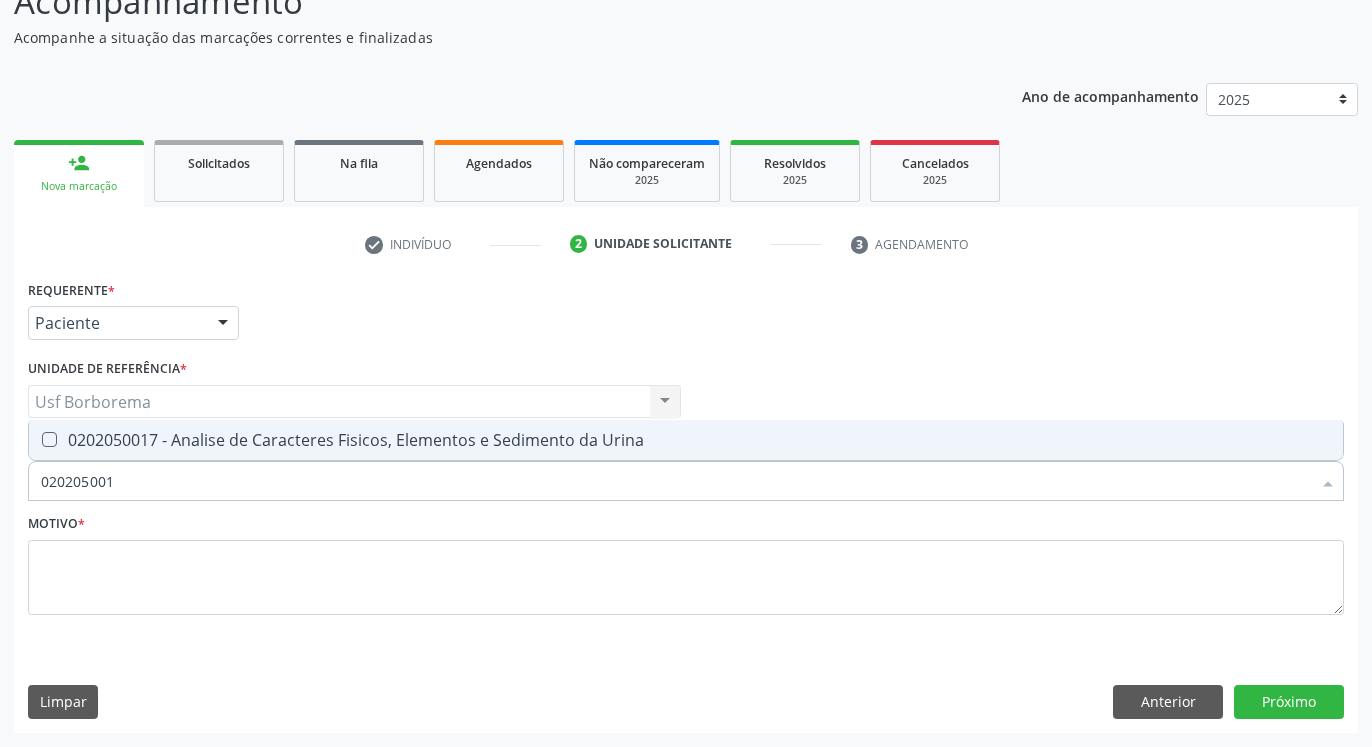 type on "0202050017" 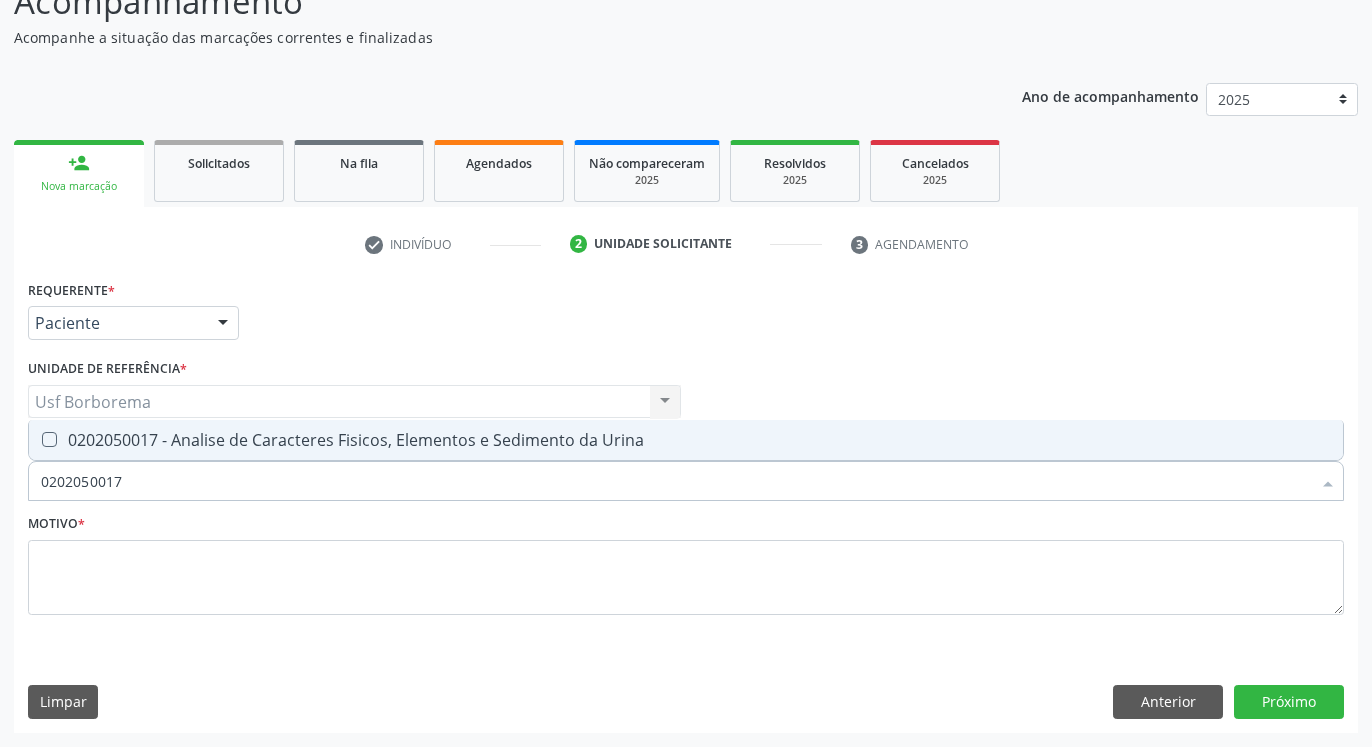 click at bounding box center (49, 439) 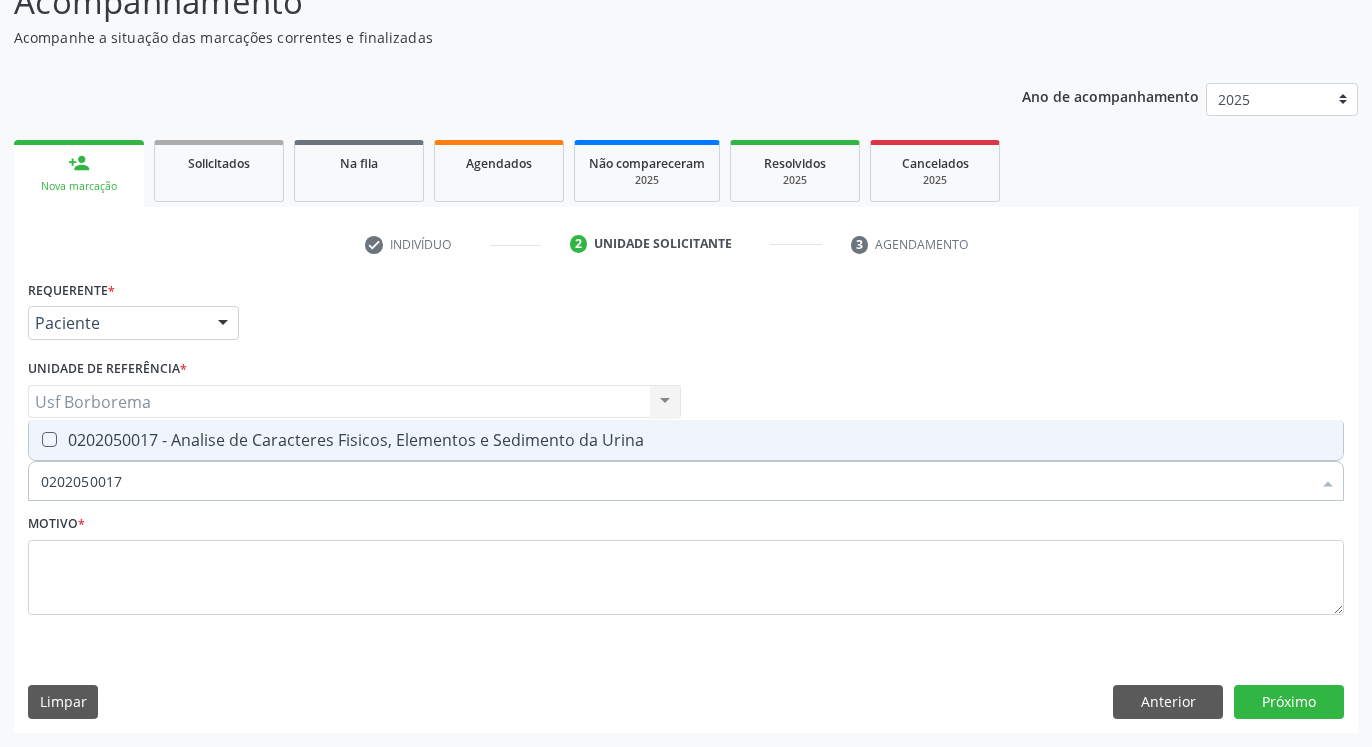 click at bounding box center (35, 439) 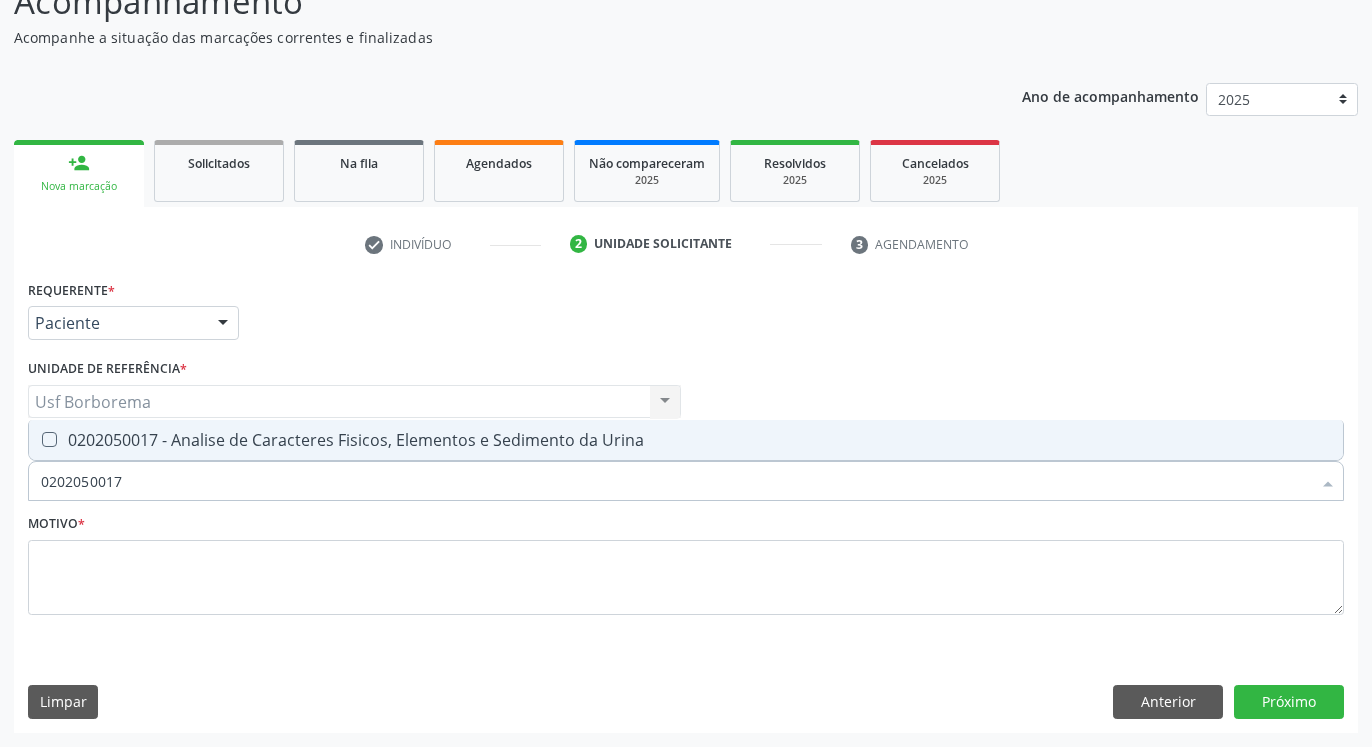 checkbox on "true" 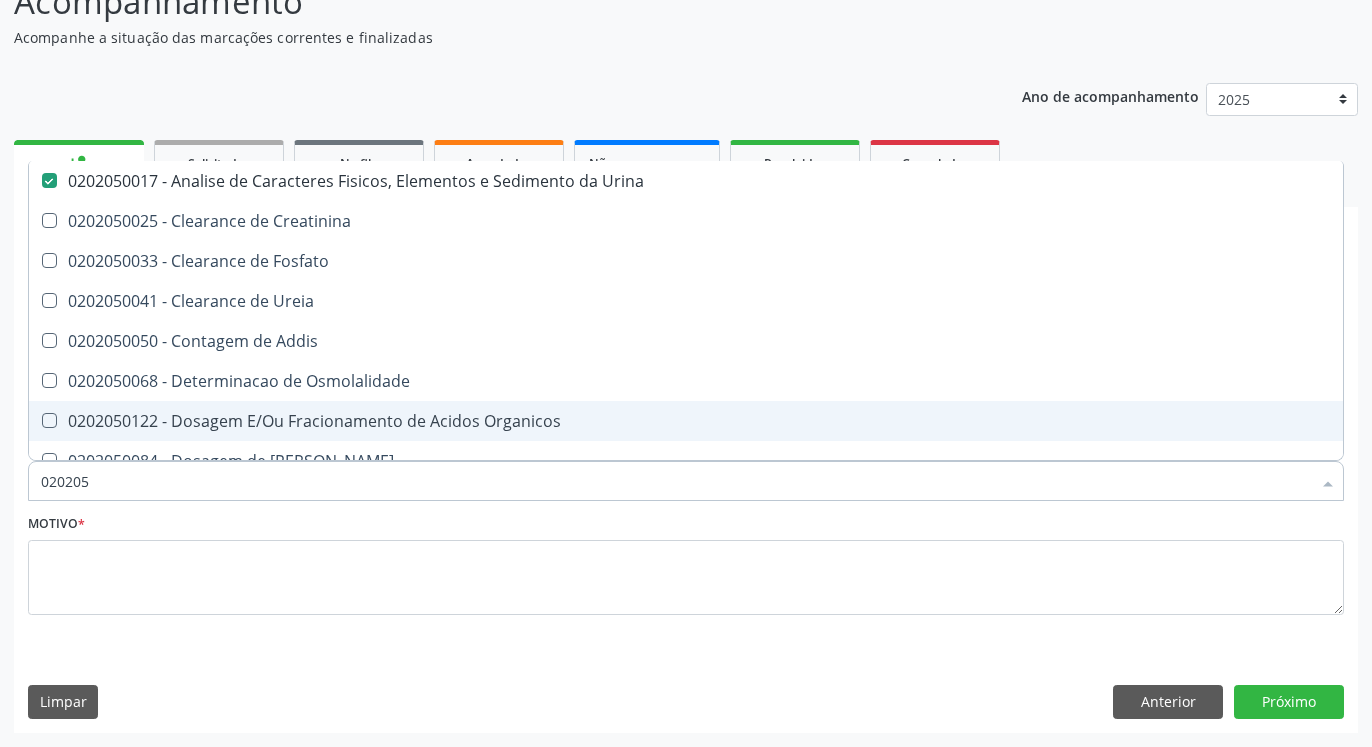 type on "02020" 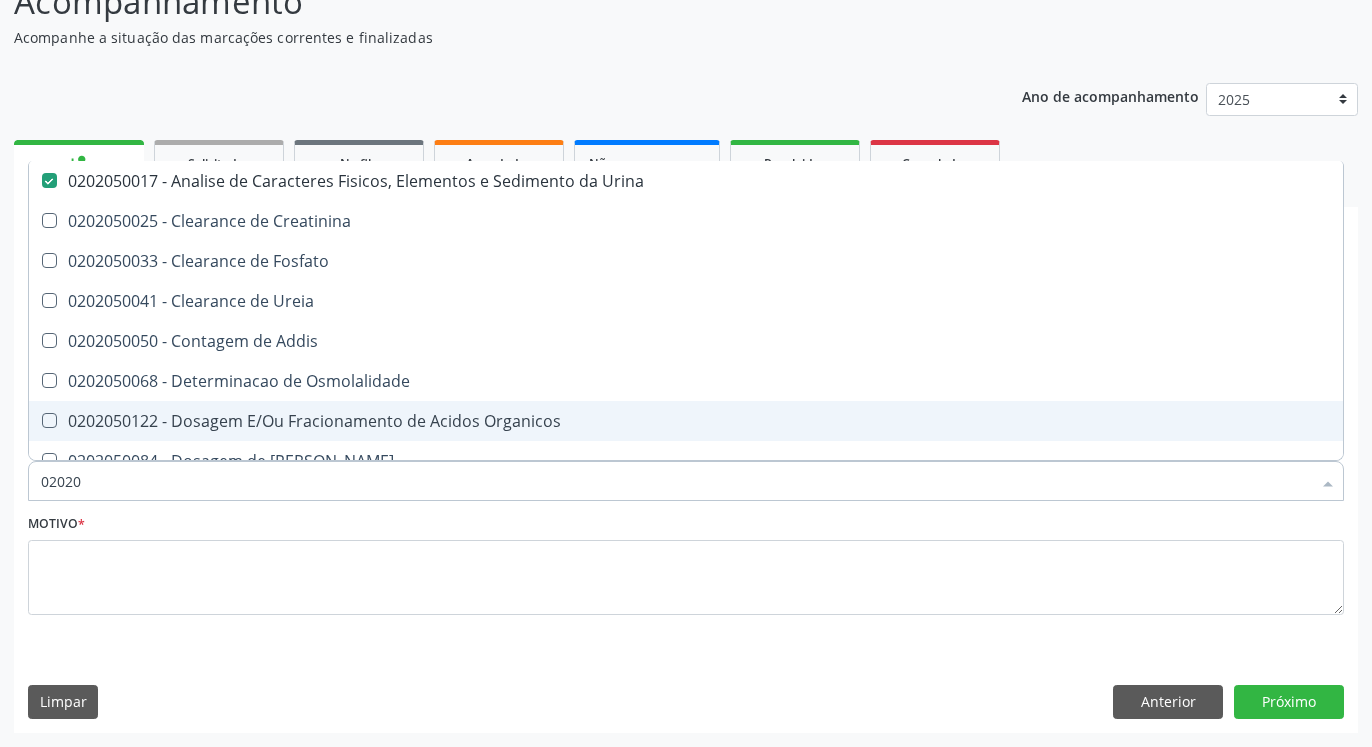 checkbox on "false" 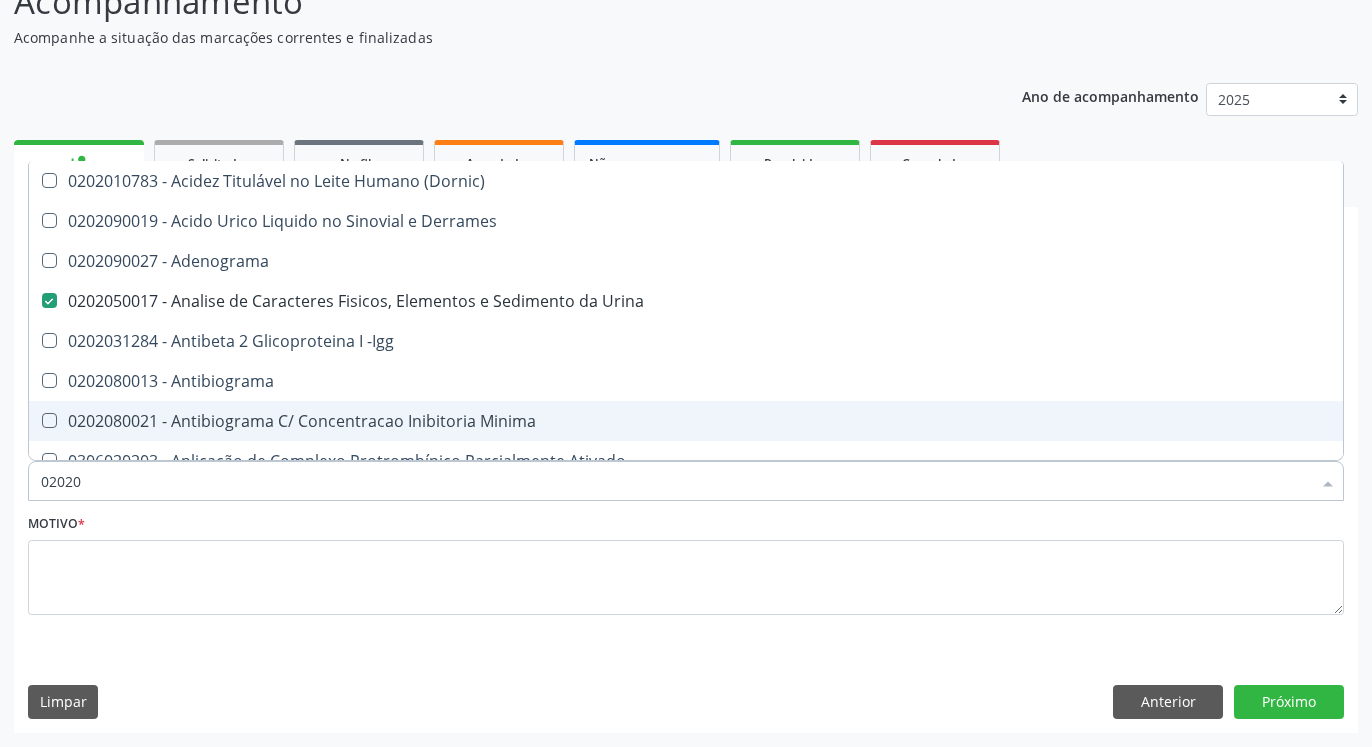 type on "020202" 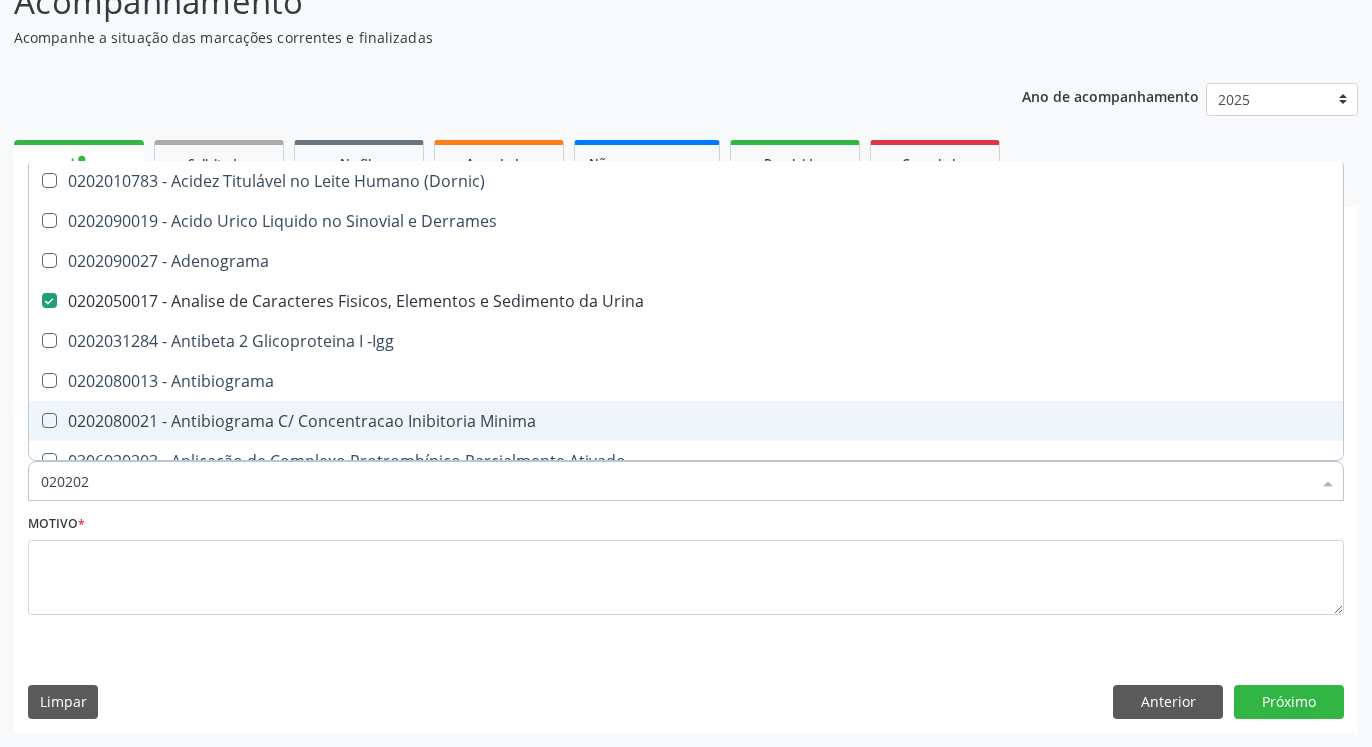 checkbox on "false" 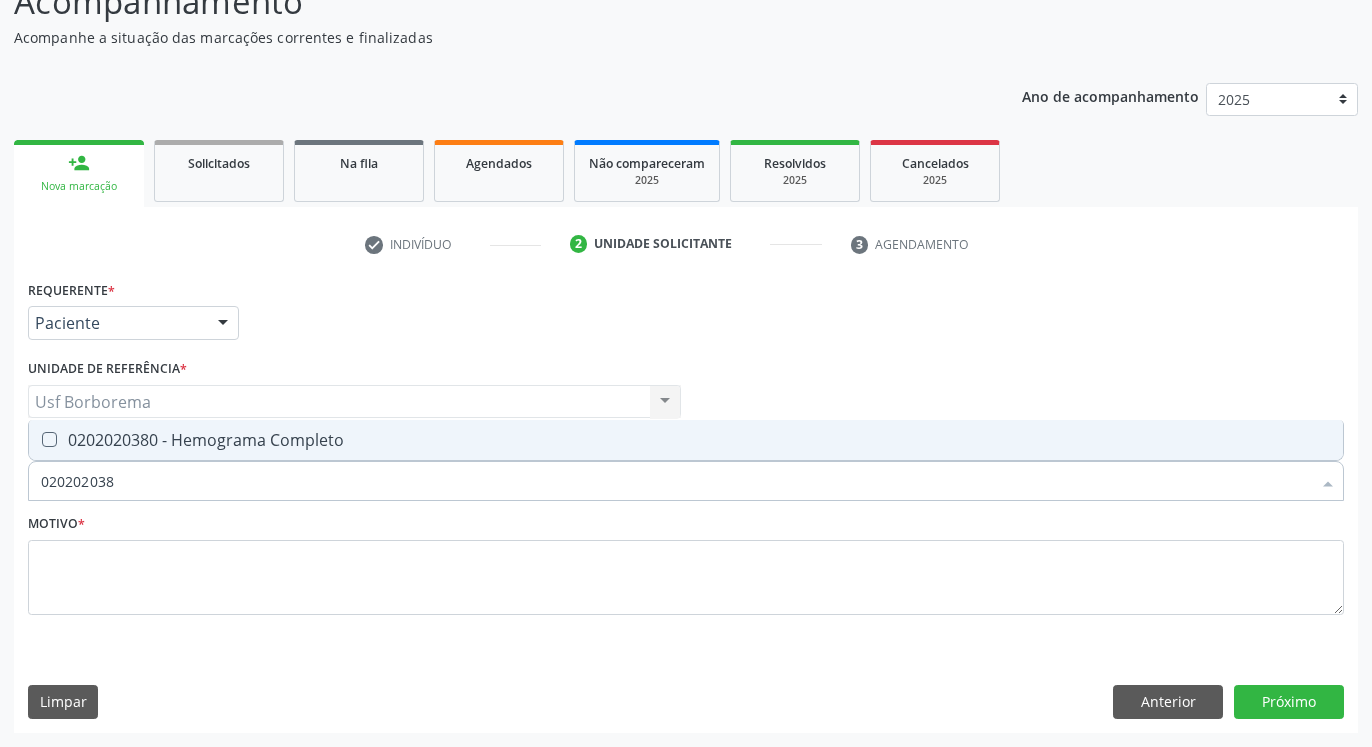 type on "0202020380" 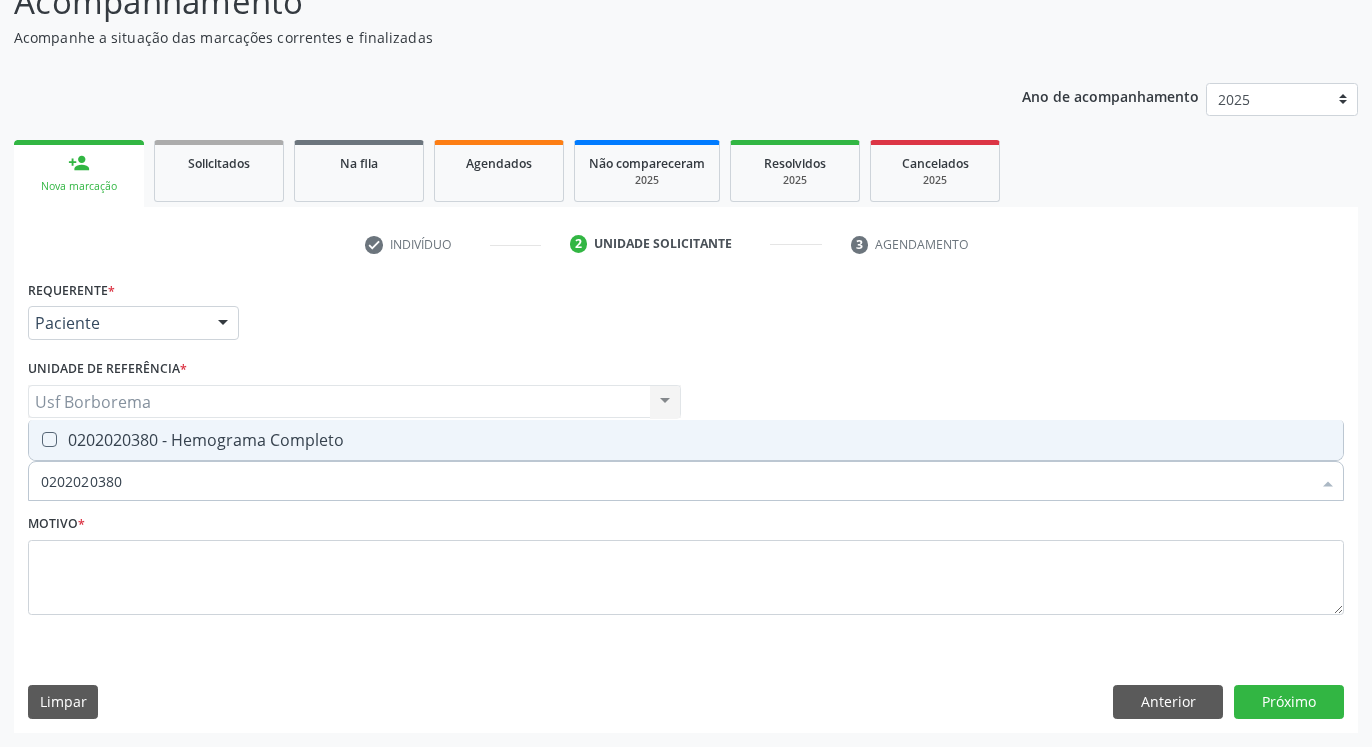 click at bounding box center (49, 439) 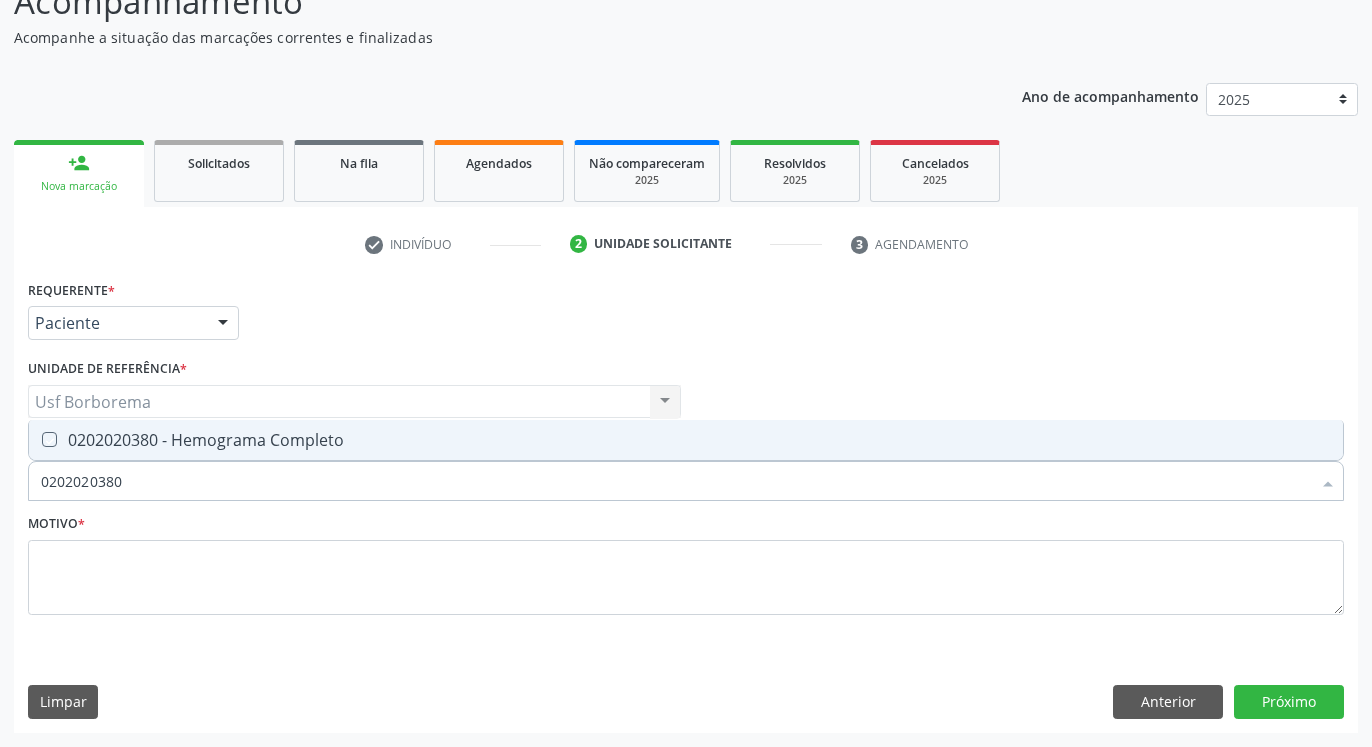 click at bounding box center [35, 439] 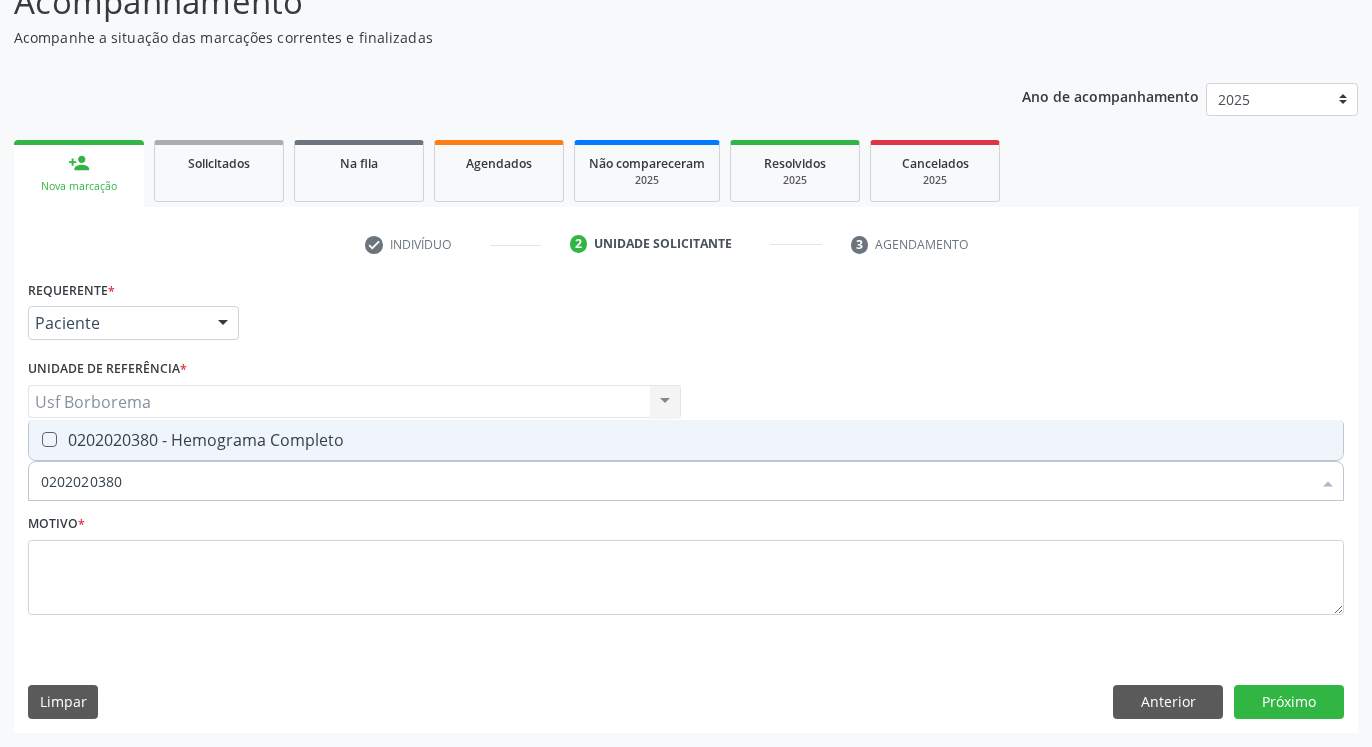 checkbox on "true" 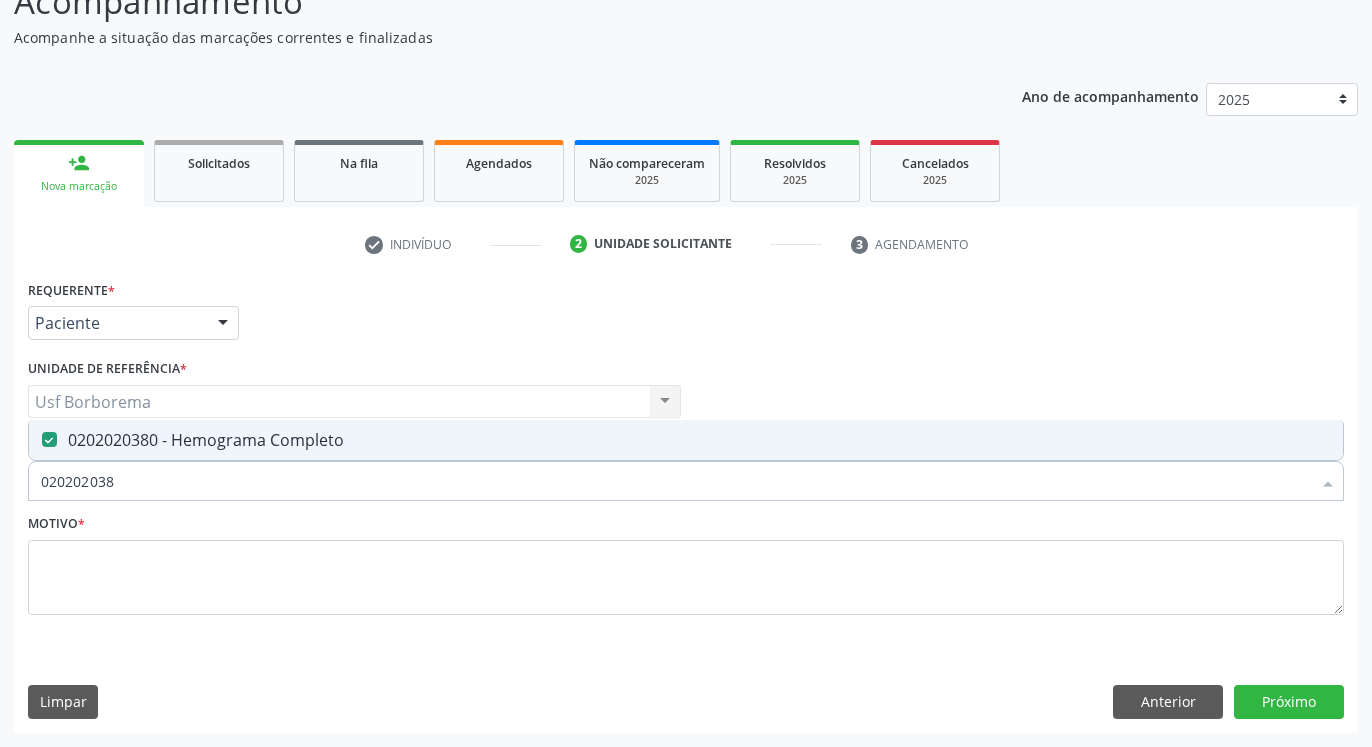 type on "02020203" 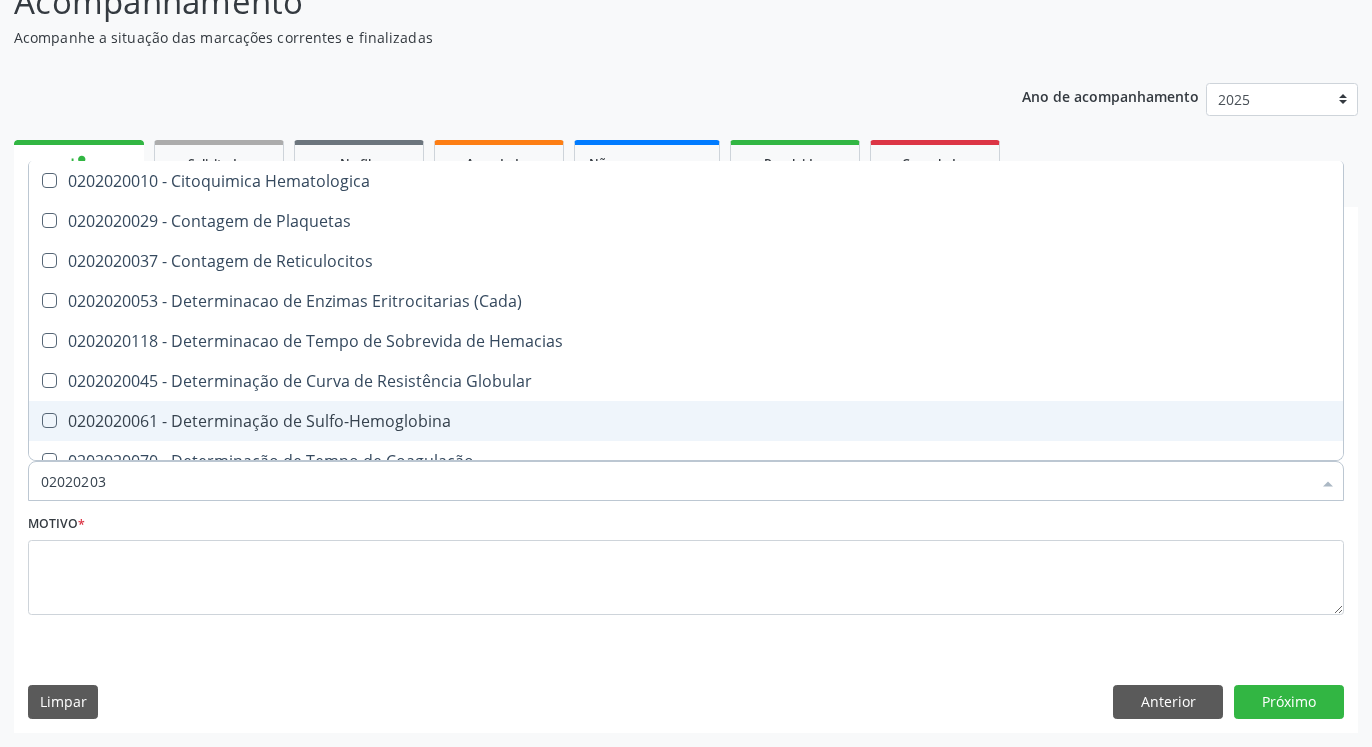 type on "0202020" 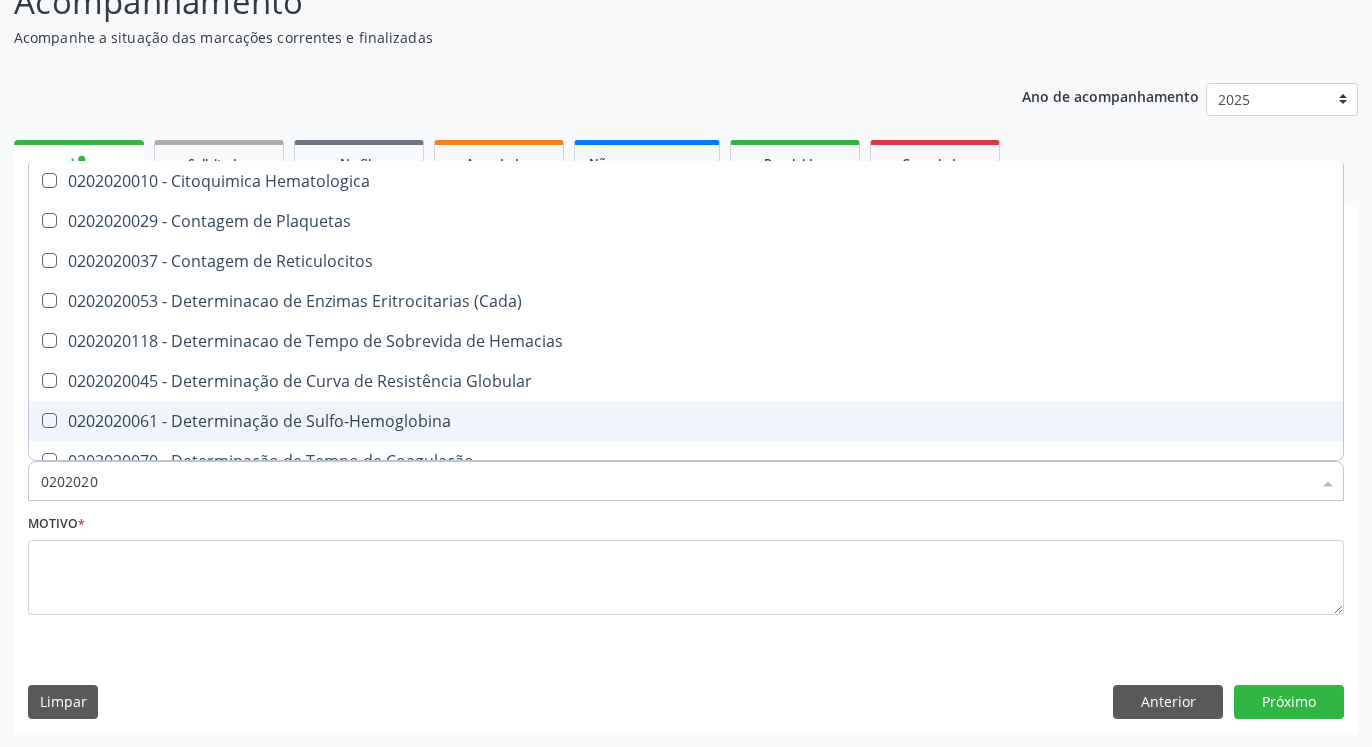 type on "020202" 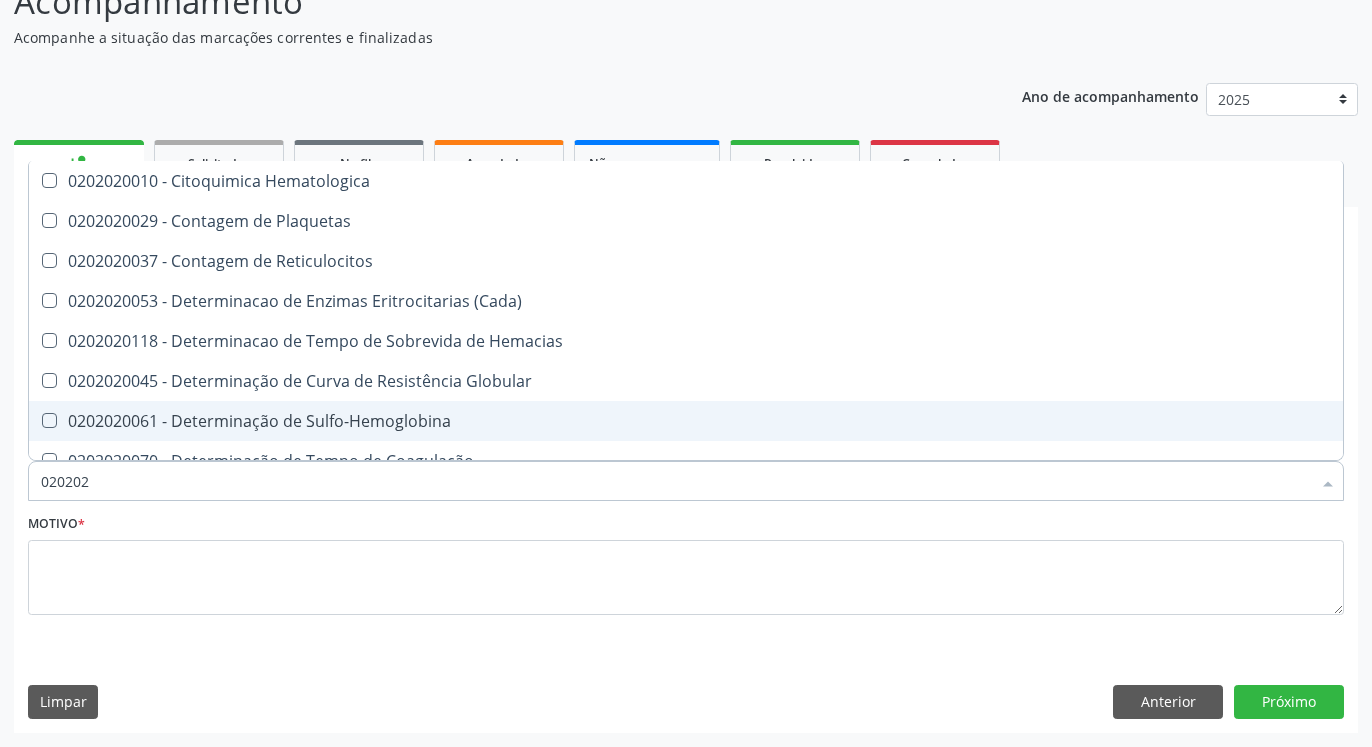 type on "02020" 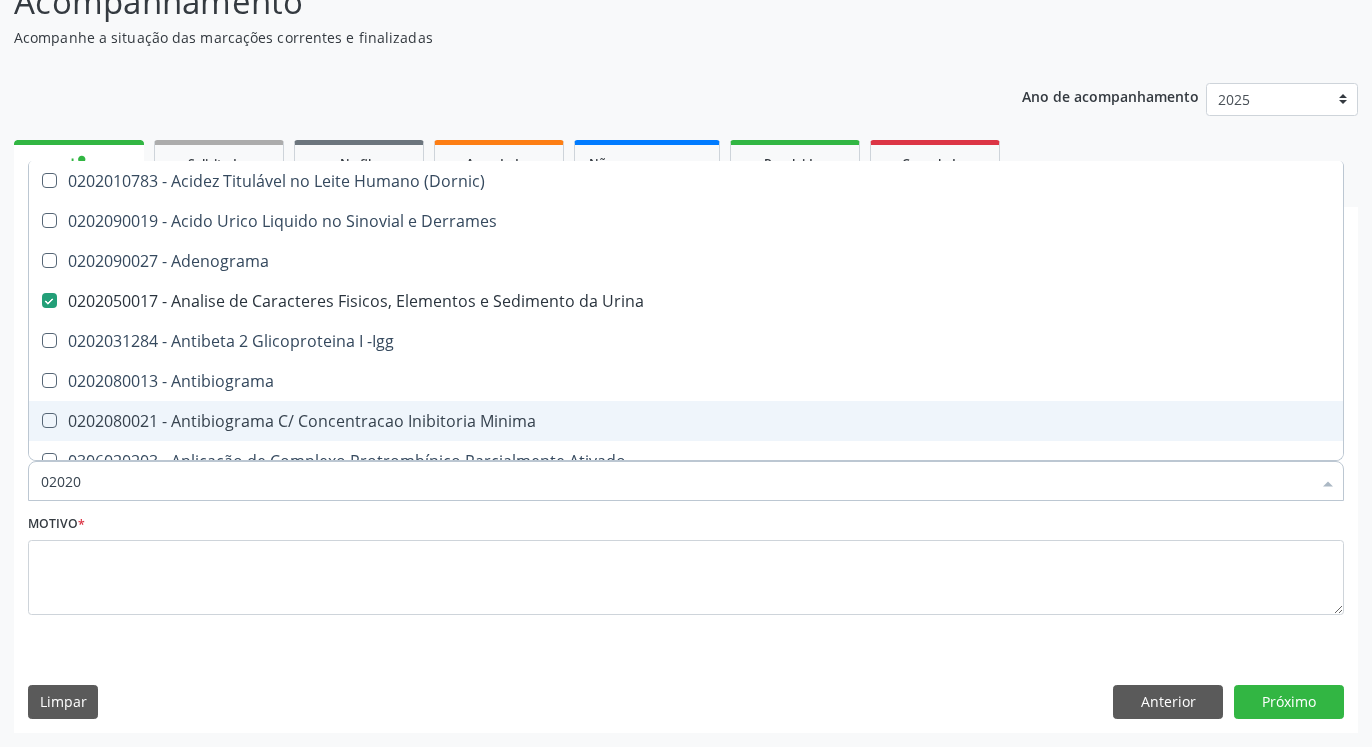 type on "020203" 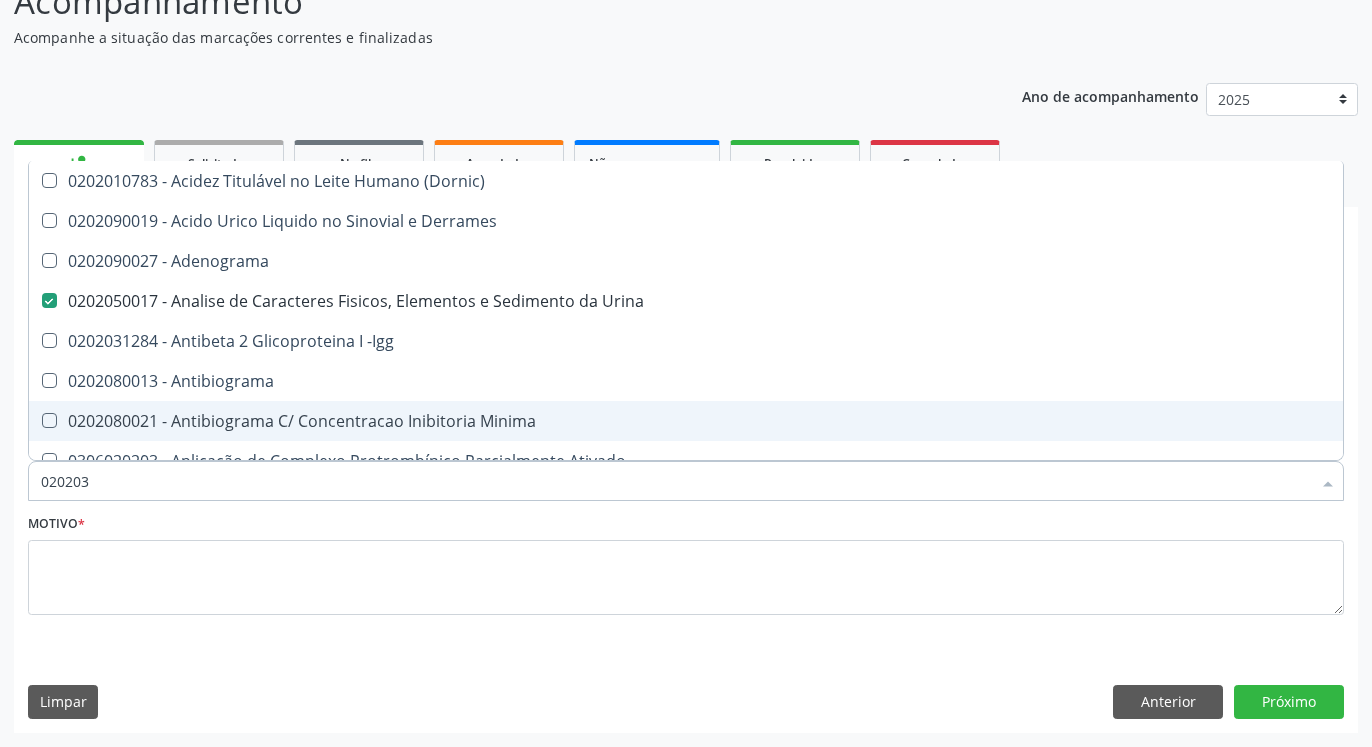 checkbox on "false" 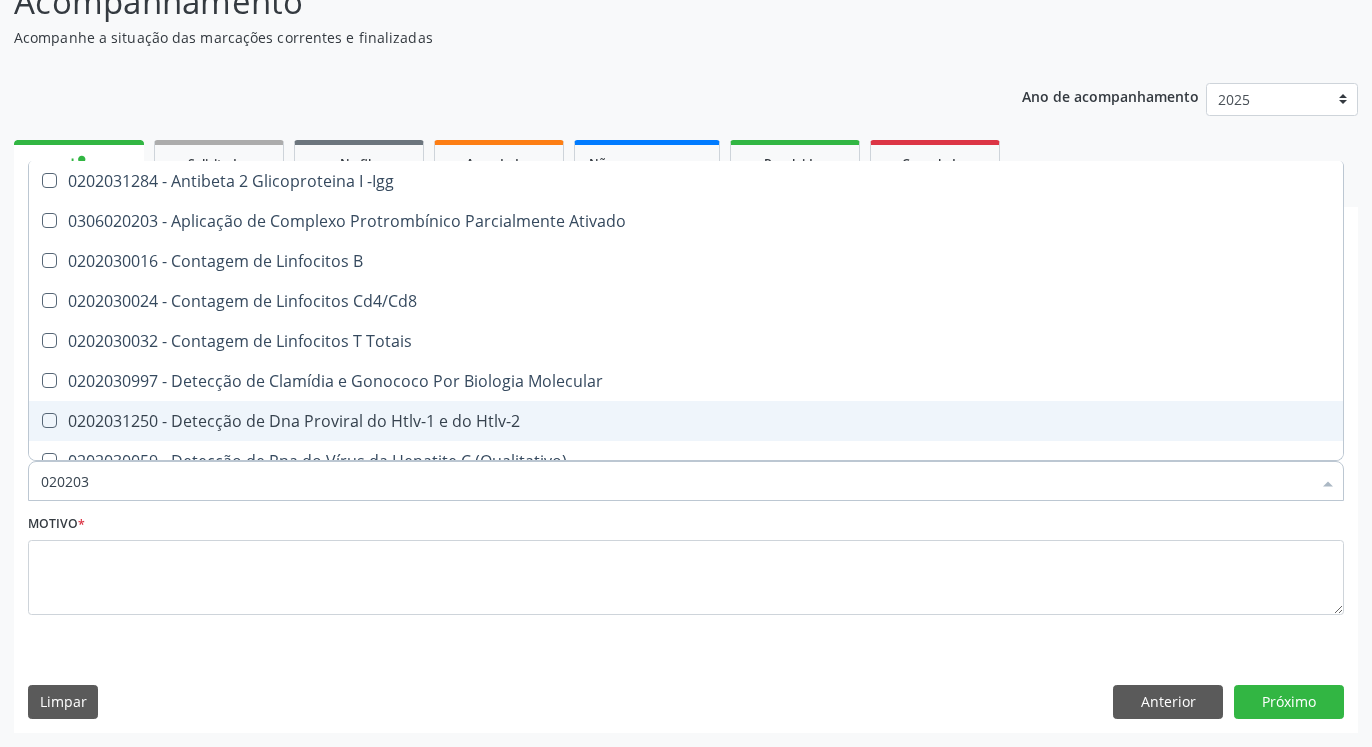 type on "0202030" 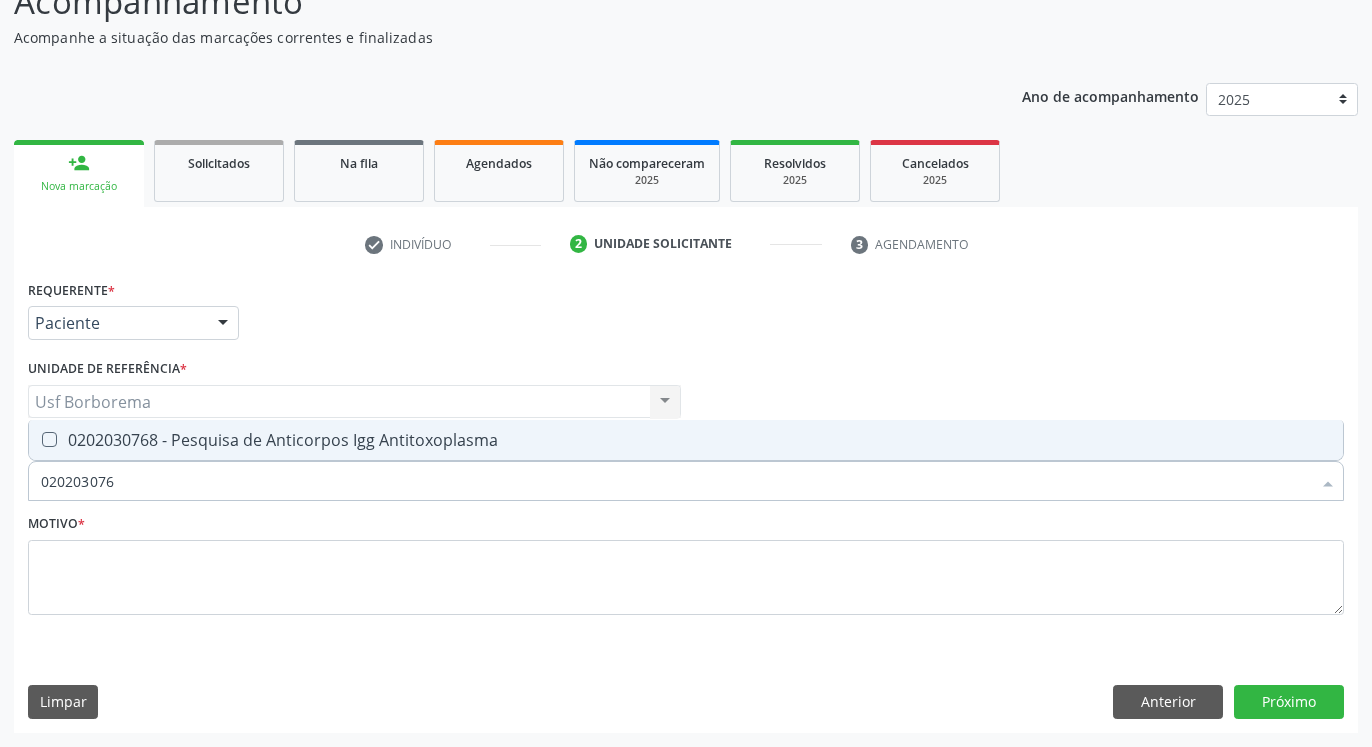 type on "0202030768" 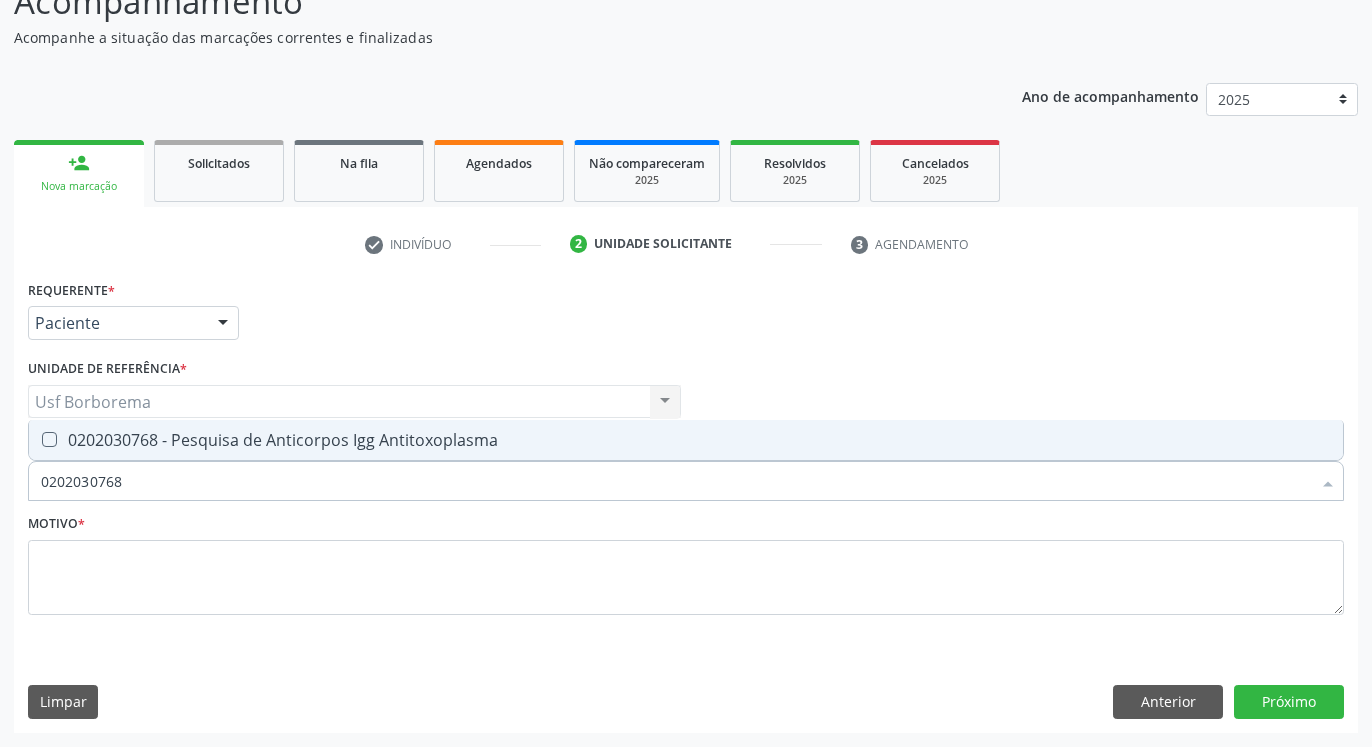 click at bounding box center [49, 439] 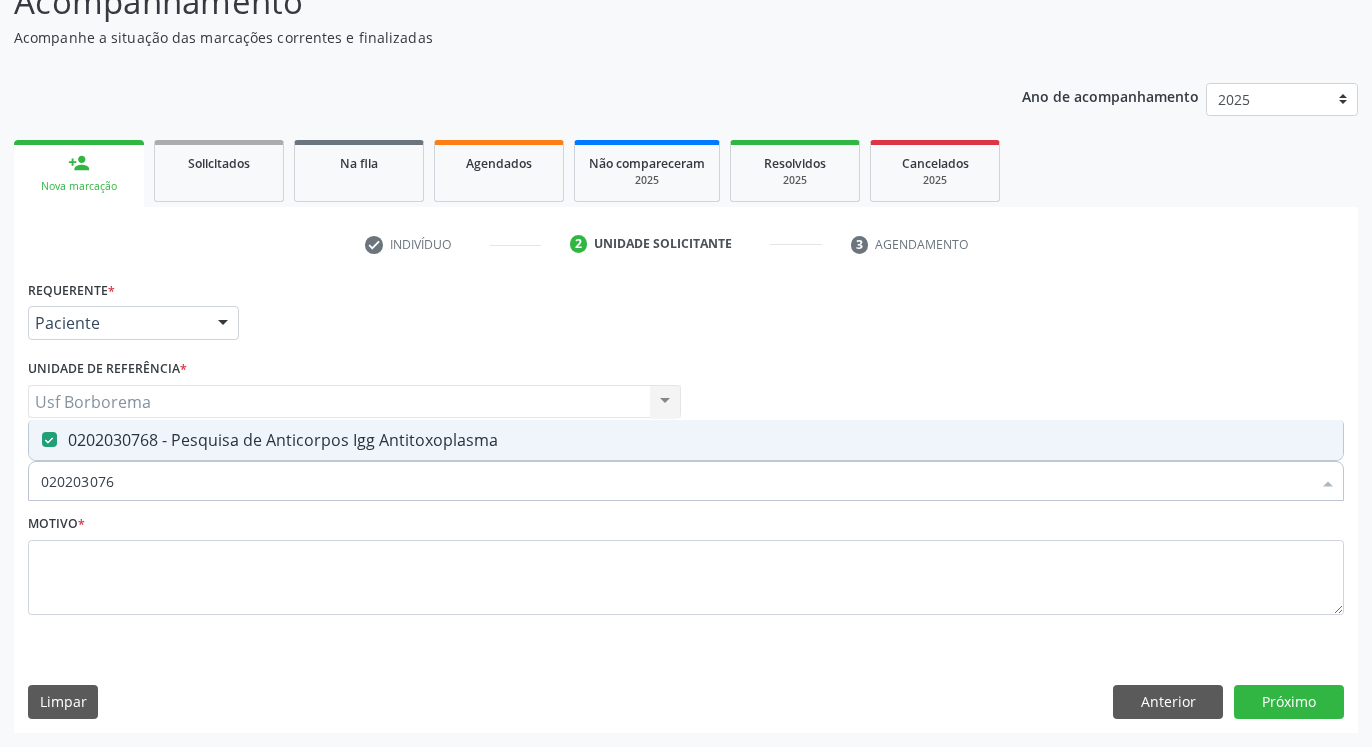 type on "02020307" 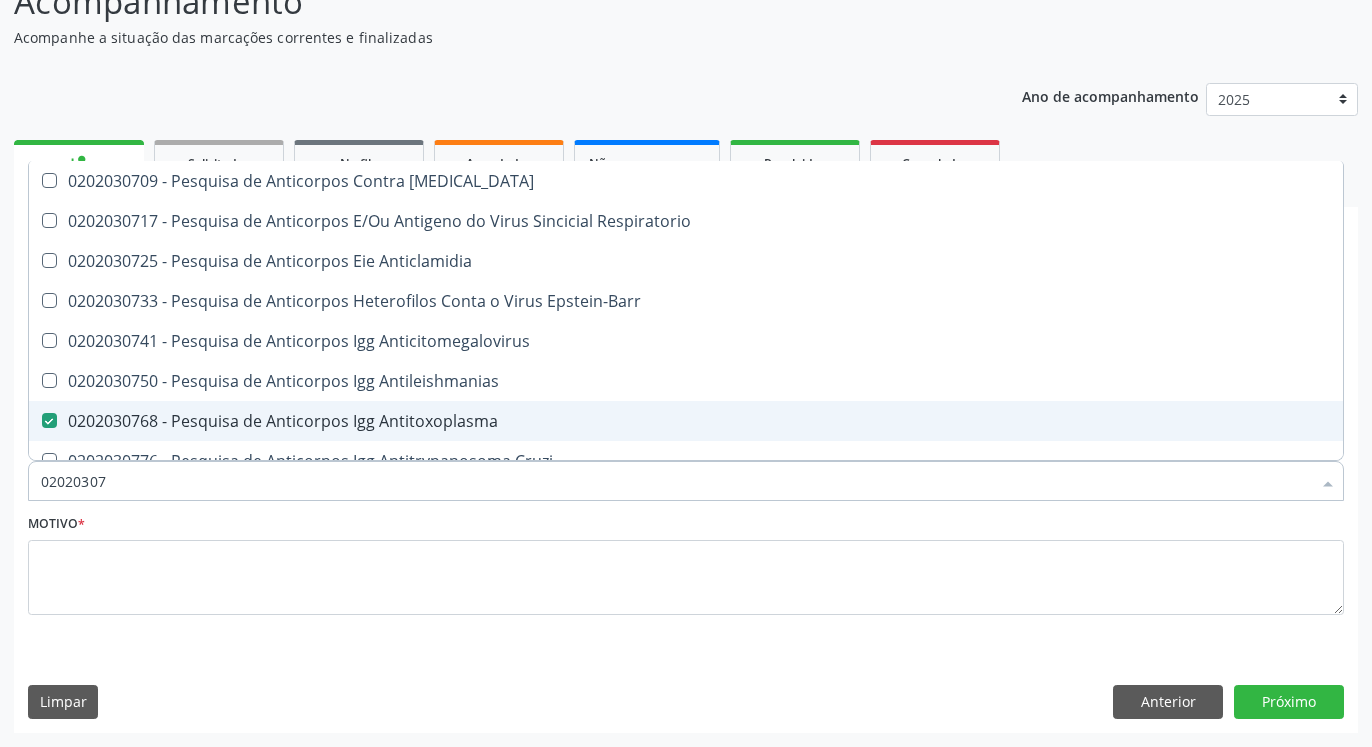type on "0202030" 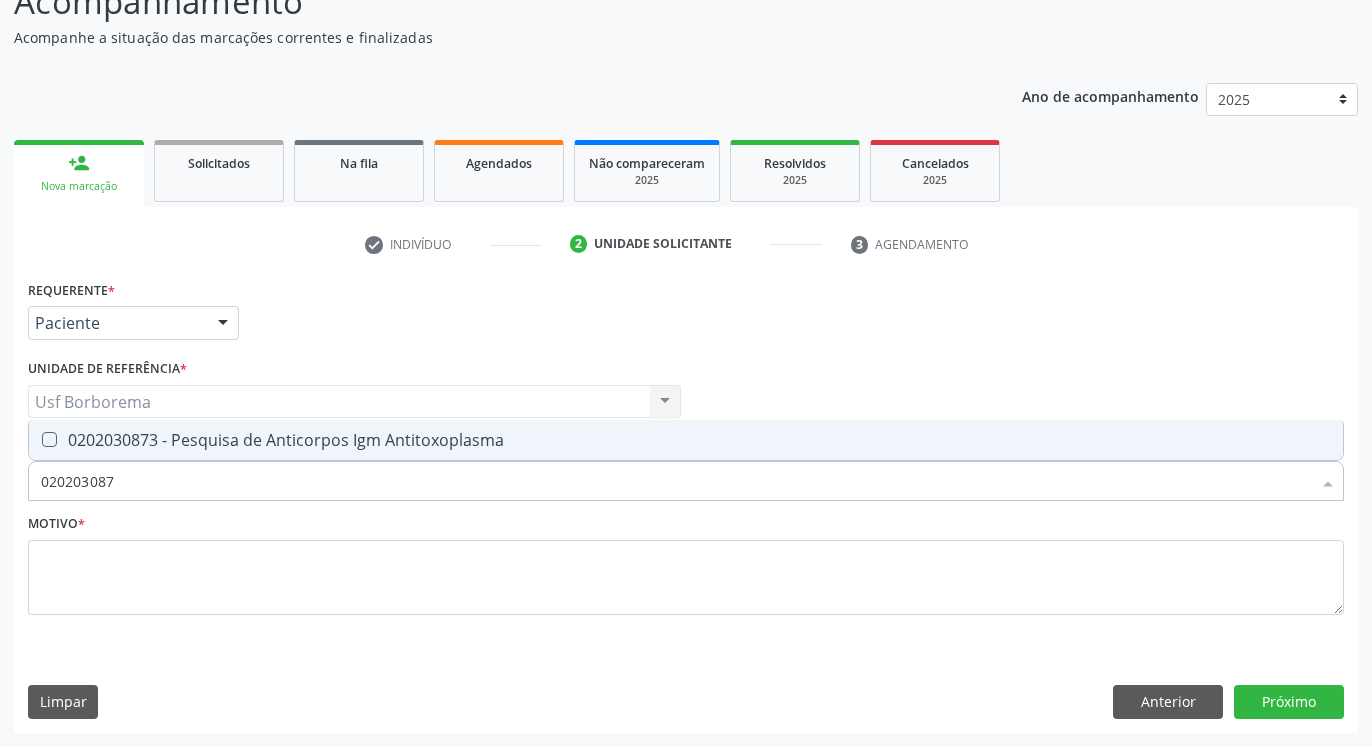 type on "0202030873" 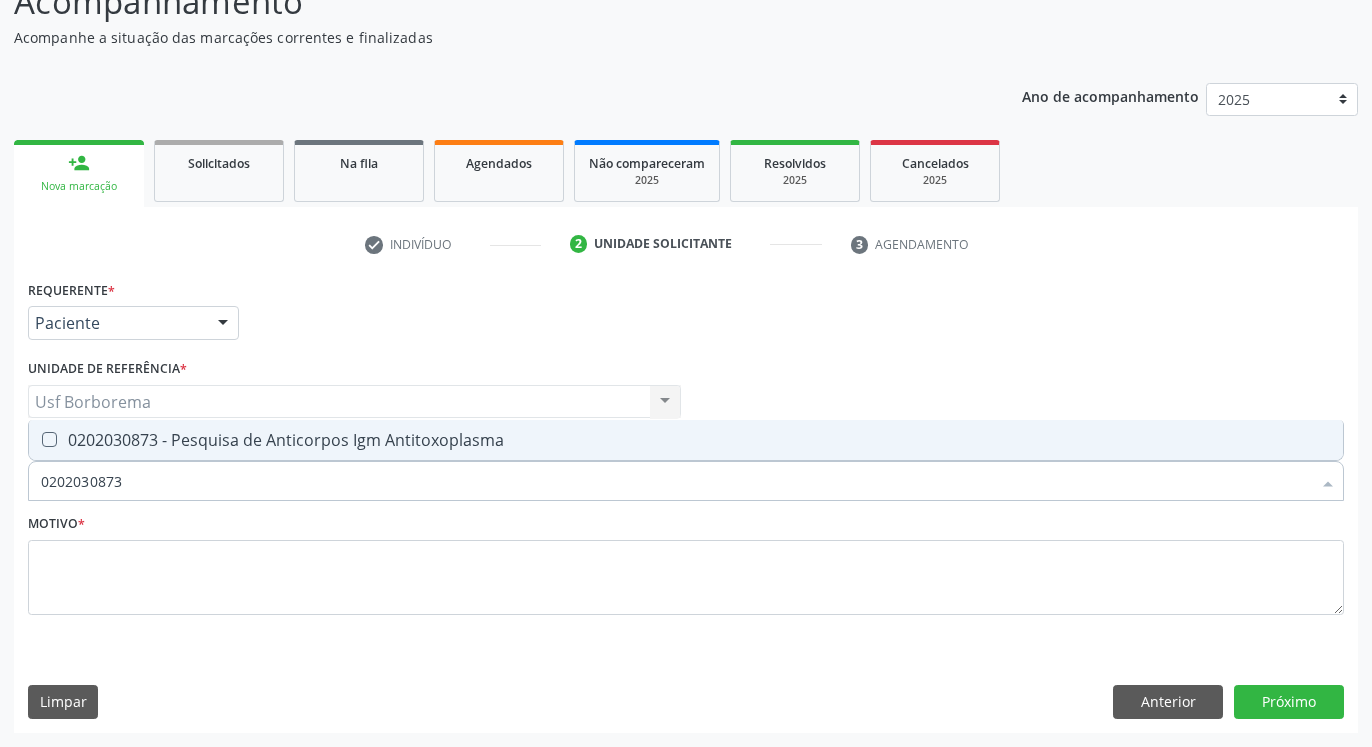 click at bounding box center [49, 439] 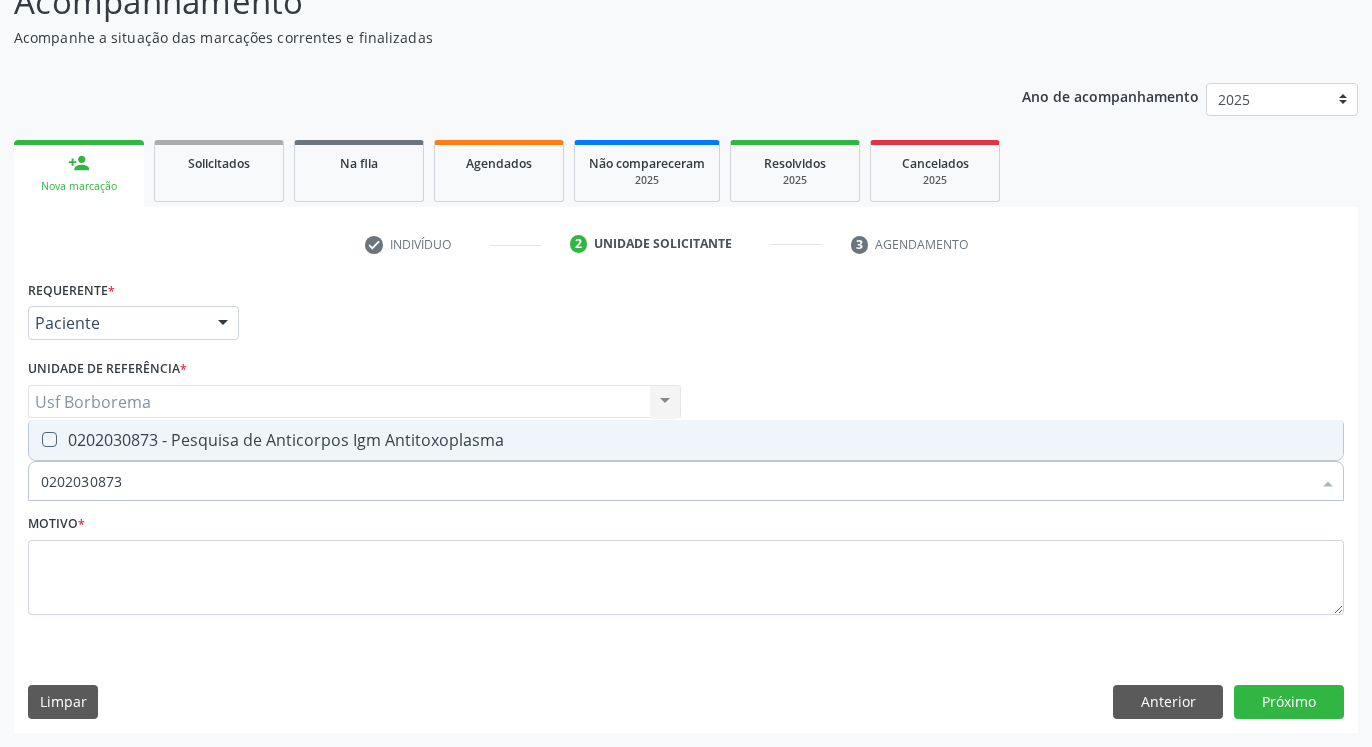 click at bounding box center [35, 439] 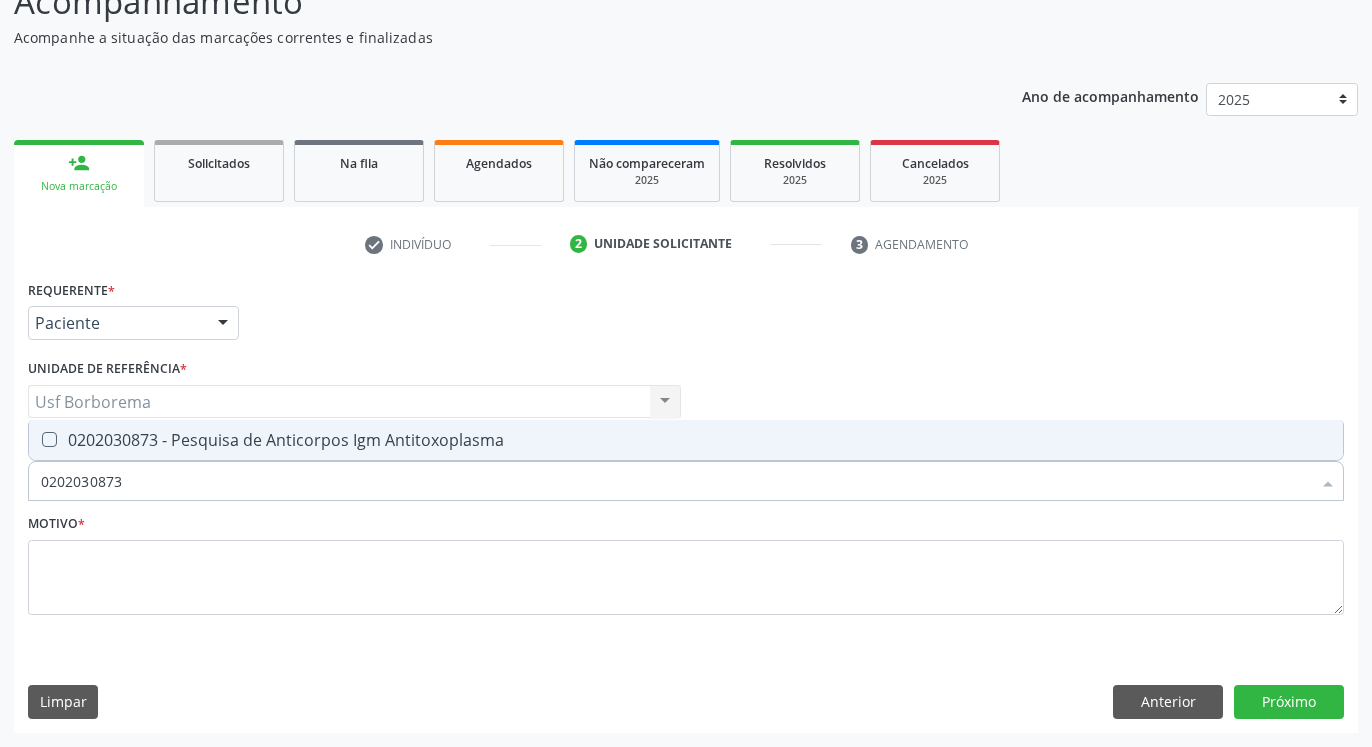 checkbox on "true" 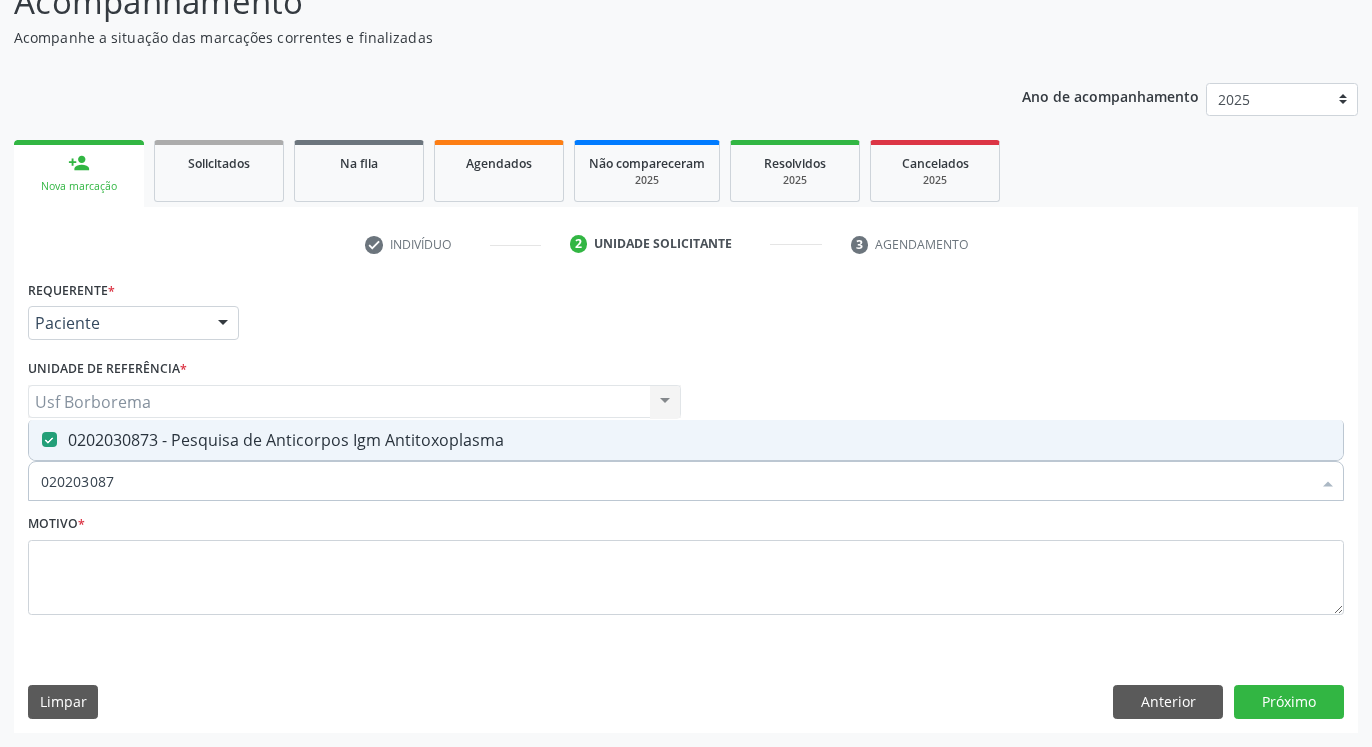 type on "02020308" 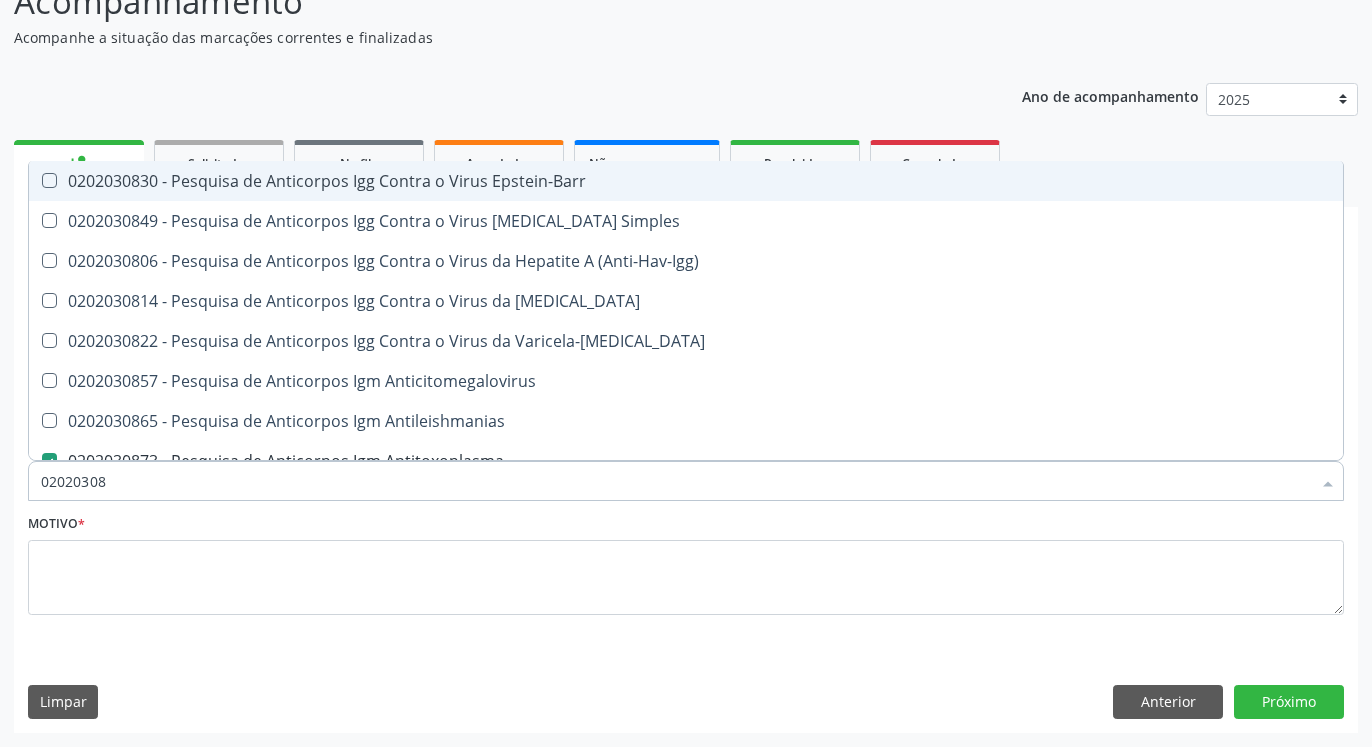 type on "0202030" 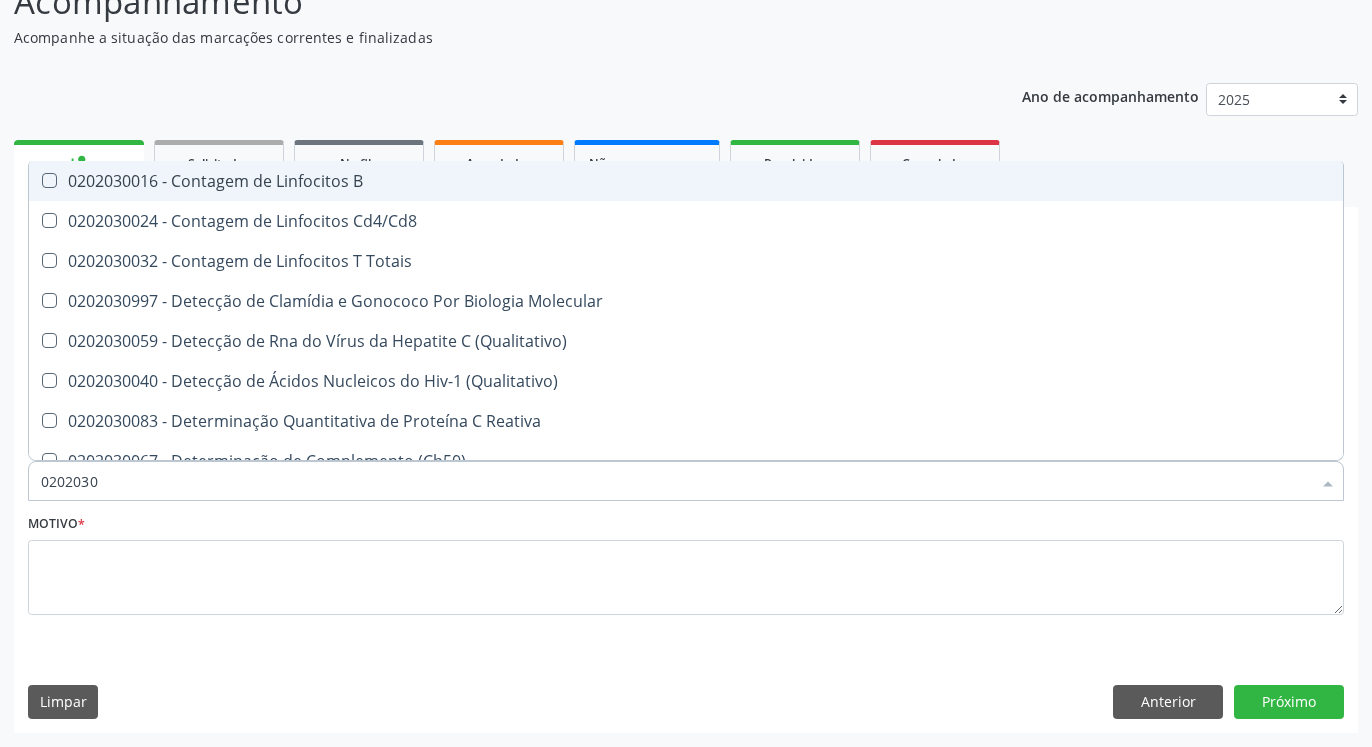 type on "020203" 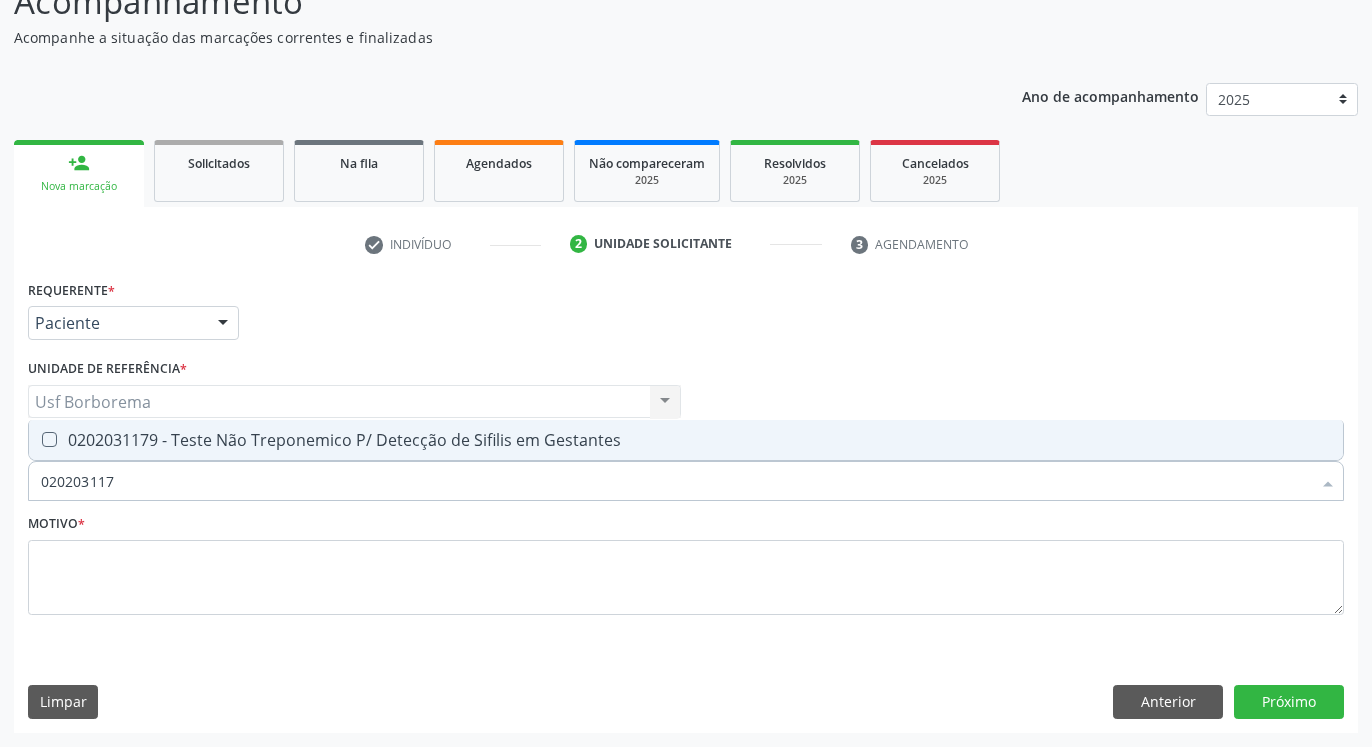 type on "0202031179" 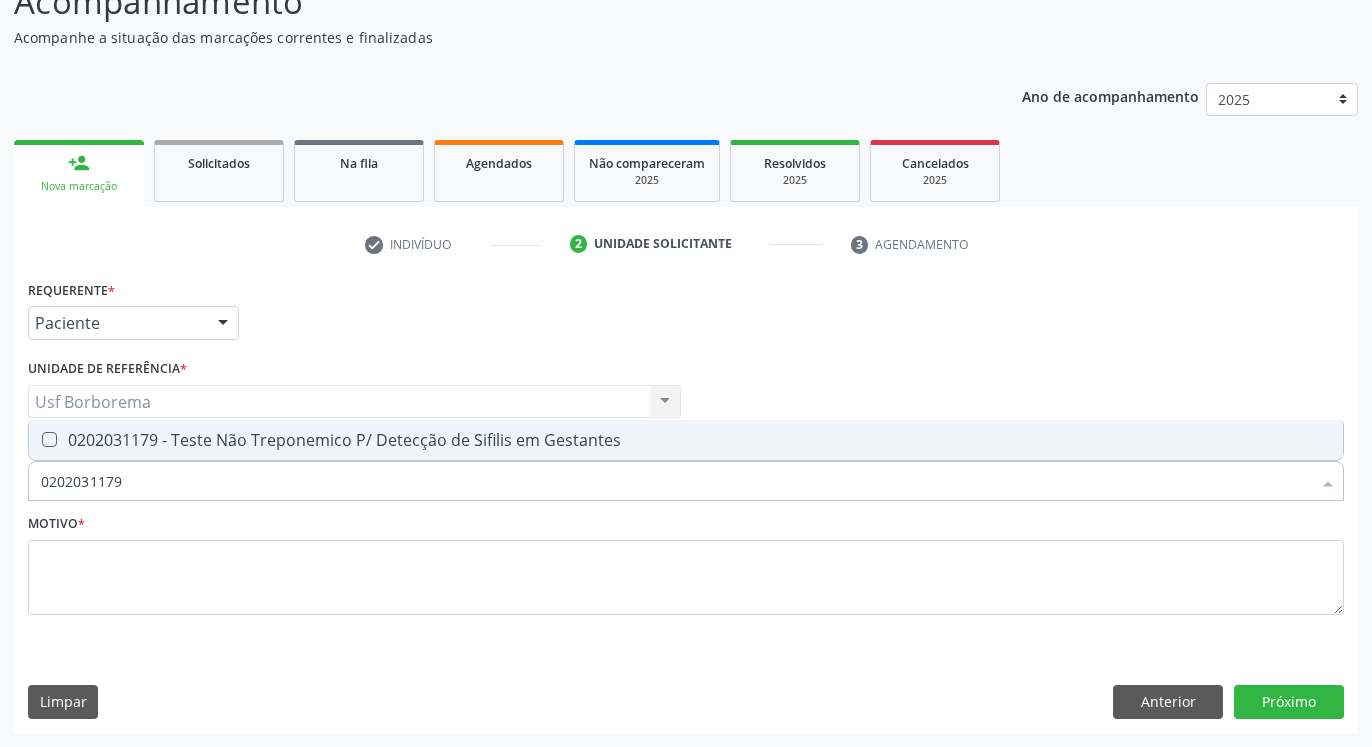 click at bounding box center [49, 439] 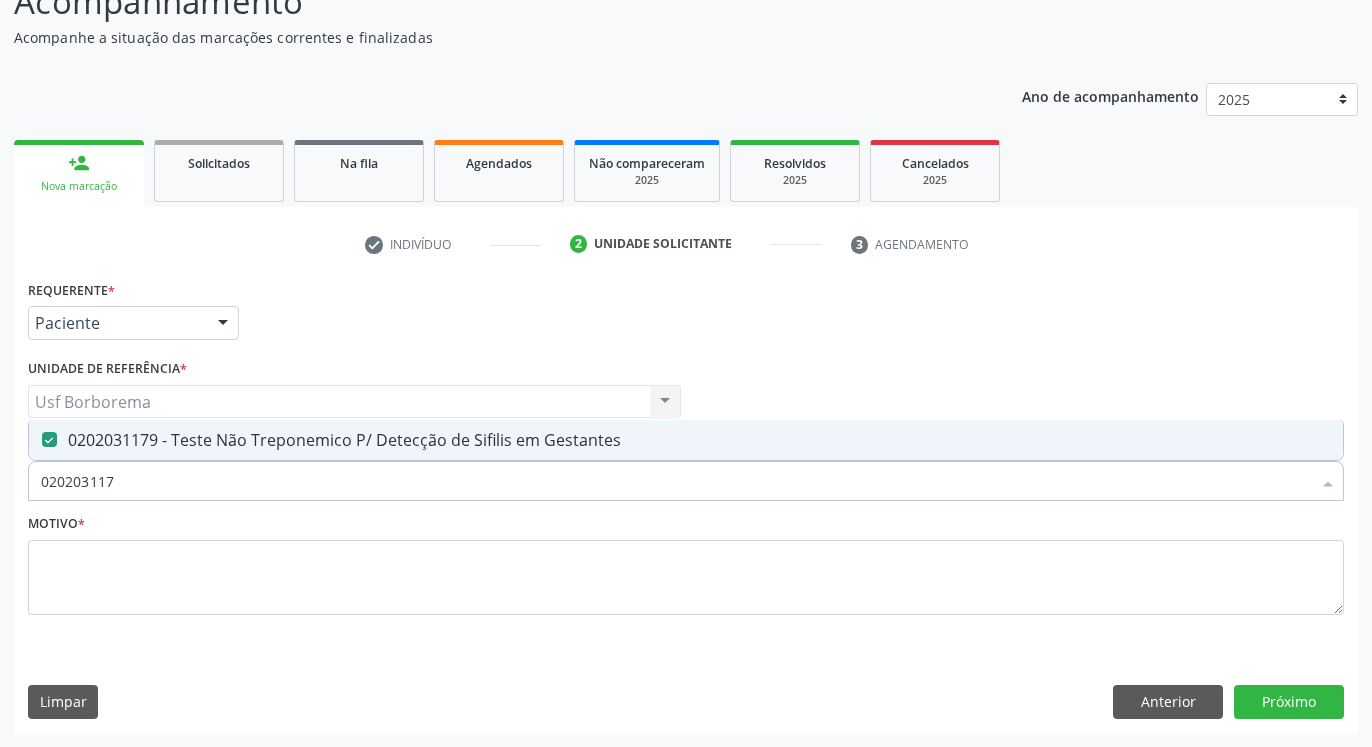 type on "02020311" 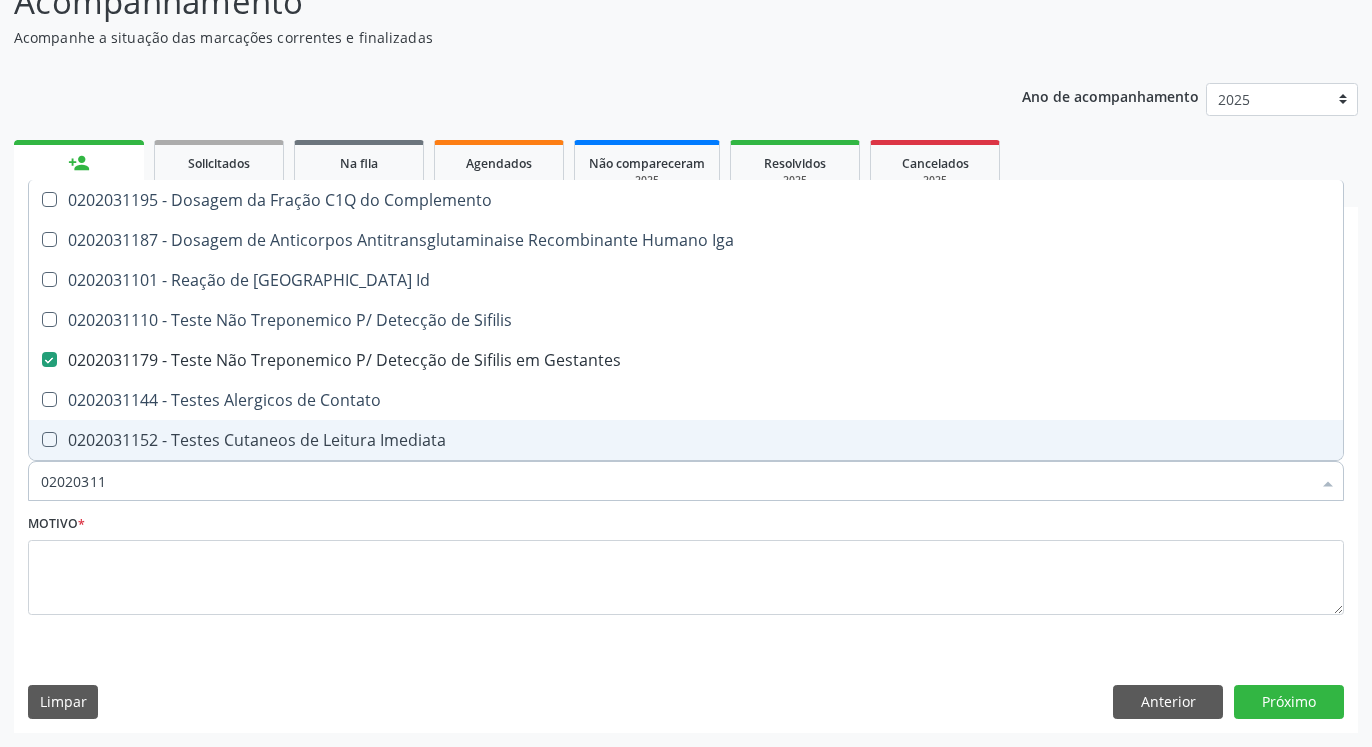 type on "0202031" 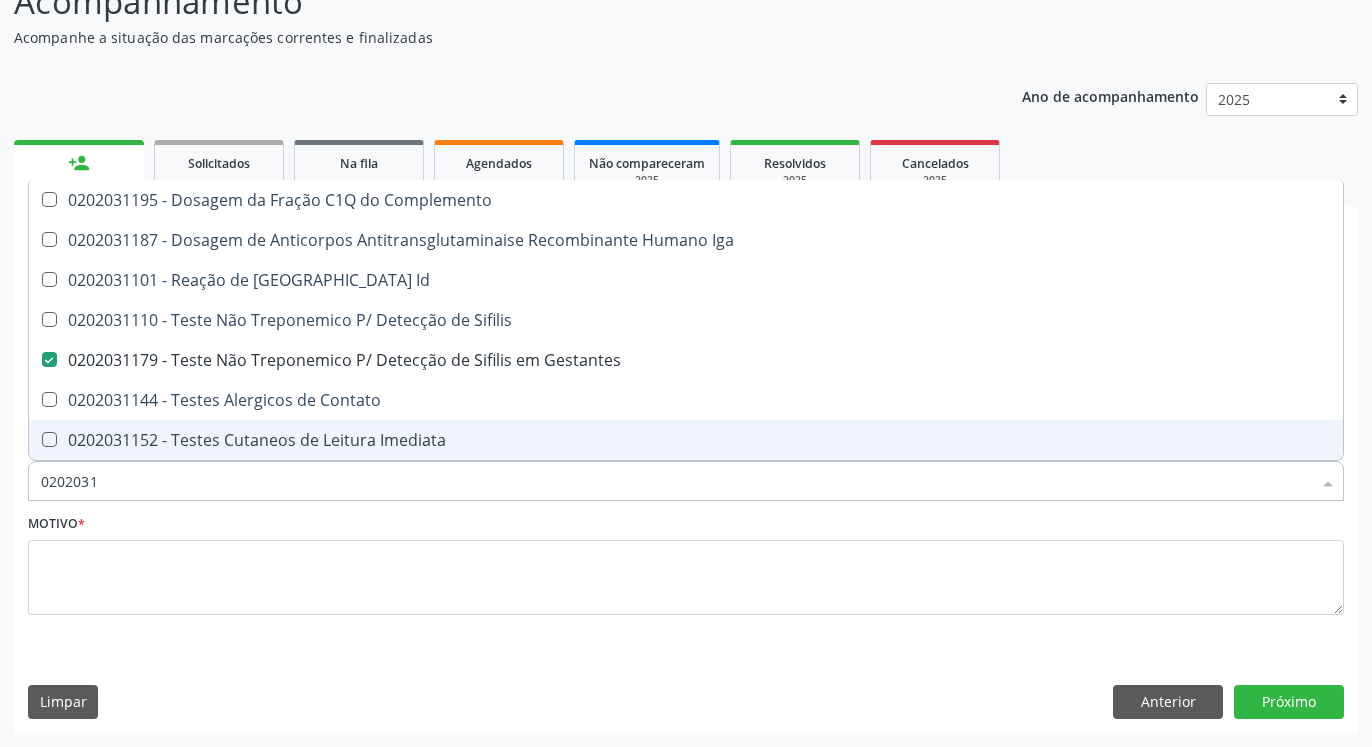 checkbox on "false" 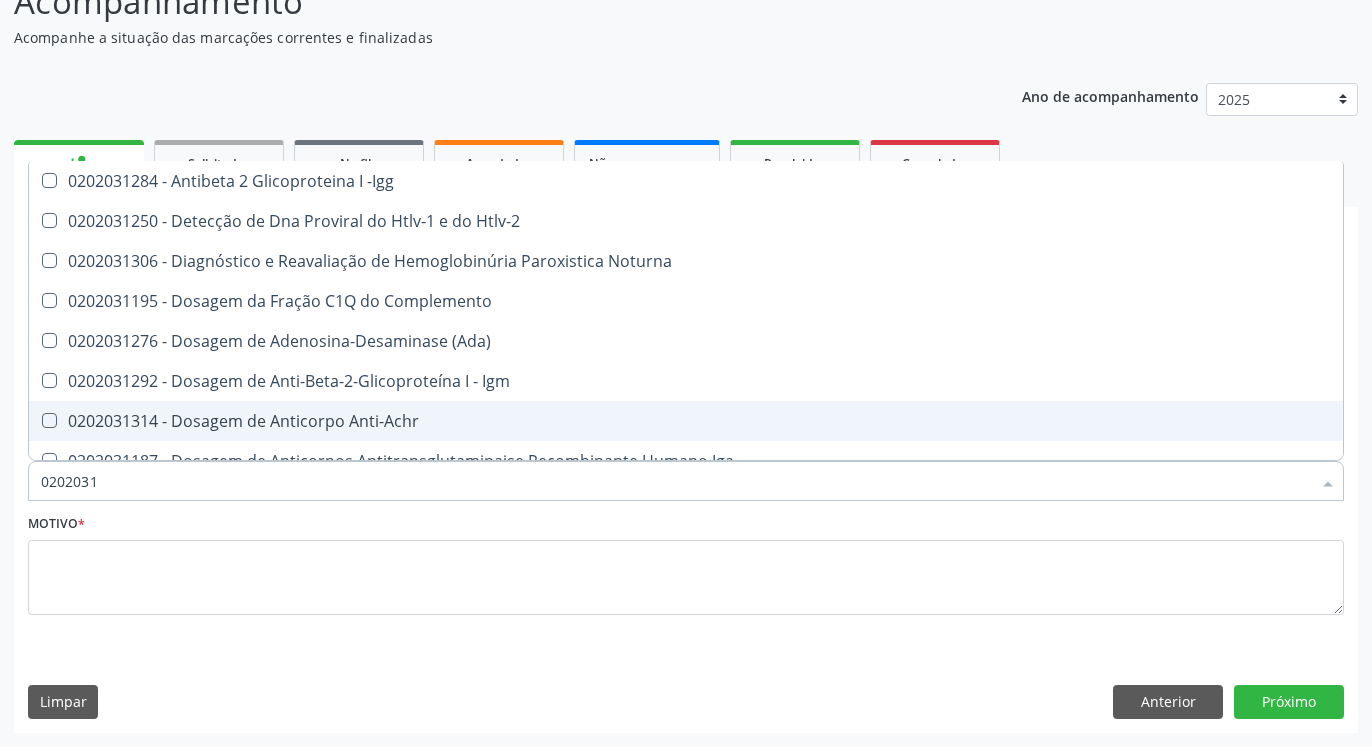 type on "020203" 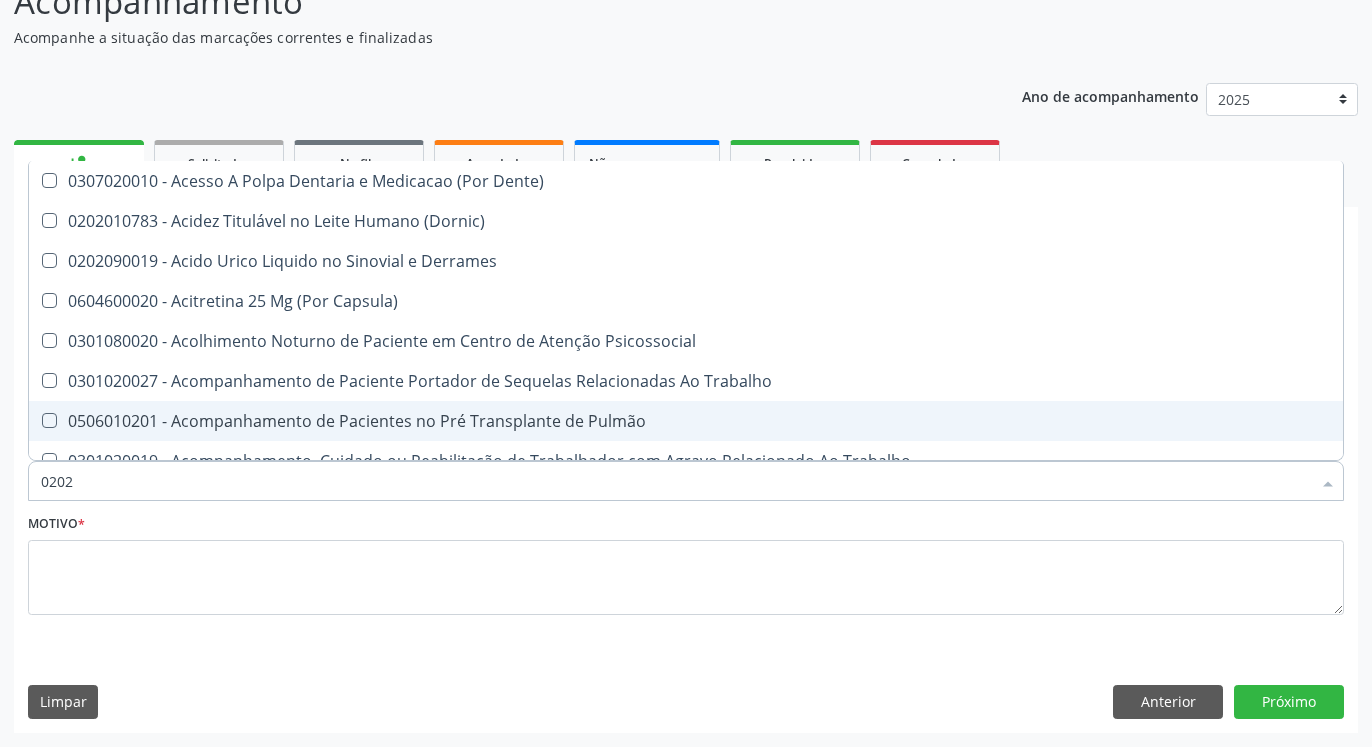 type on "020" 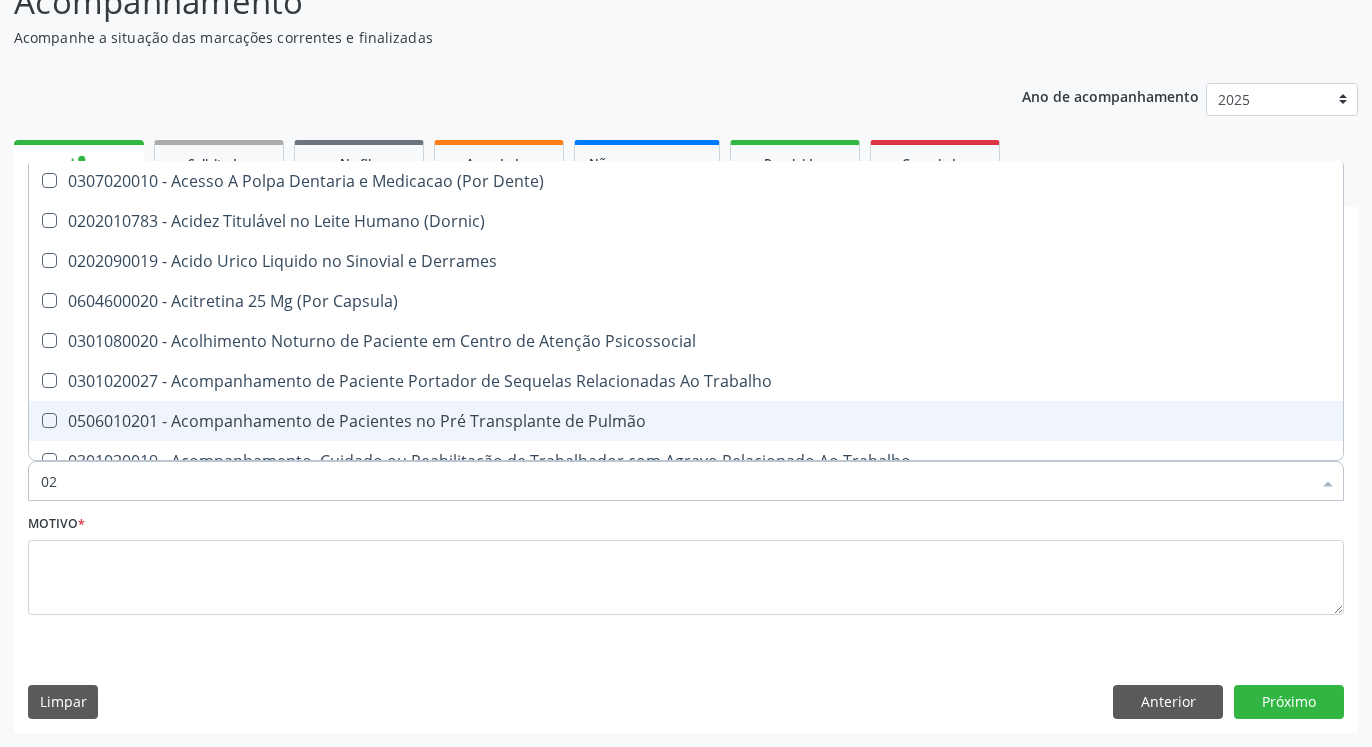 type on "0" 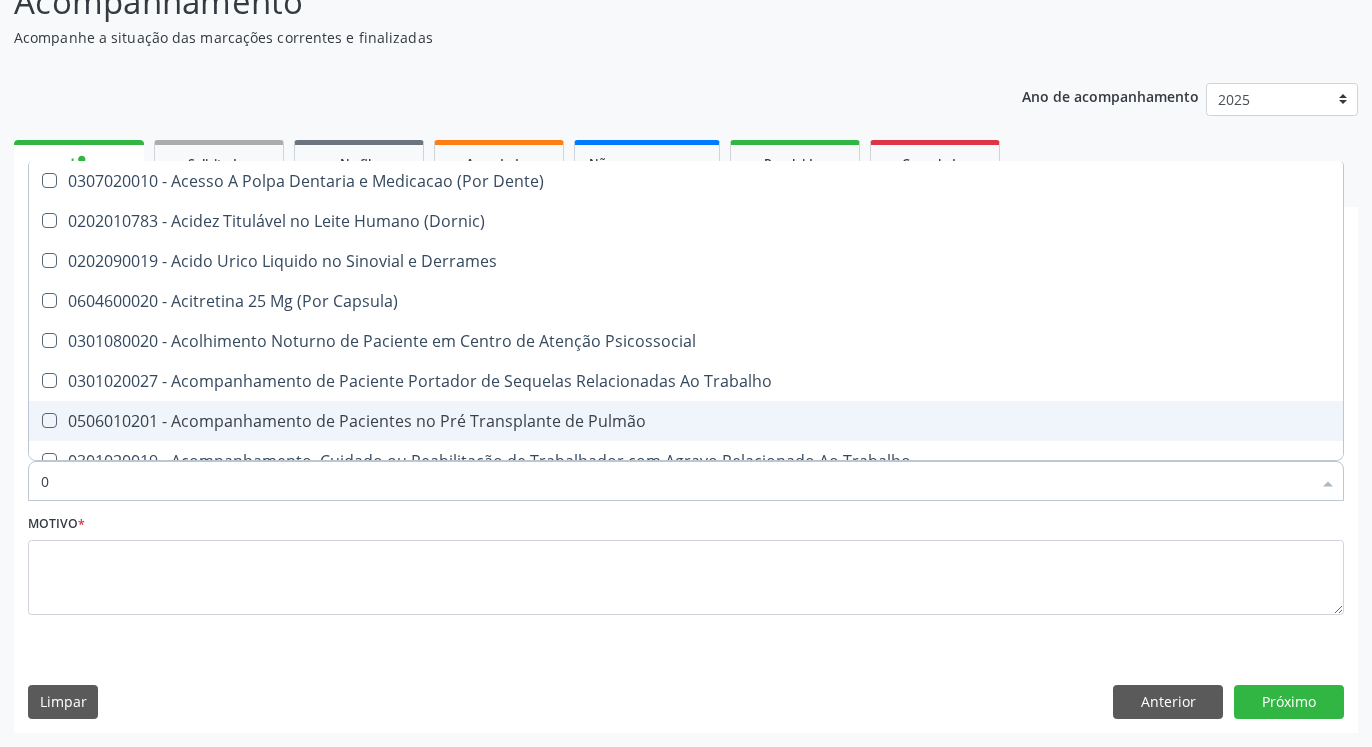checkbox on "false" 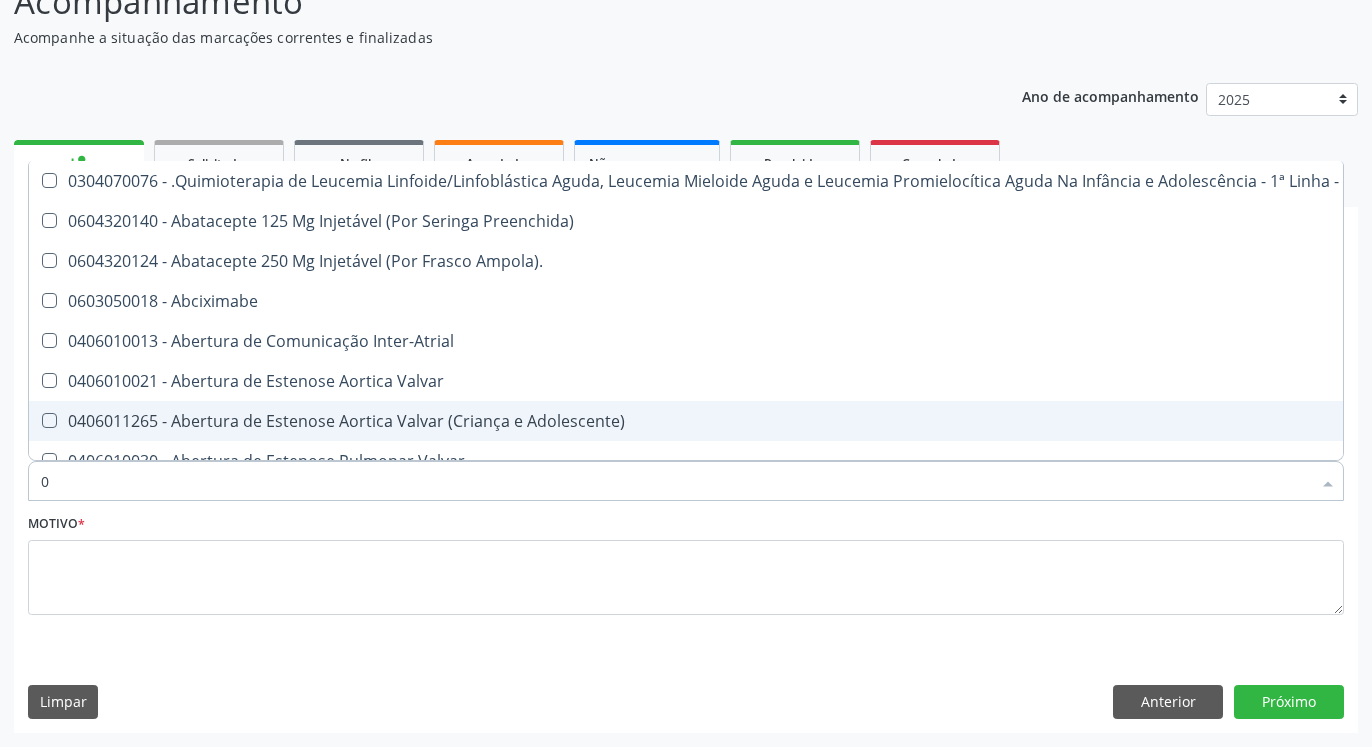 type on "01" 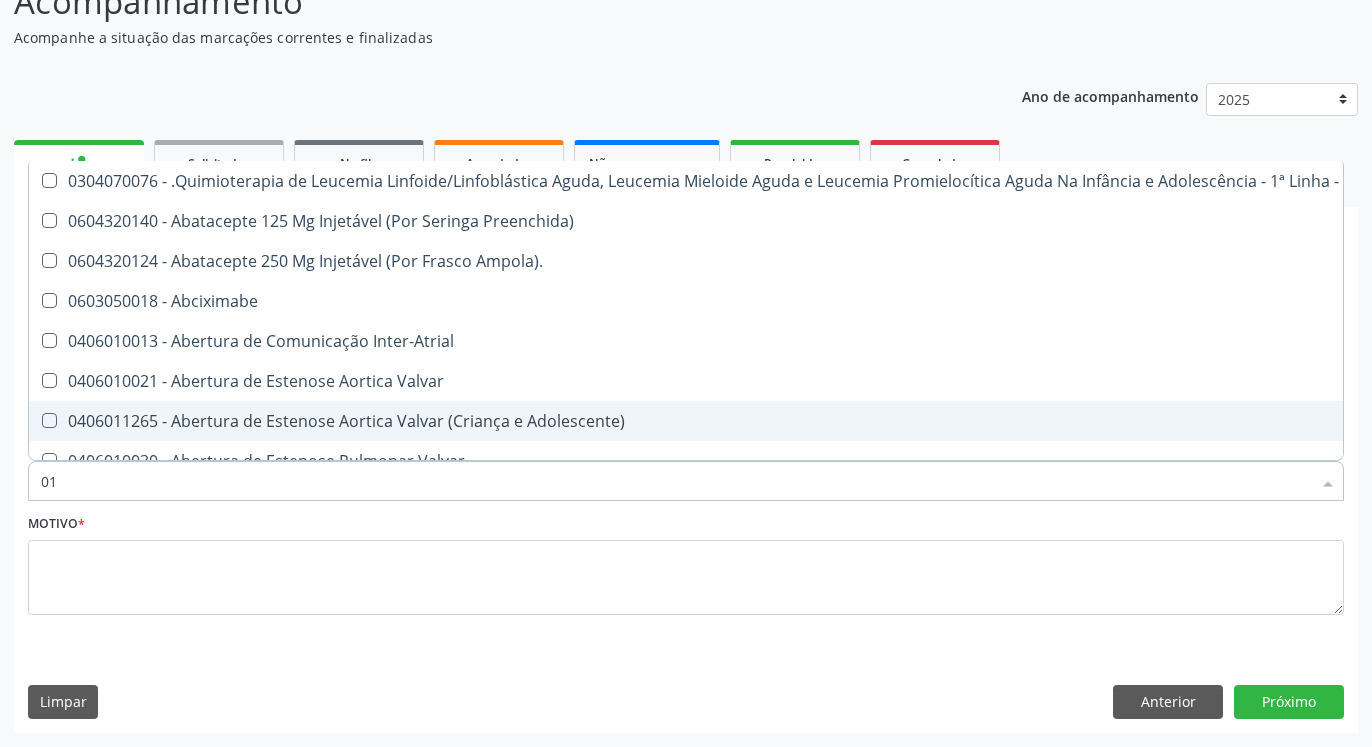 checkbox on "true" 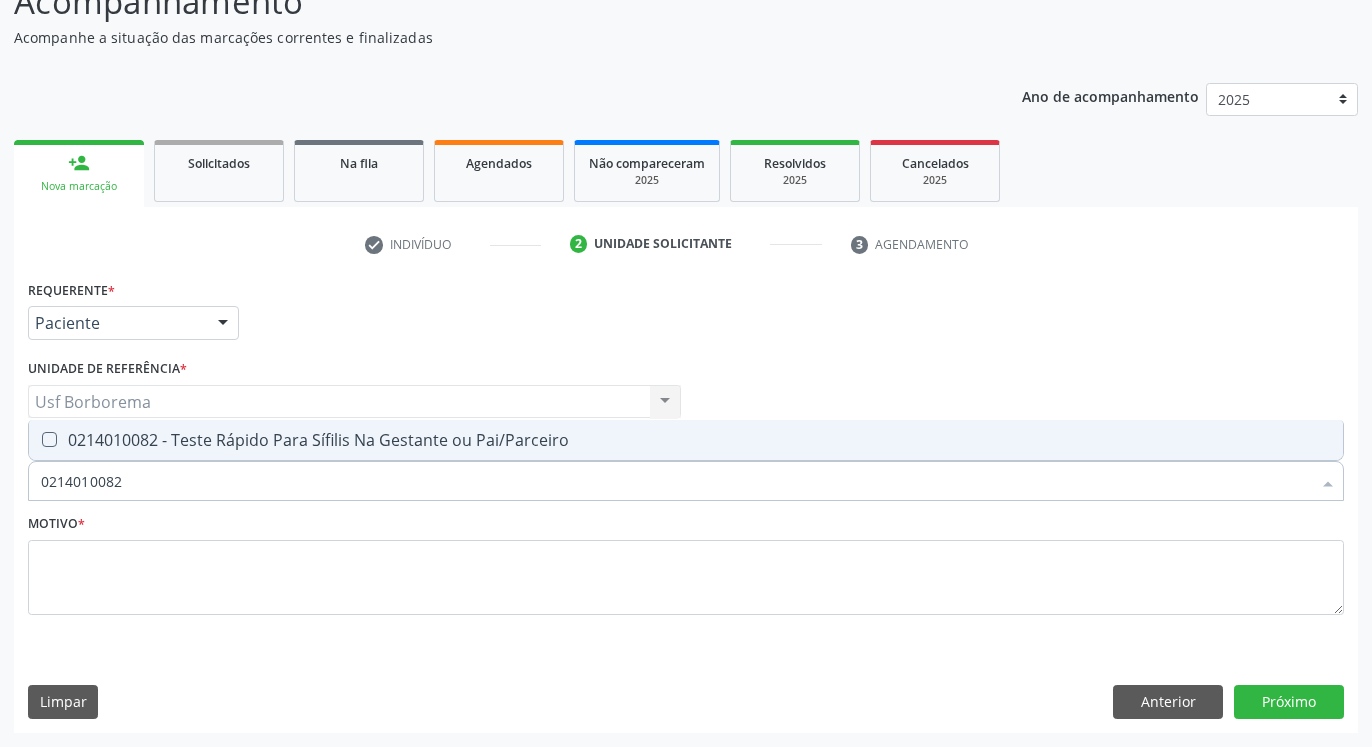 click on "0214010082" at bounding box center [676, 481] 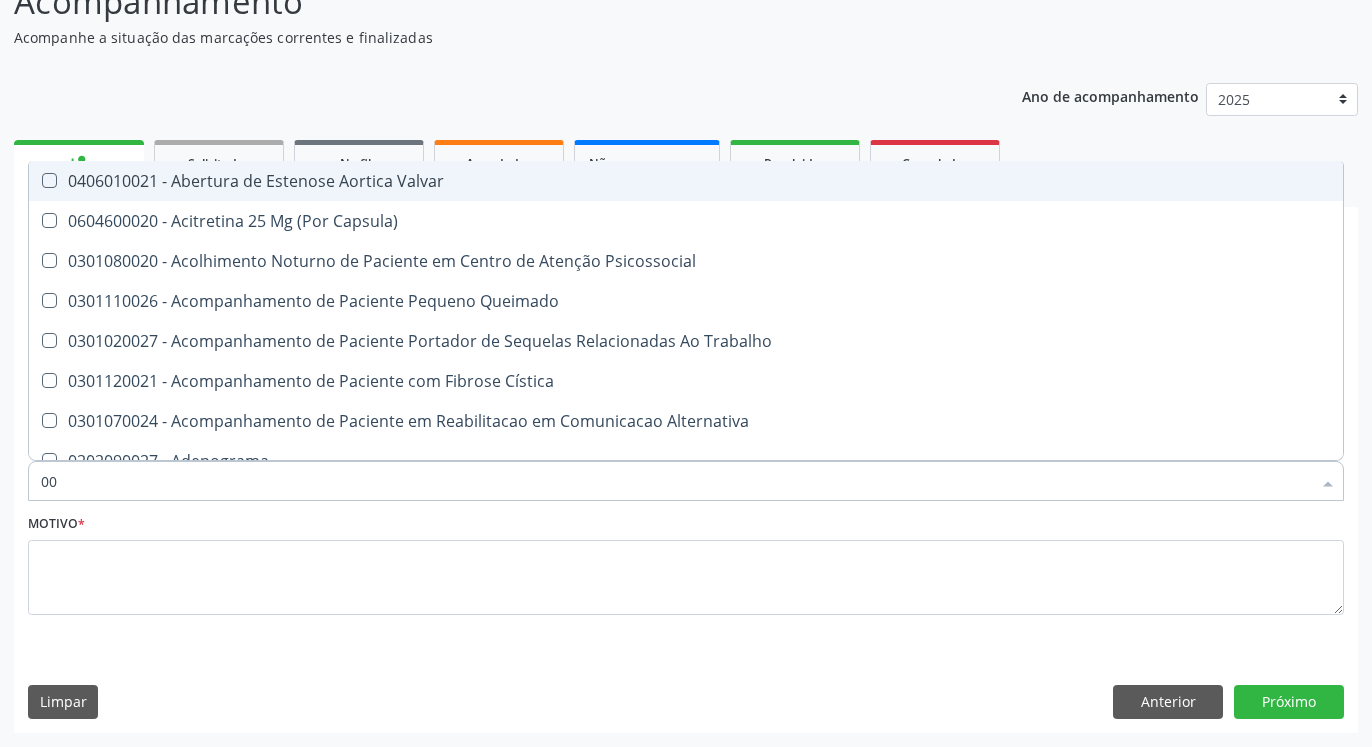 type on "0" 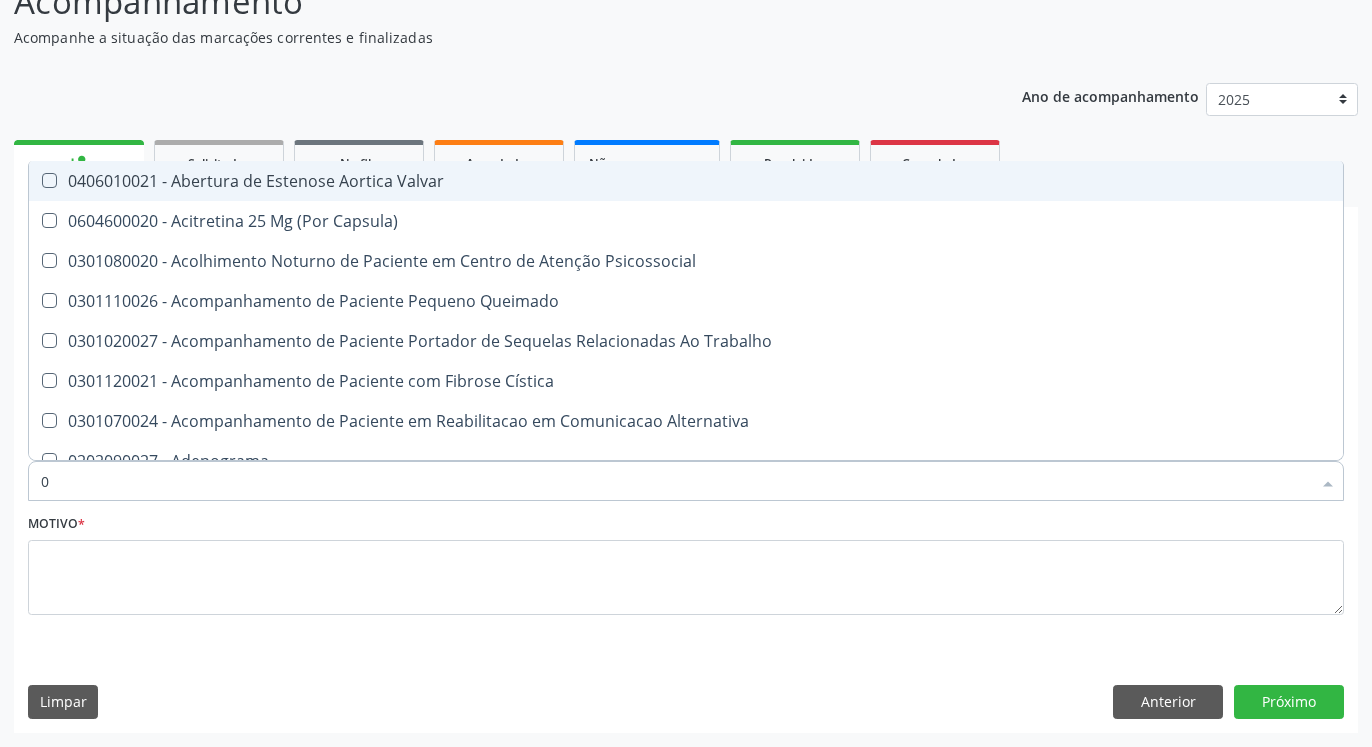 type 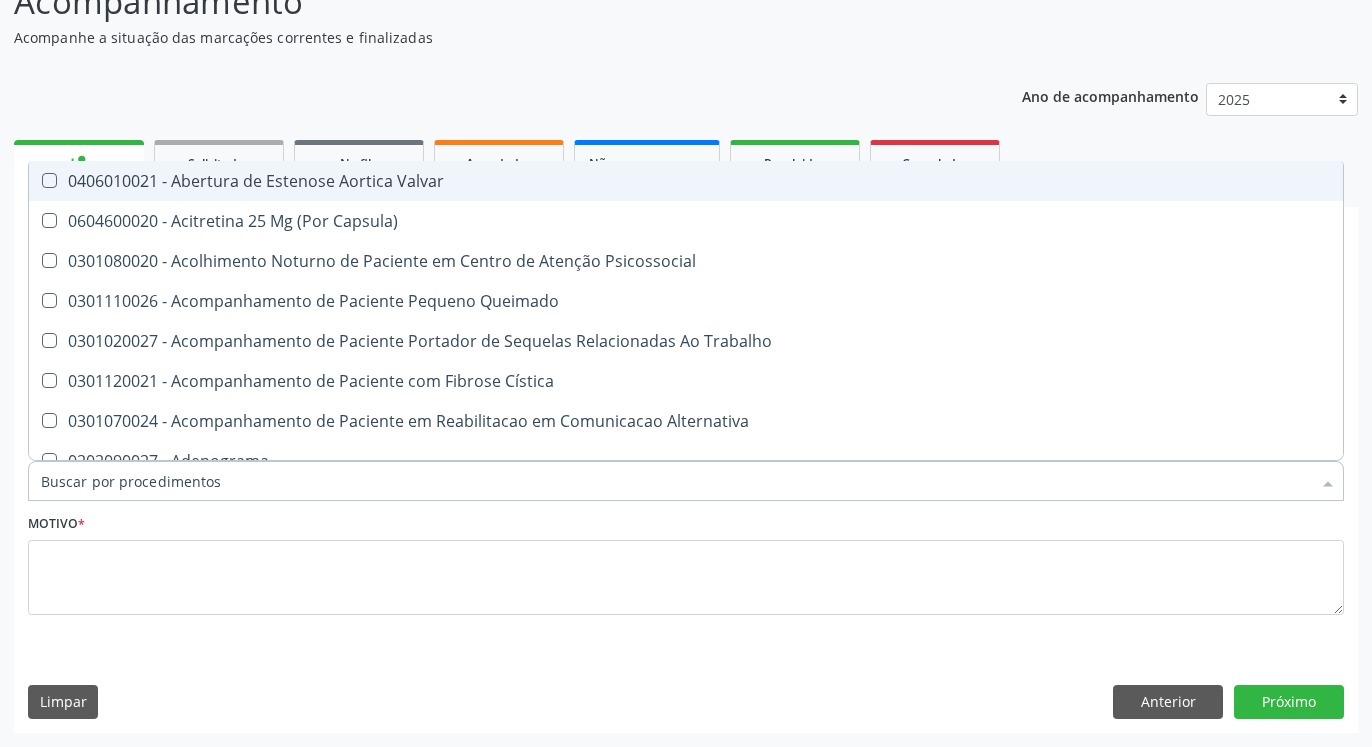 checkbox on "false" 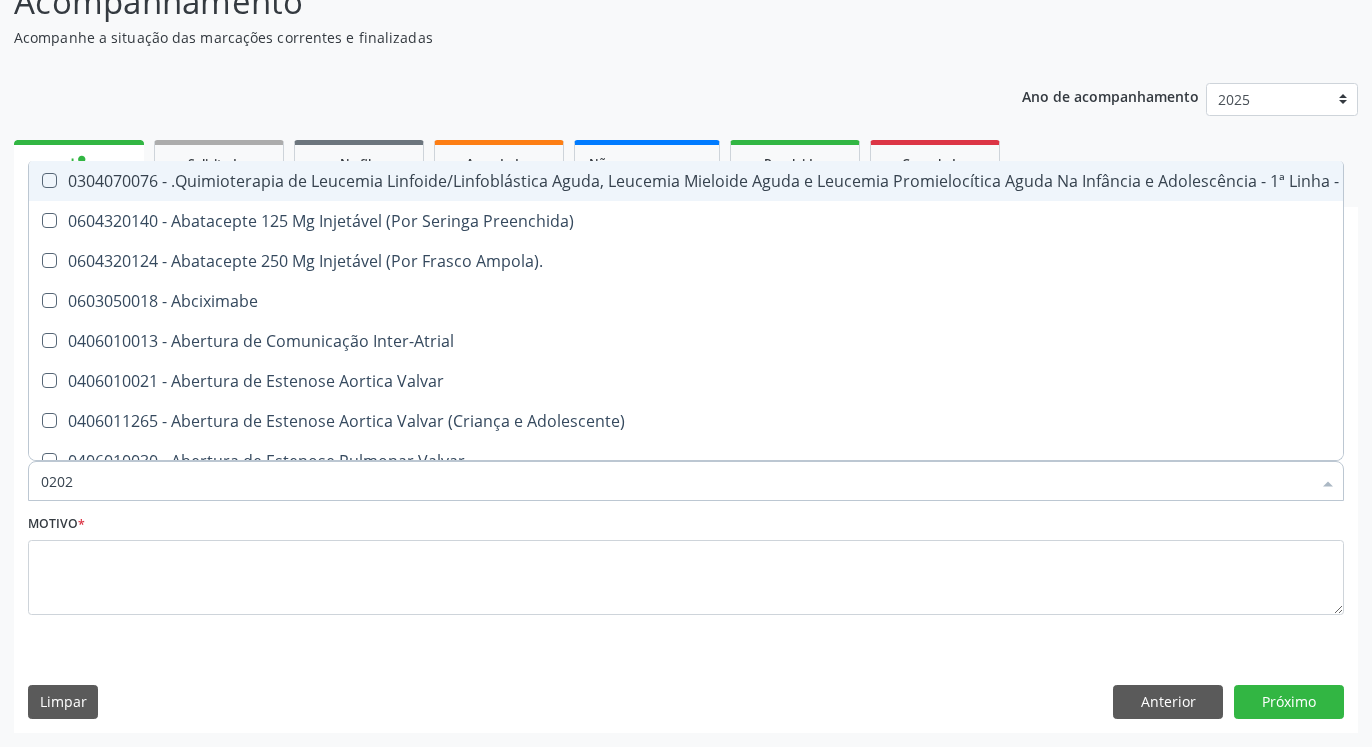 type on "02020" 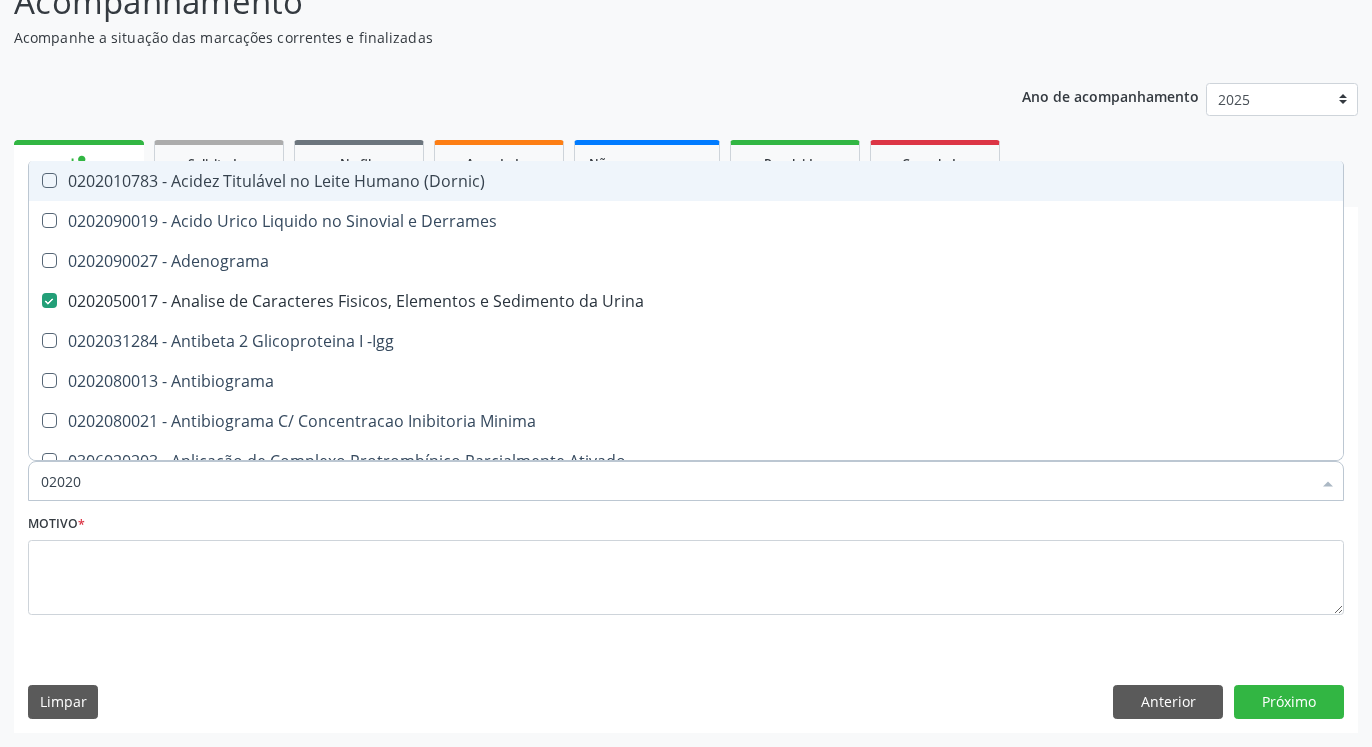 checkbox on "true" 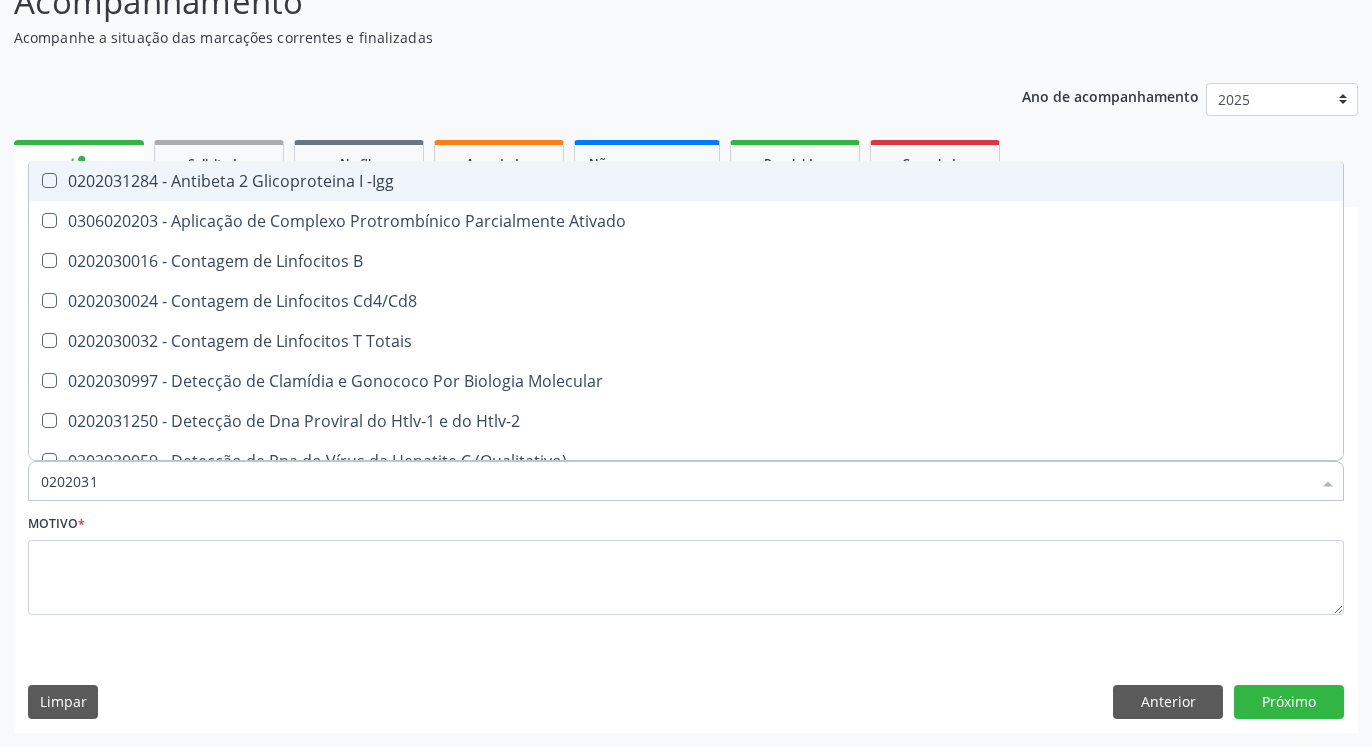 type on "02020311" 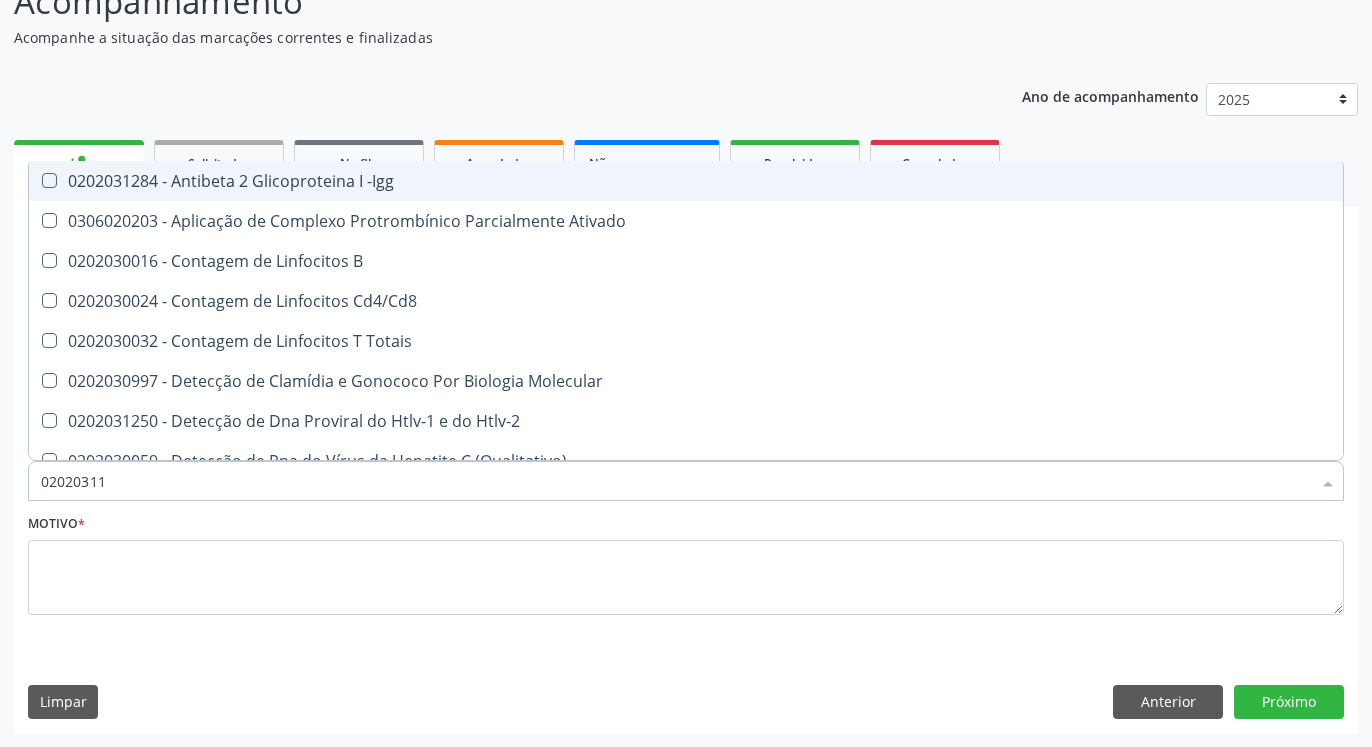 checkbox on "false" 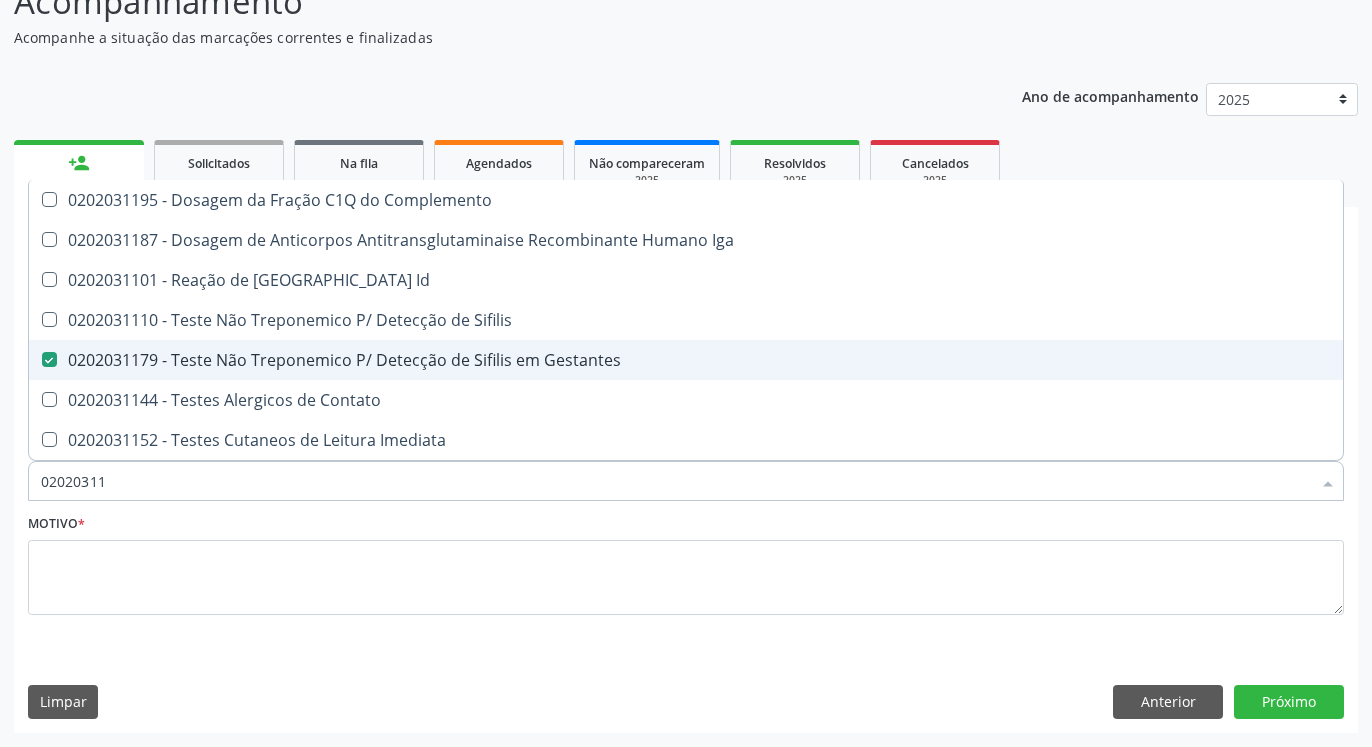 click at bounding box center (49, 359) 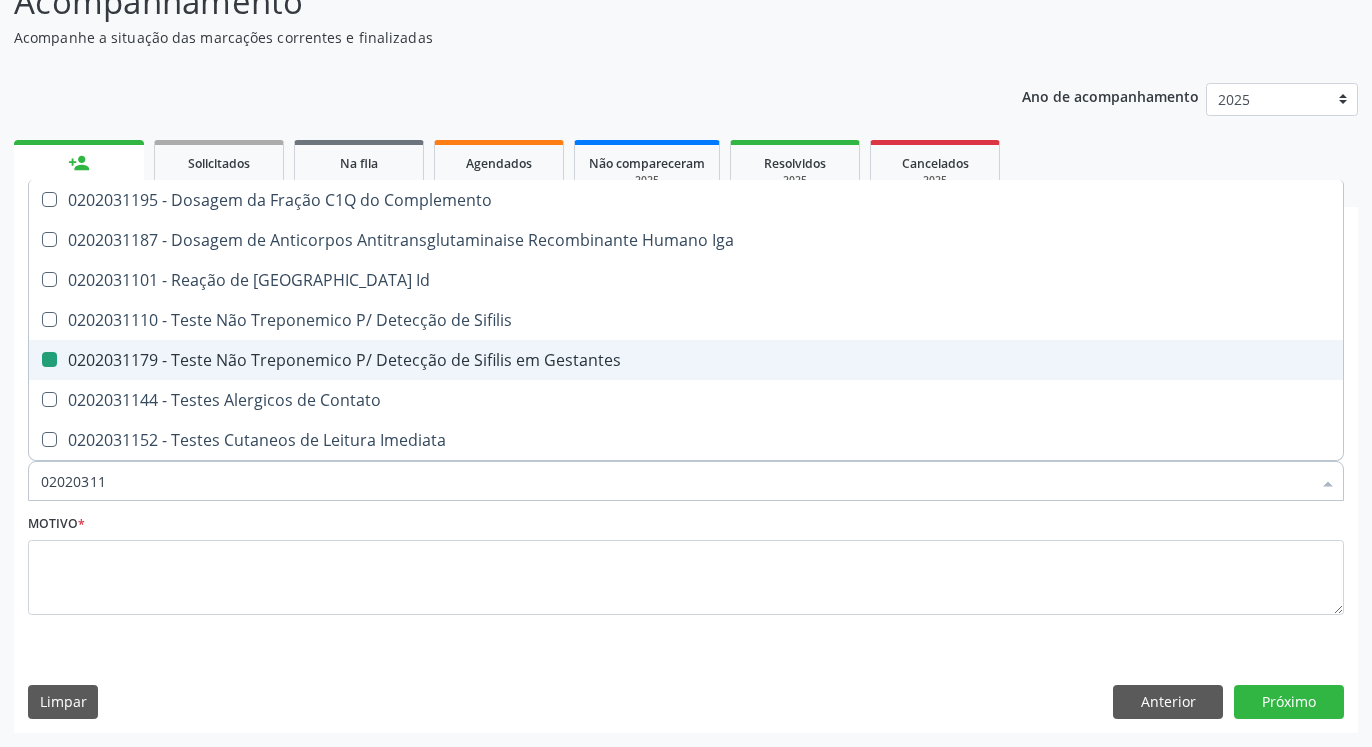 click at bounding box center [35, 359] 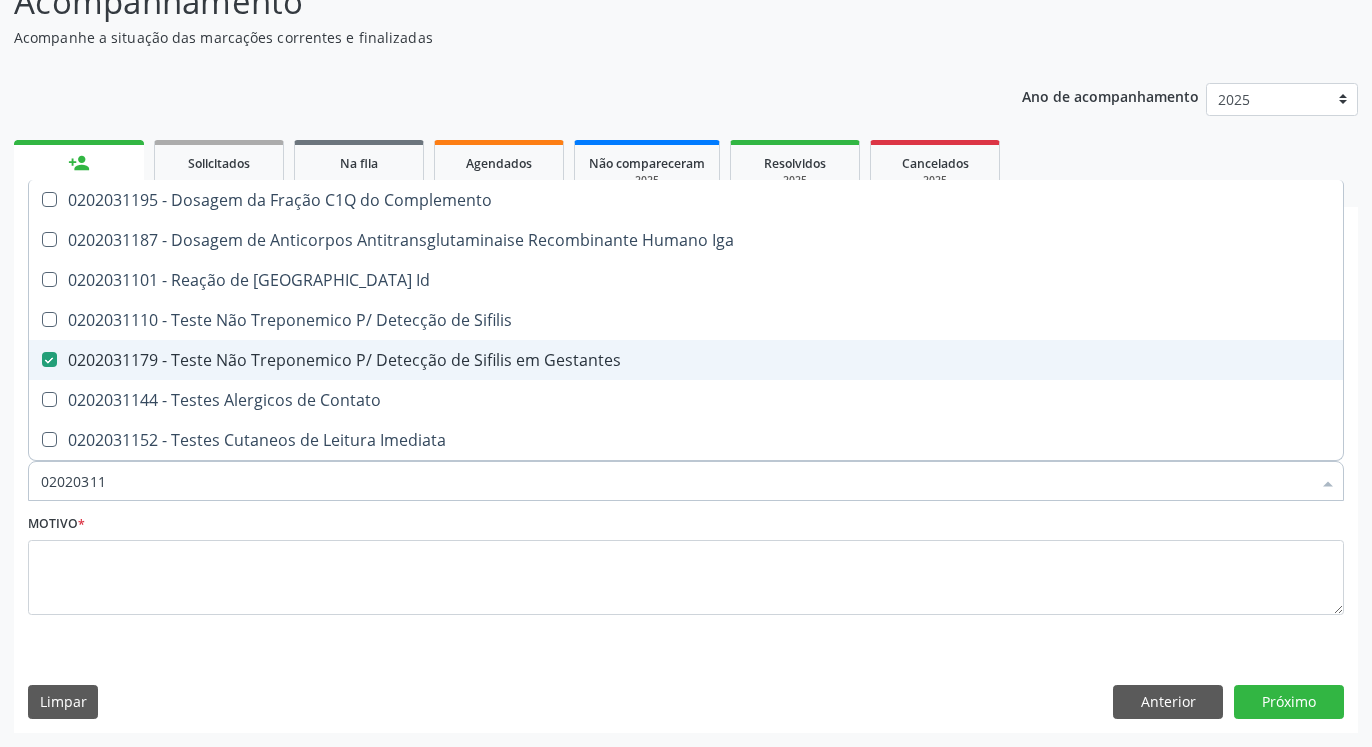 checkbox on "false" 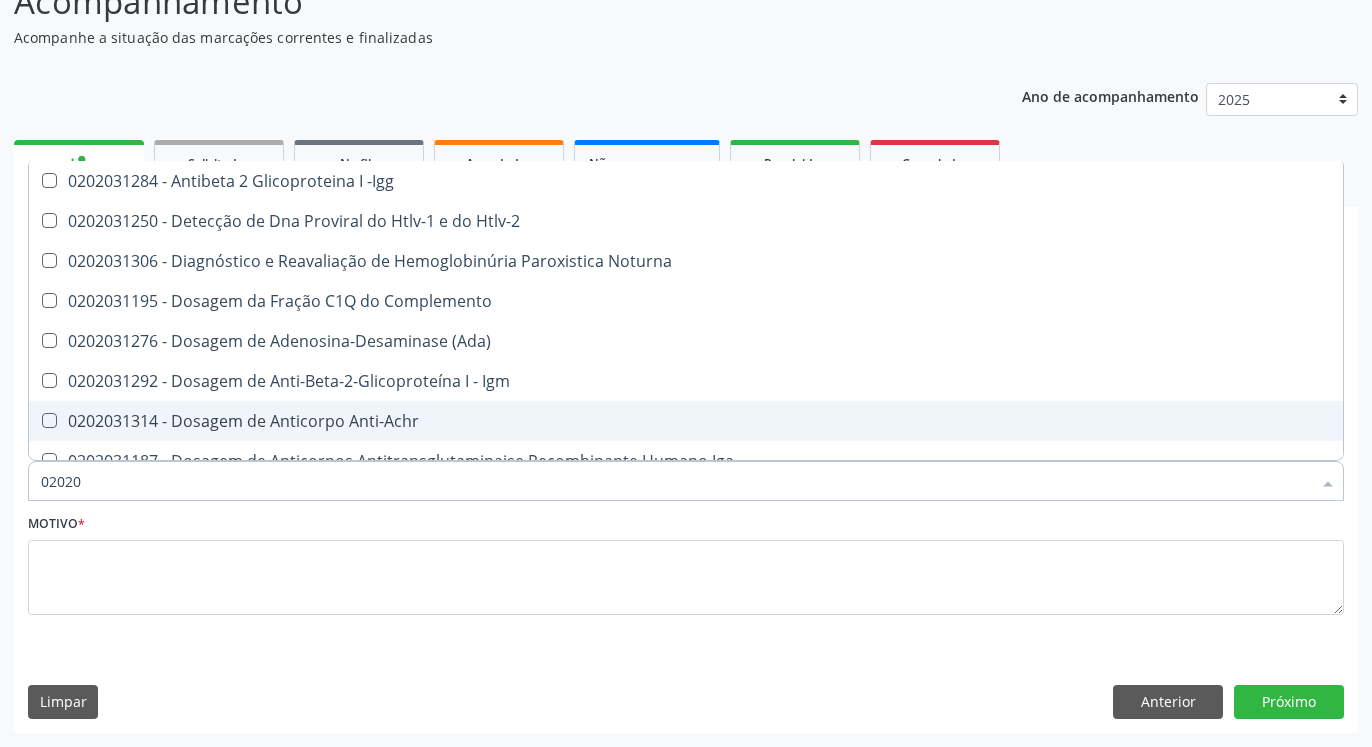 type on "0202" 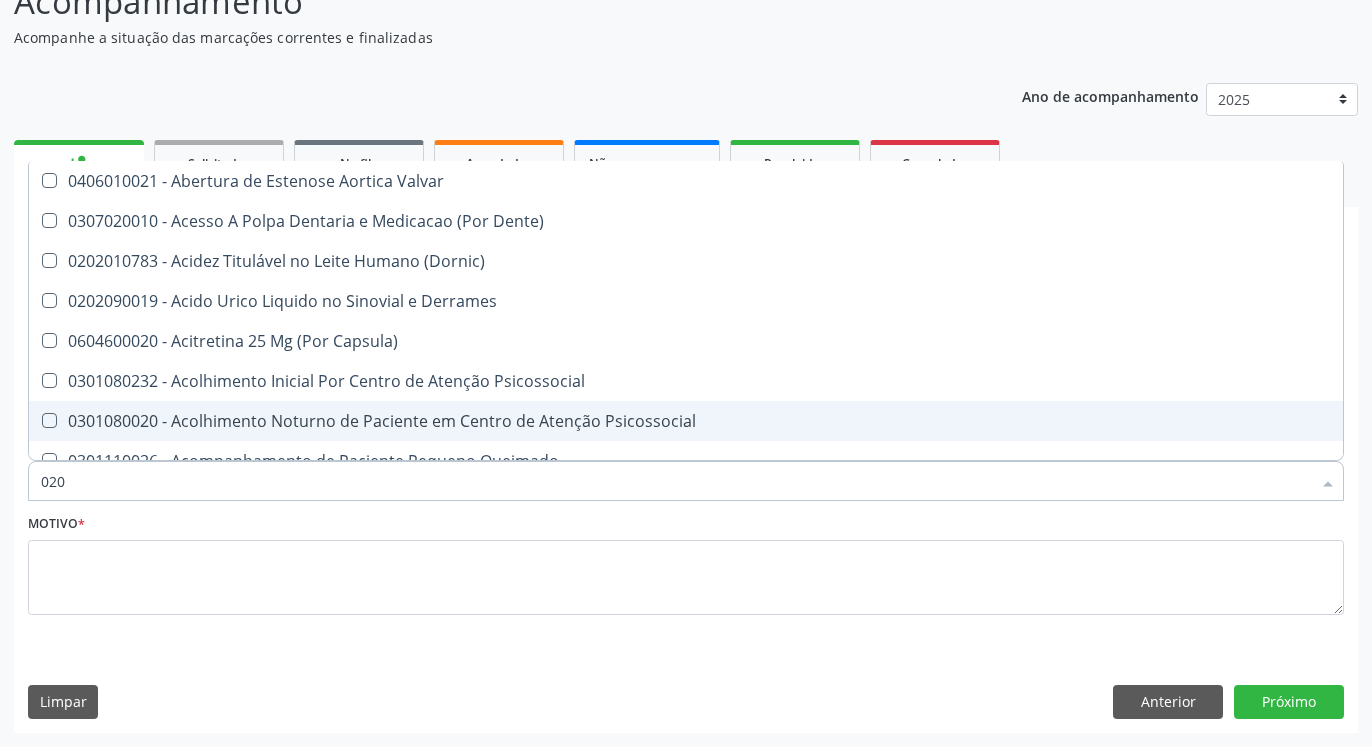 type on "02" 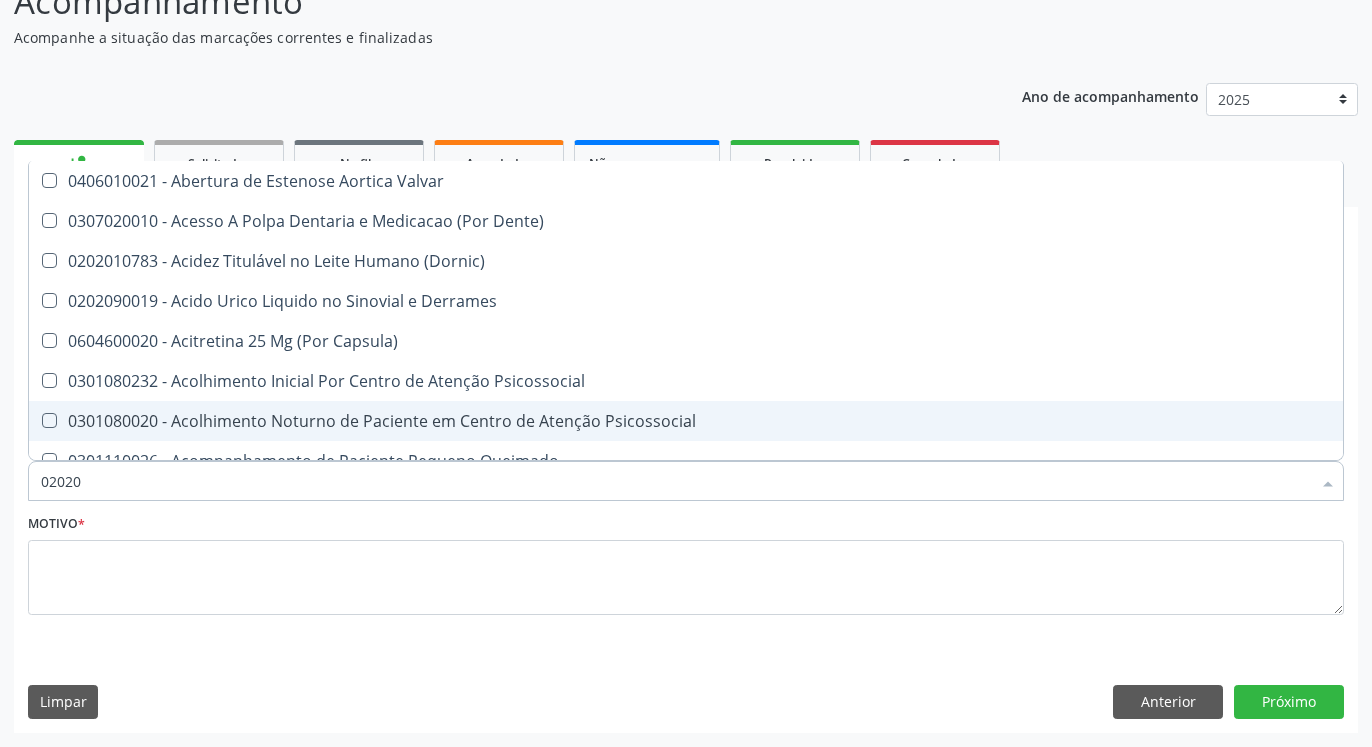 type on "020208" 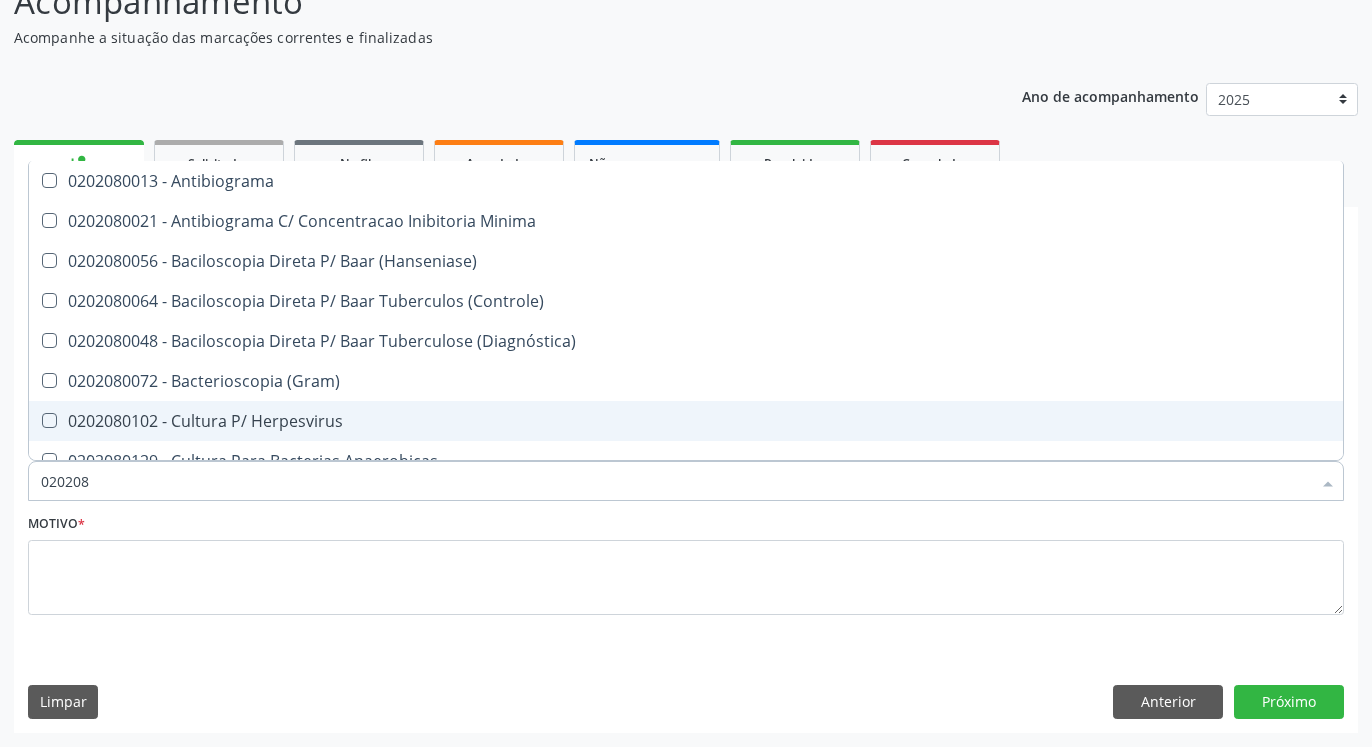 checkbox on "false" 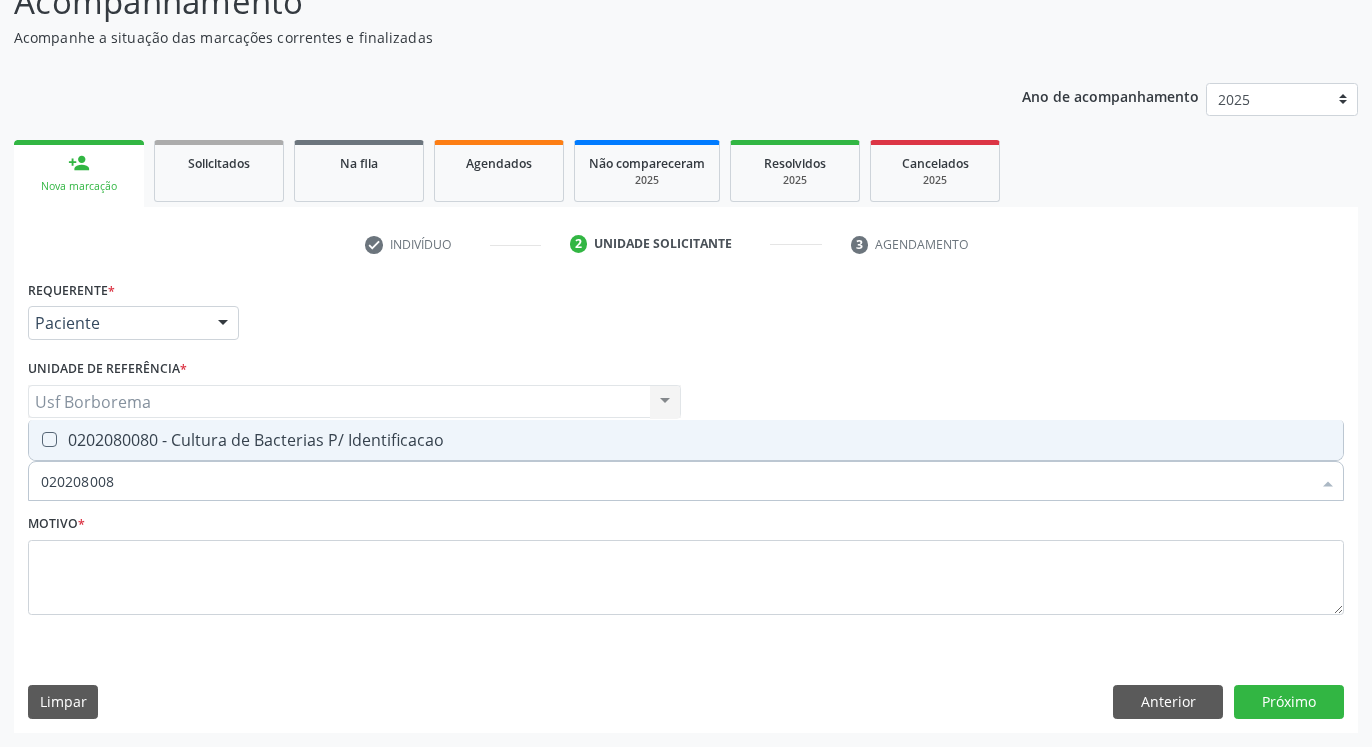 type on "0202080080" 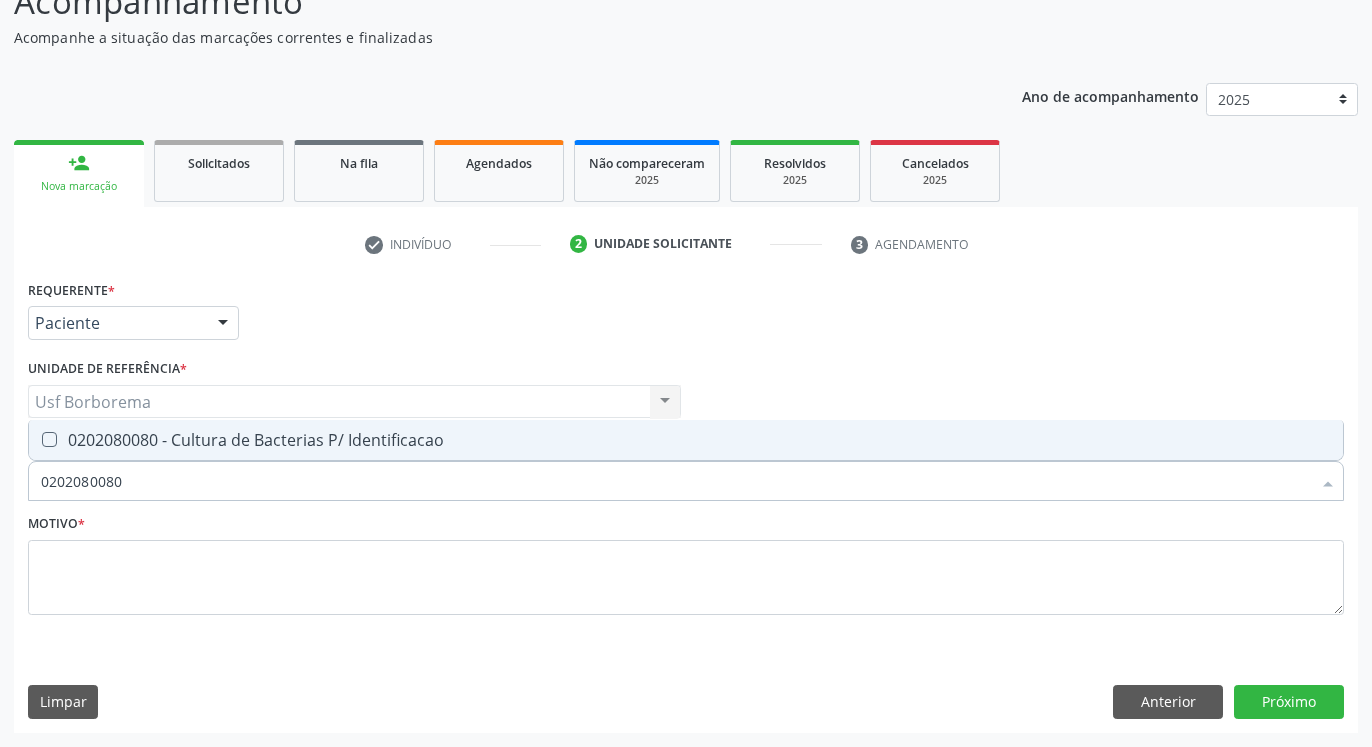 click at bounding box center [49, 439] 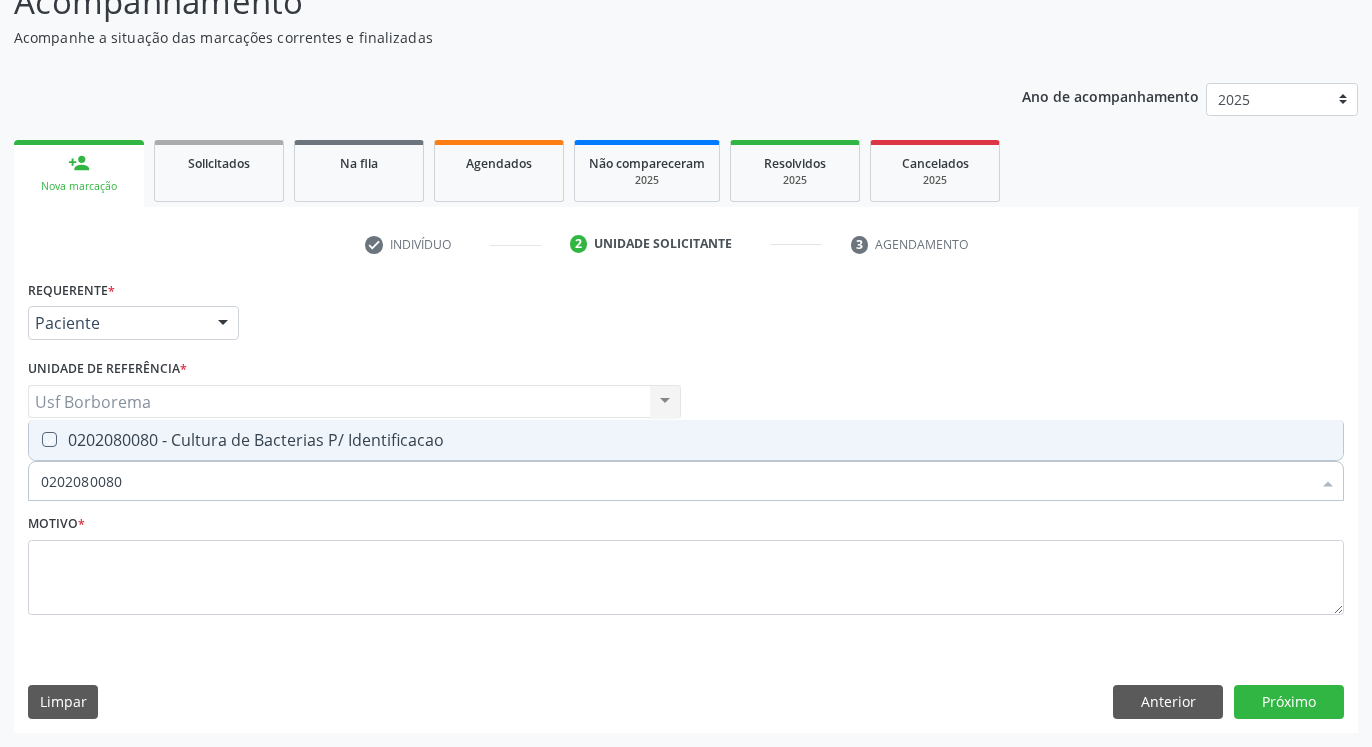 click at bounding box center [35, 439] 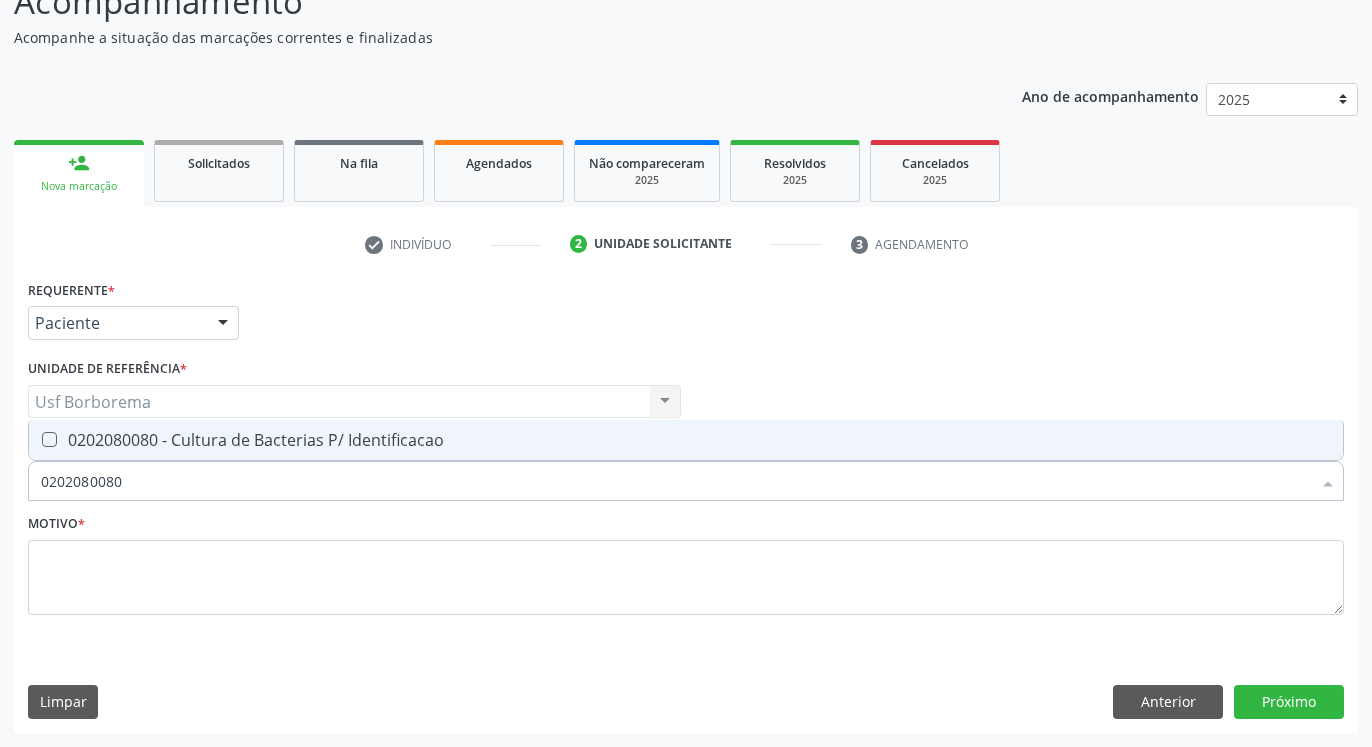 checkbox on "true" 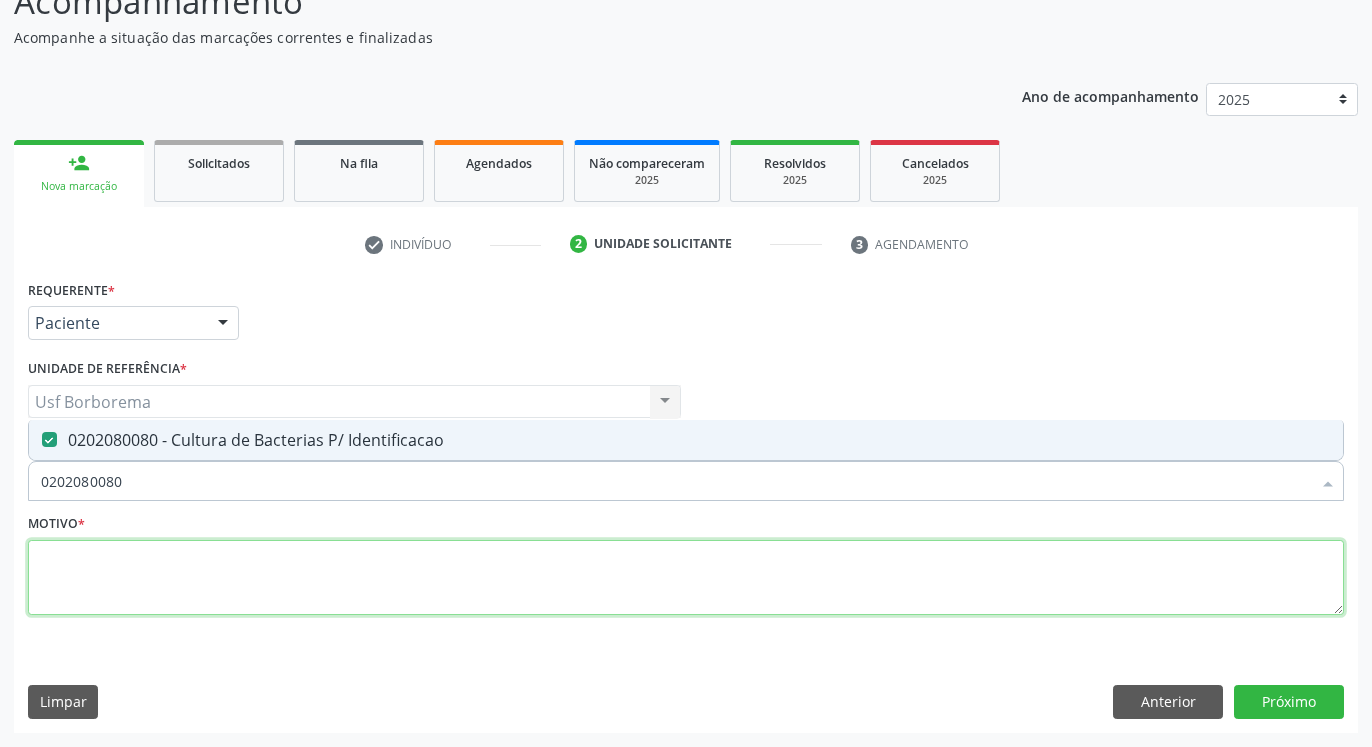 click at bounding box center (686, 578) 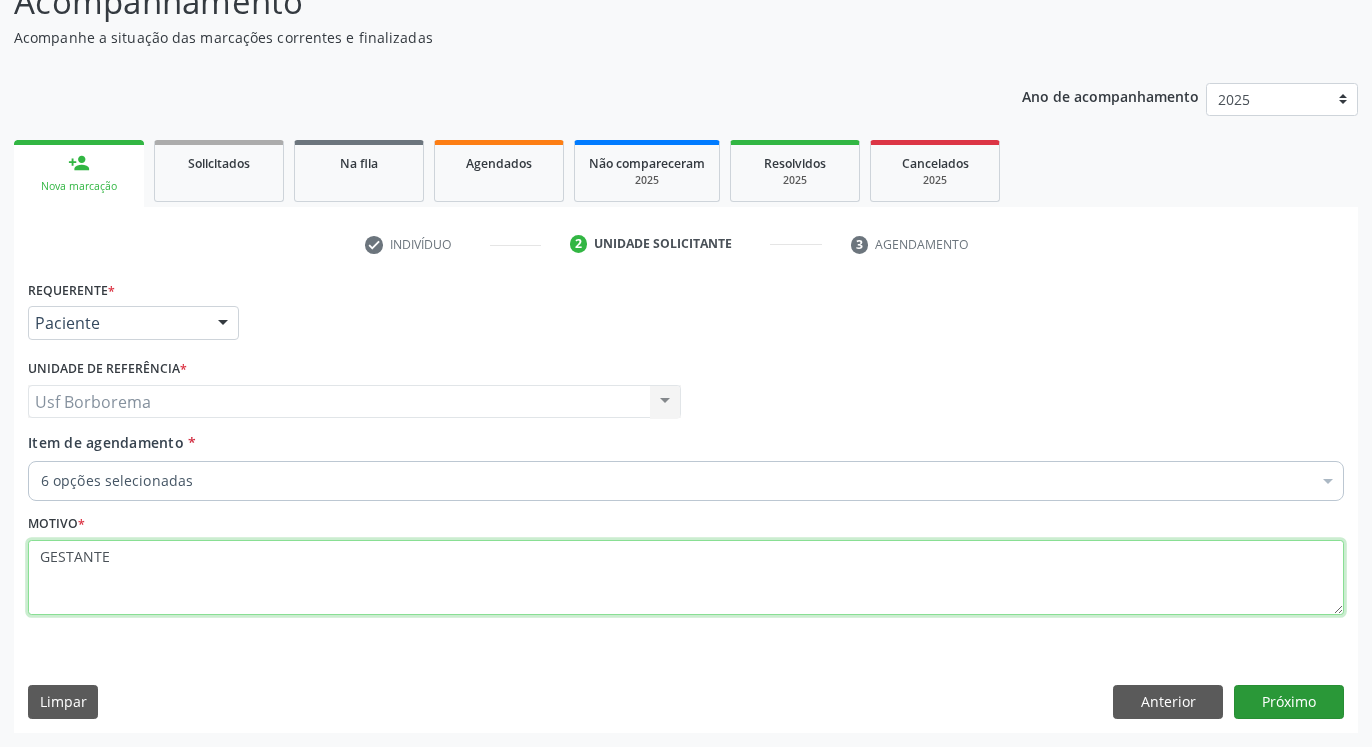 type on "GESTANTE" 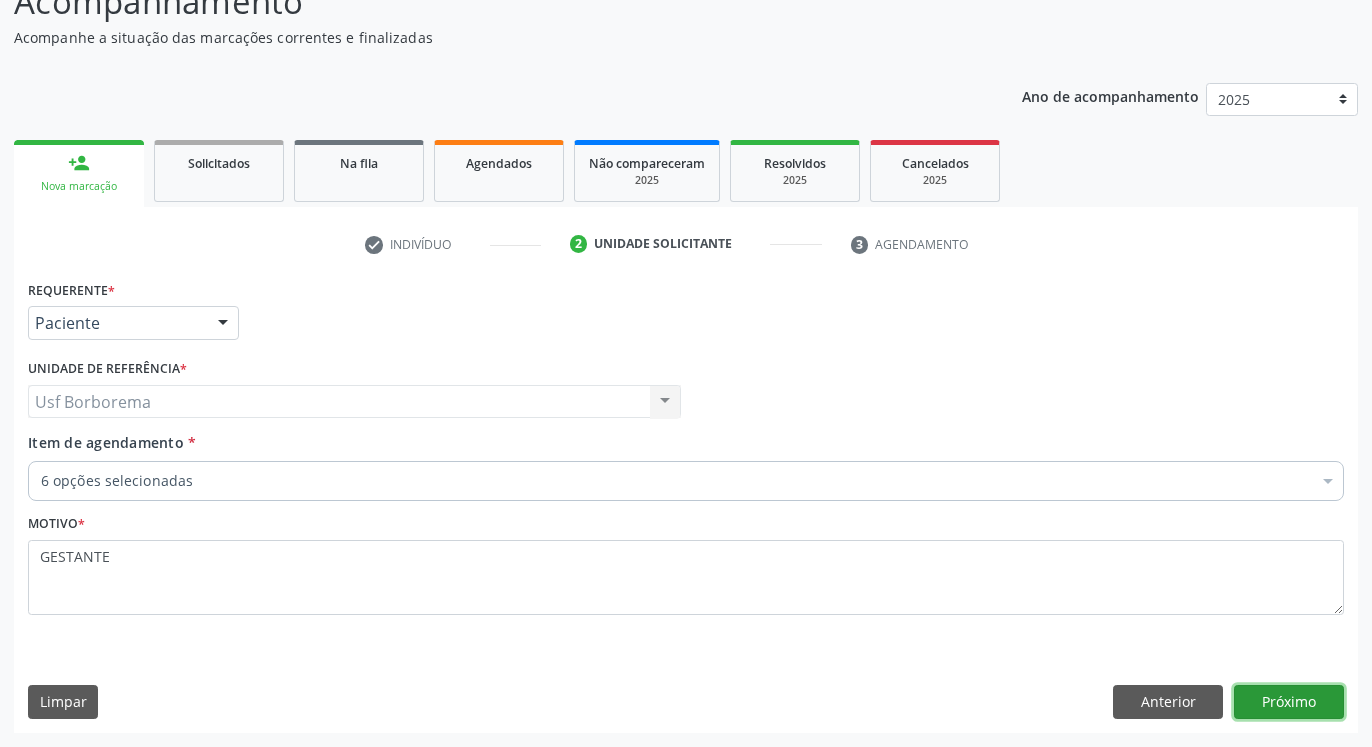 click on "Próximo" at bounding box center (1289, 702) 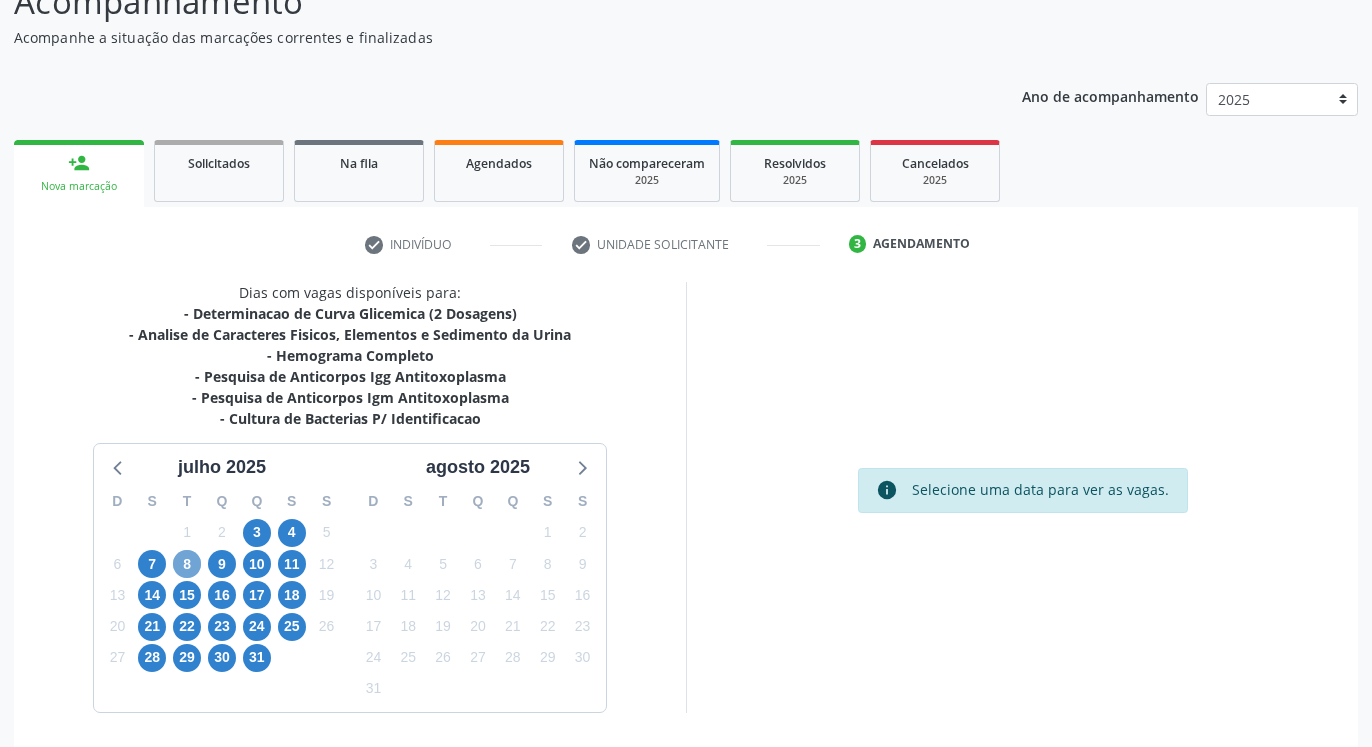 click on "8" at bounding box center [187, 564] 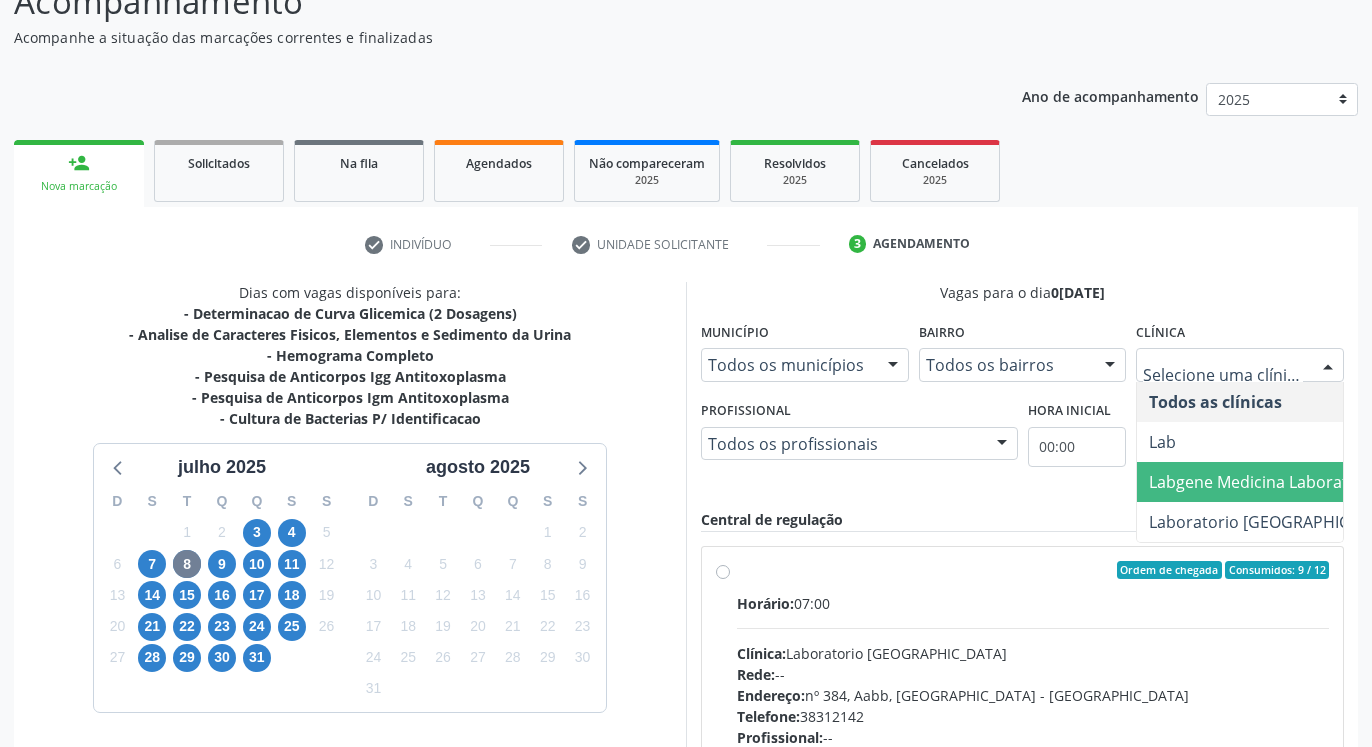 click on "Labgene Medicina Laboratorial" at bounding box center [1265, 482] 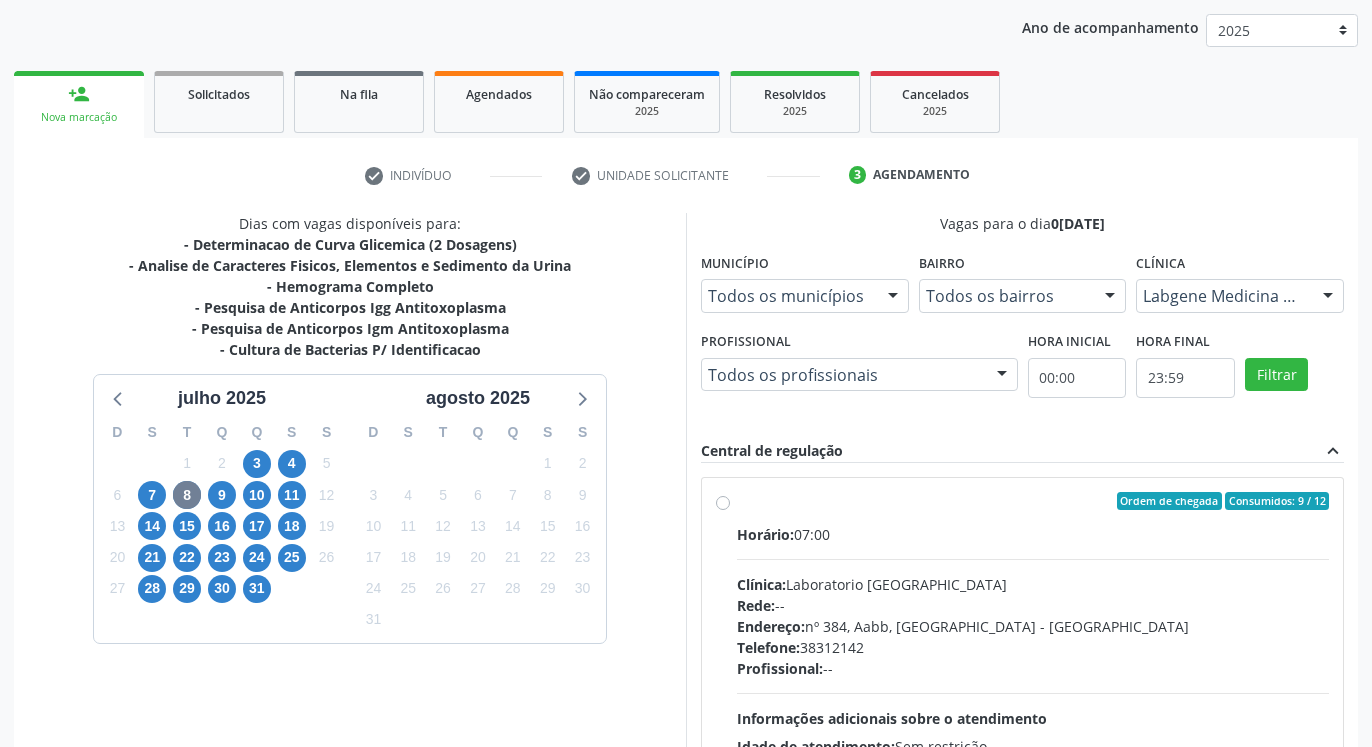 scroll, scrollTop: 261, scrollLeft: 0, axis: vertical 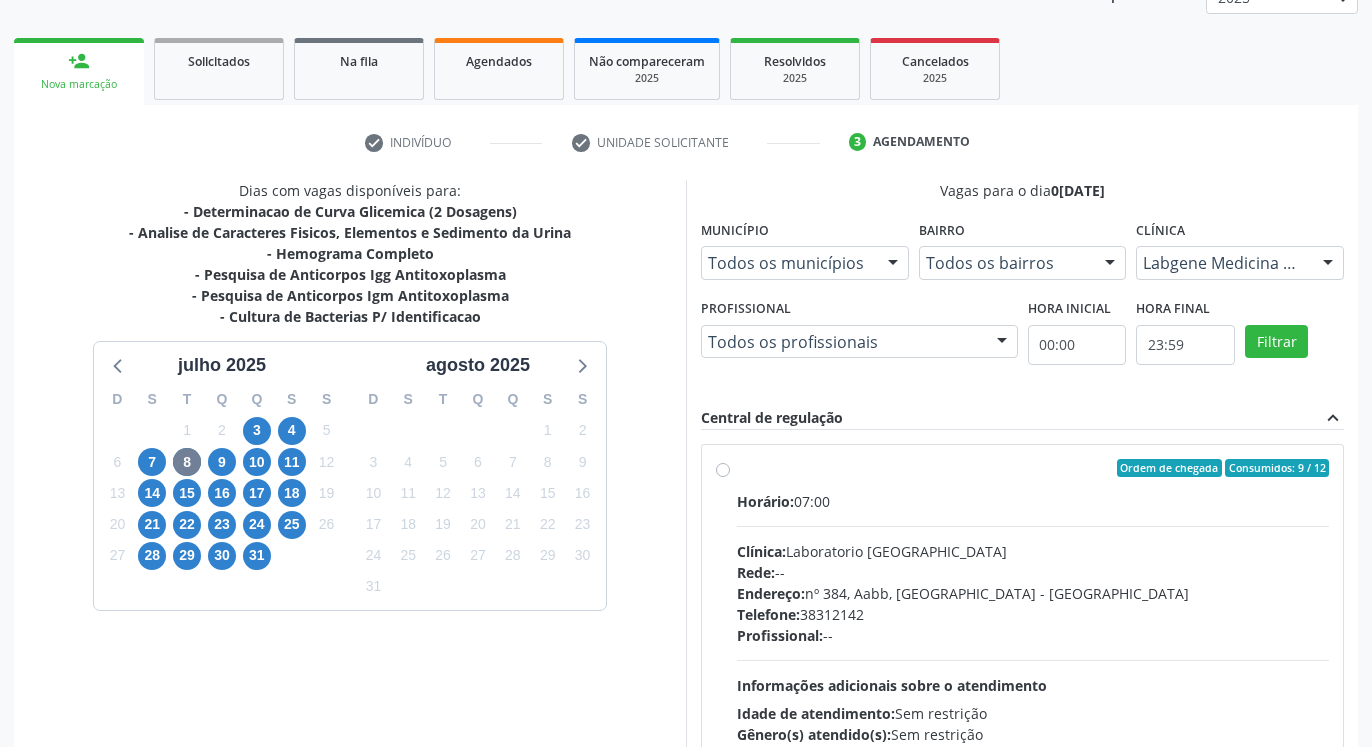 click on "Ordem de chegada
Consumidos: 9 / 12
Horário:   07:00
Clínica:  Laboratorio [GEOGRAPHIC_DATA]
Rede:
--
Endereço:   [STREET_ADDRESS]
Telefone:   [PHONE_NUMBER]
Profissional:
--
Informações adicionais sobre o atendimento
Idade de atendimento:
Sem restrição
Gênero(s) atendido(s):
Sem restrição
Informações adicionais:
--" at bounding box center [1033, 612] 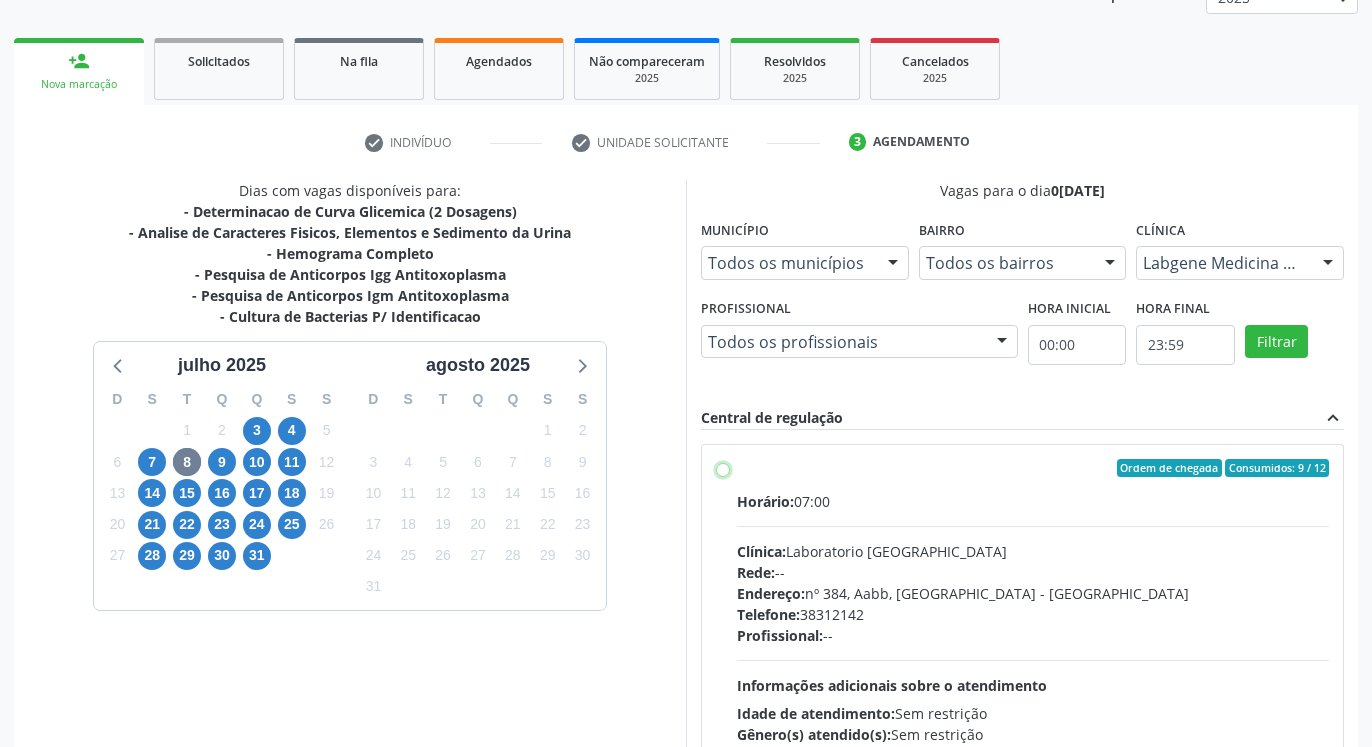 radio on "true" 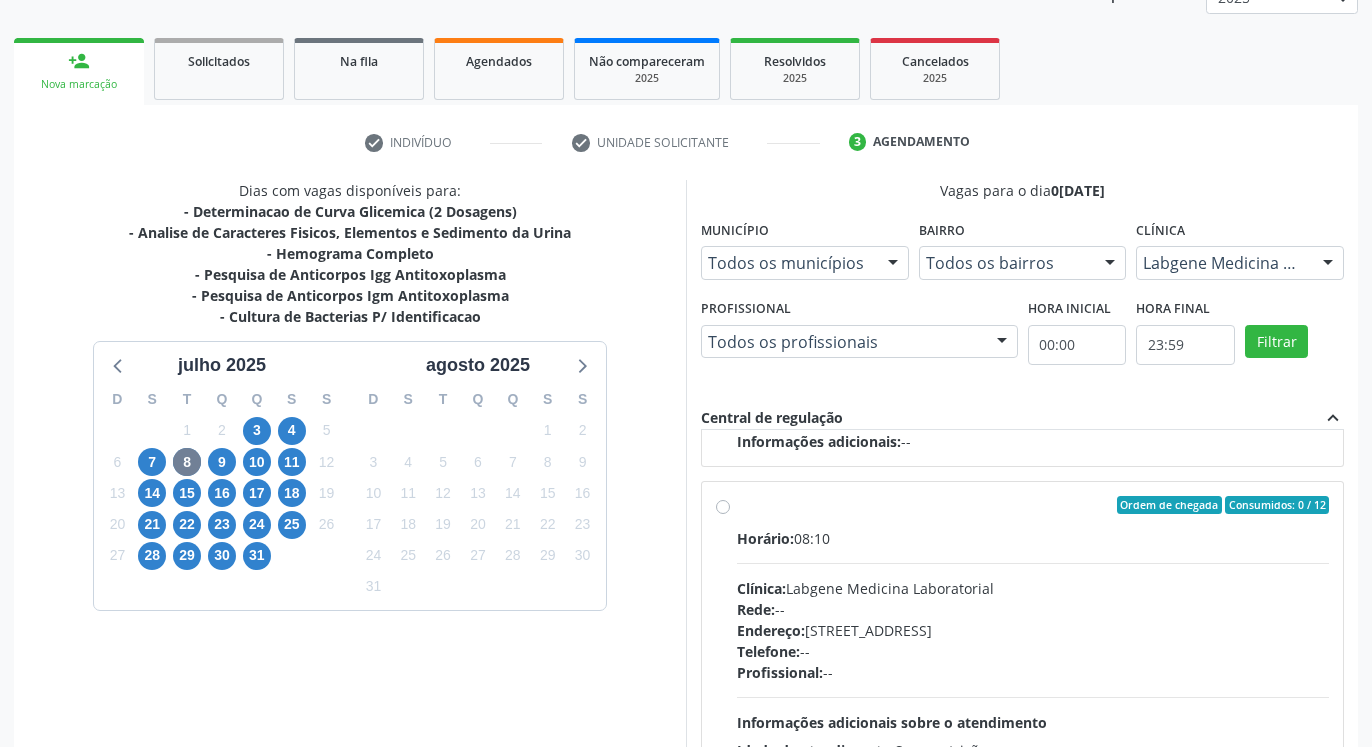 scroll, scrollTop: 801, scrollLeft: 0, axis: vertical 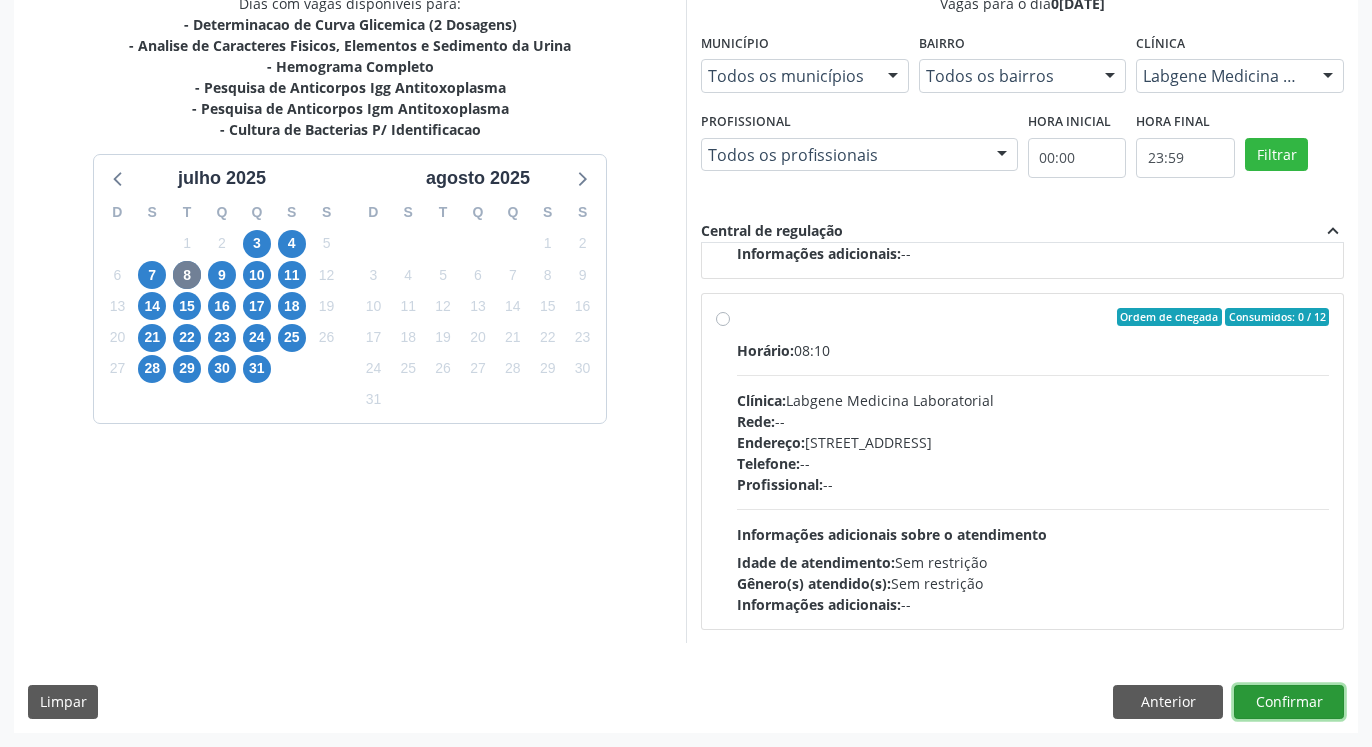 click on "Confirmar" at bounding box center [1289, 702] 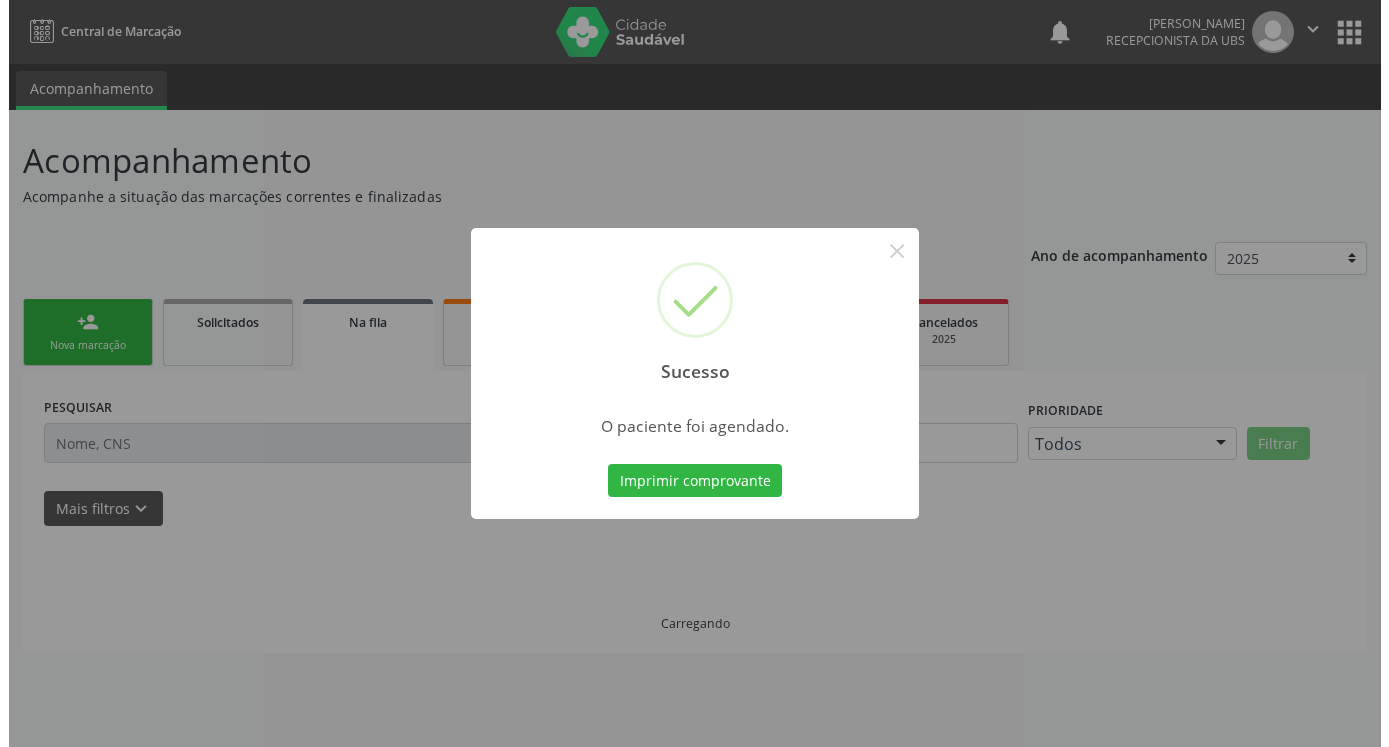 scroll, scrollTop: 0, scrollLeft: 0, axis: both 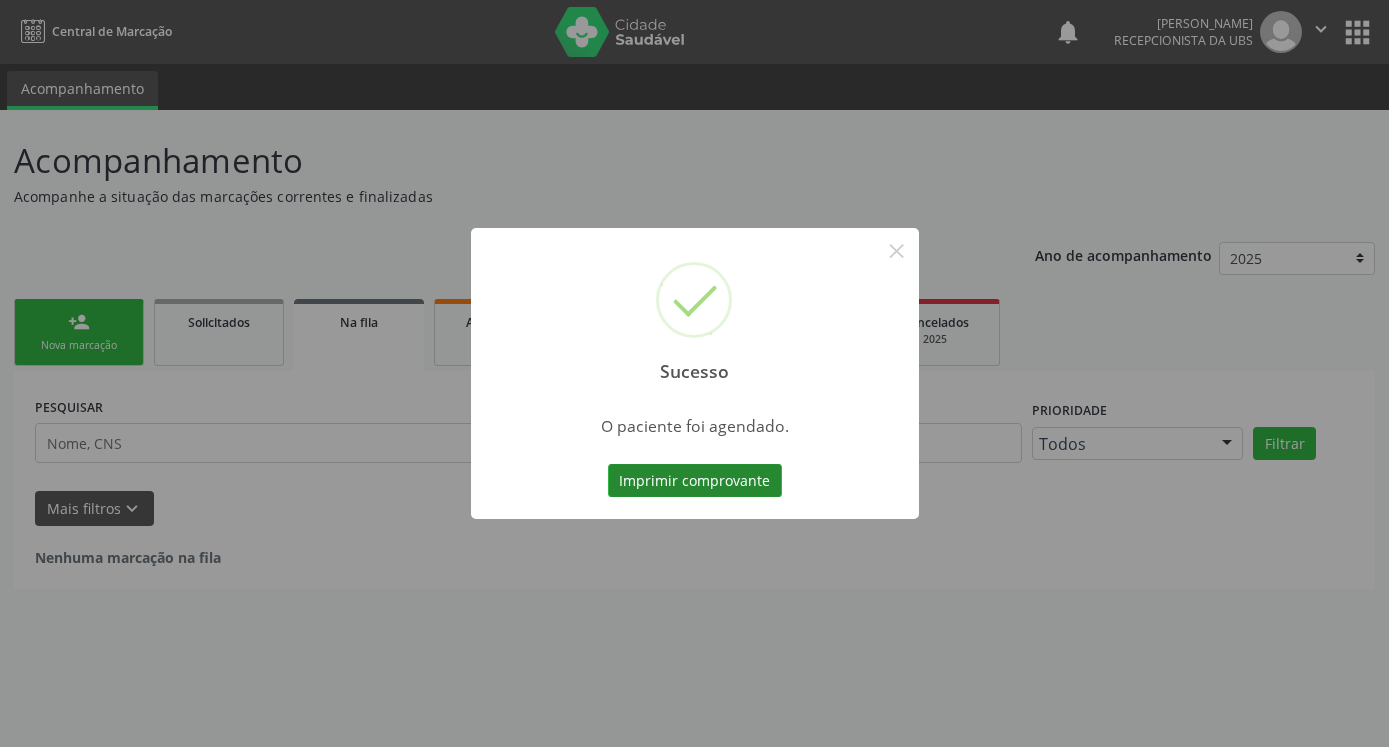 click on "Imprimir comprovante" at bounding box center (695, 481) 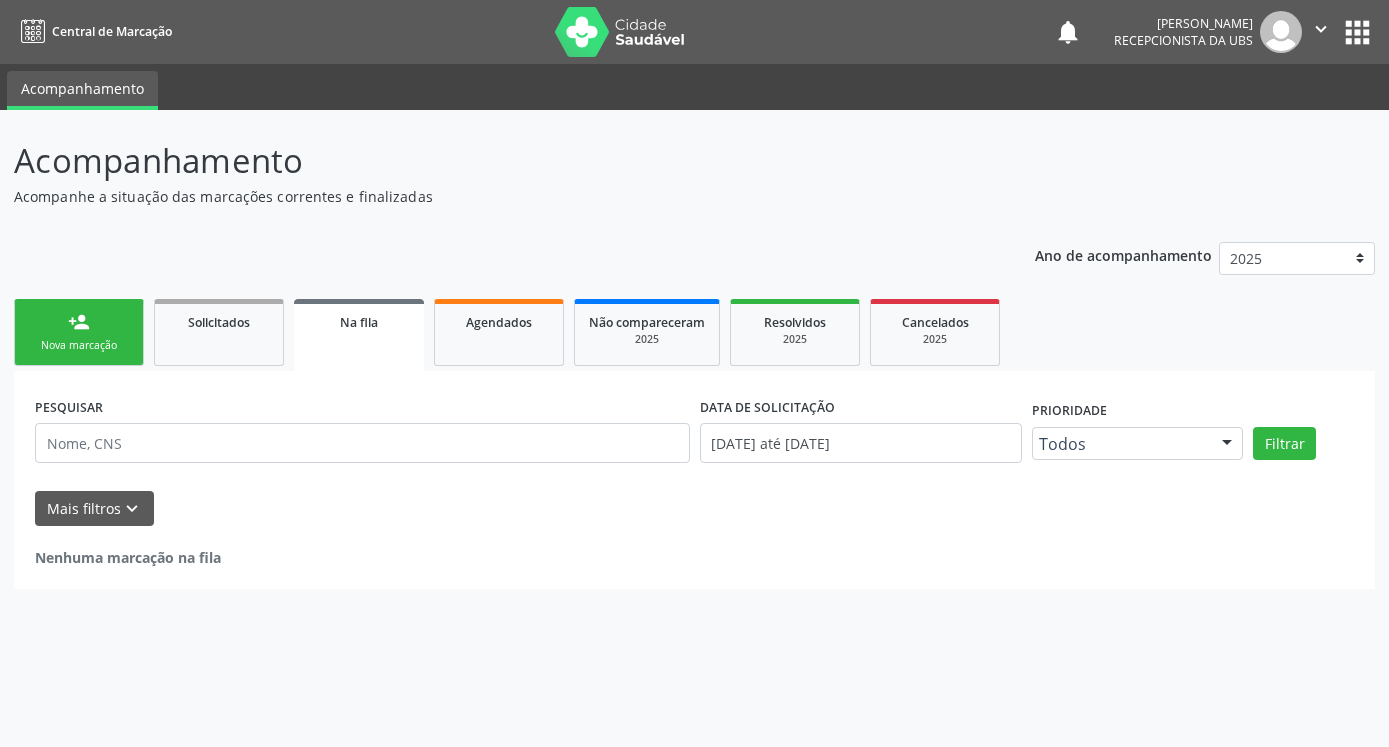 scroll, scrollTop: 0, scrollLeft: 0, axis: both 